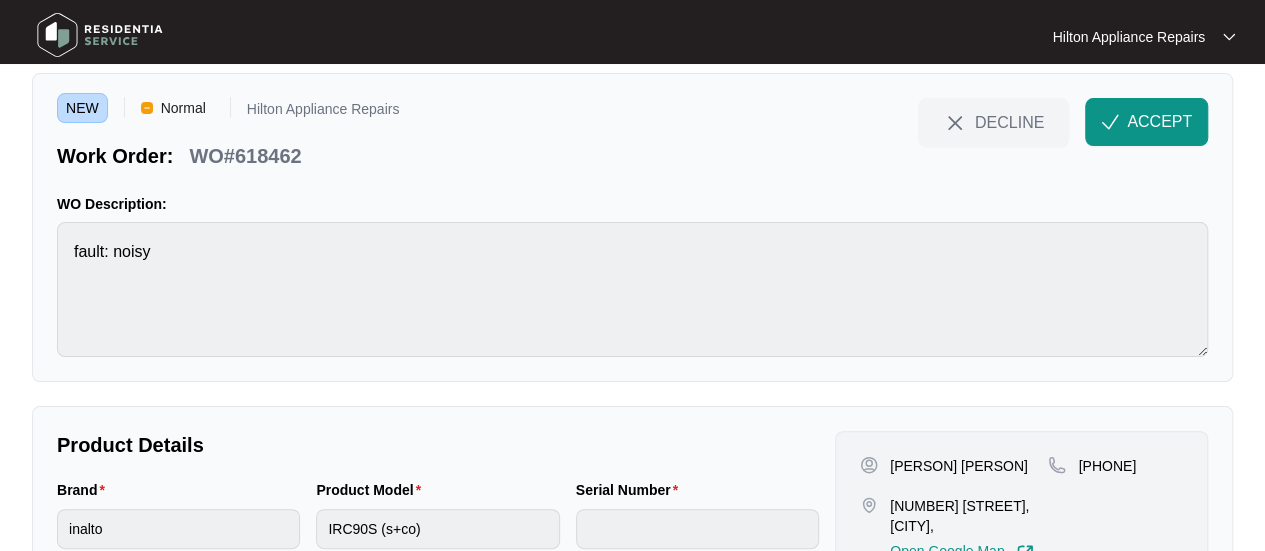 scroll, scrollTop: 0, scrollLeft: 0, axis: both 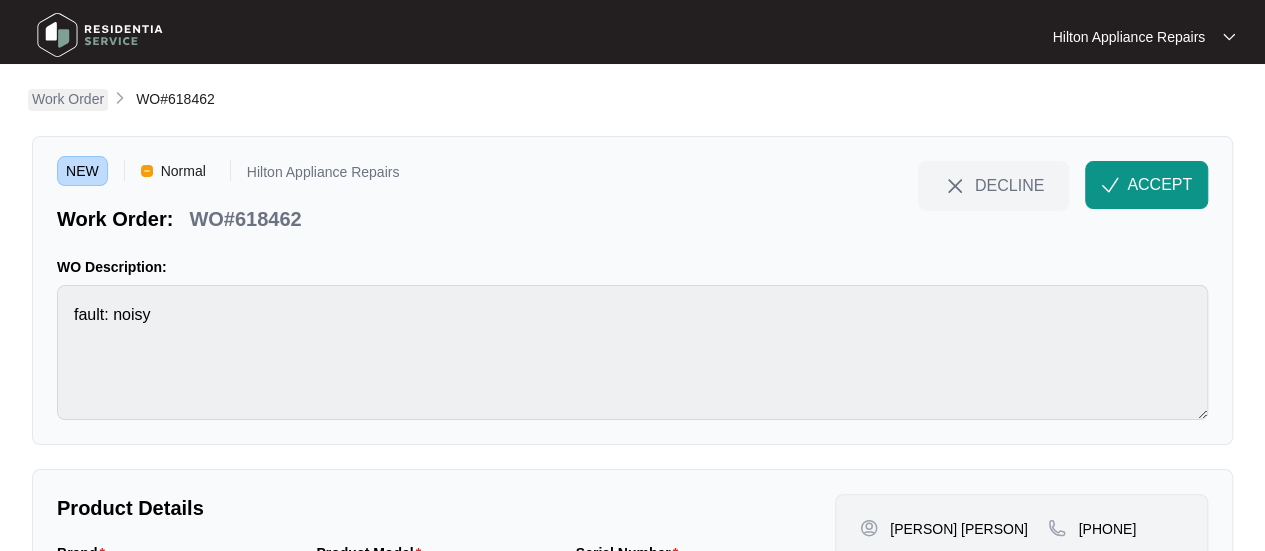 click on "Work Order" at bounding box center (68, 99) 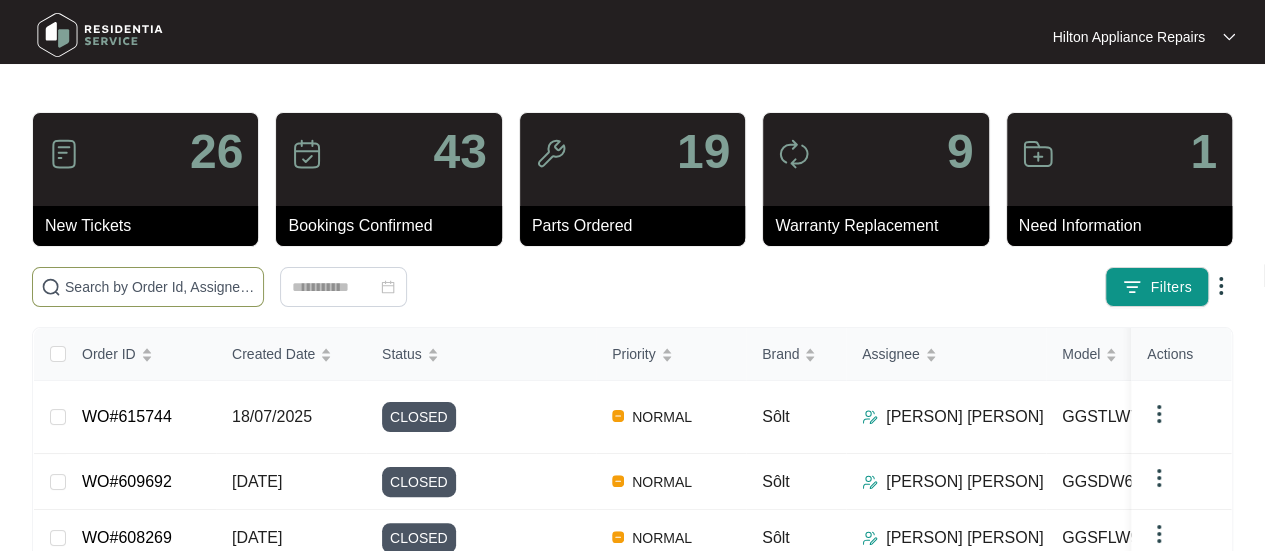 click at bounding box center [160, 287] 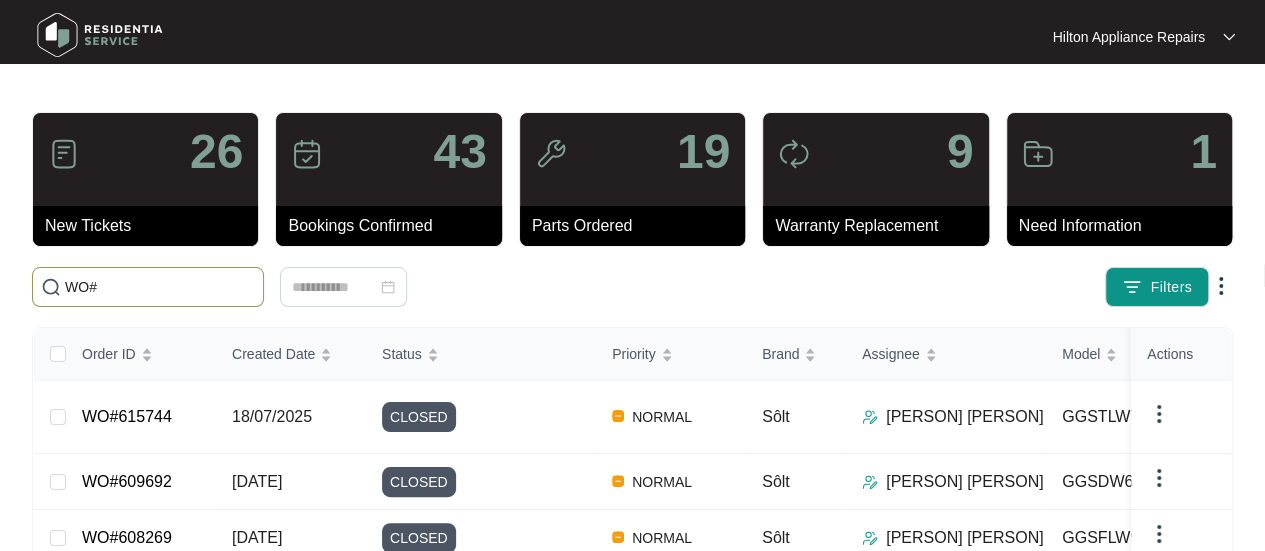 paste on "618462" 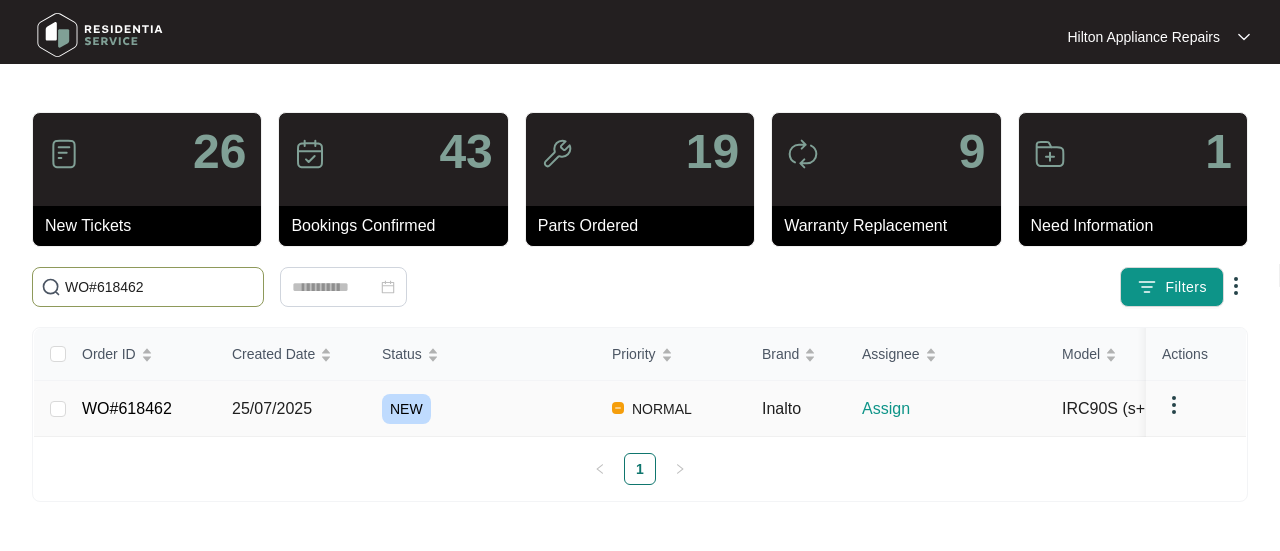 type on "WO#618462" 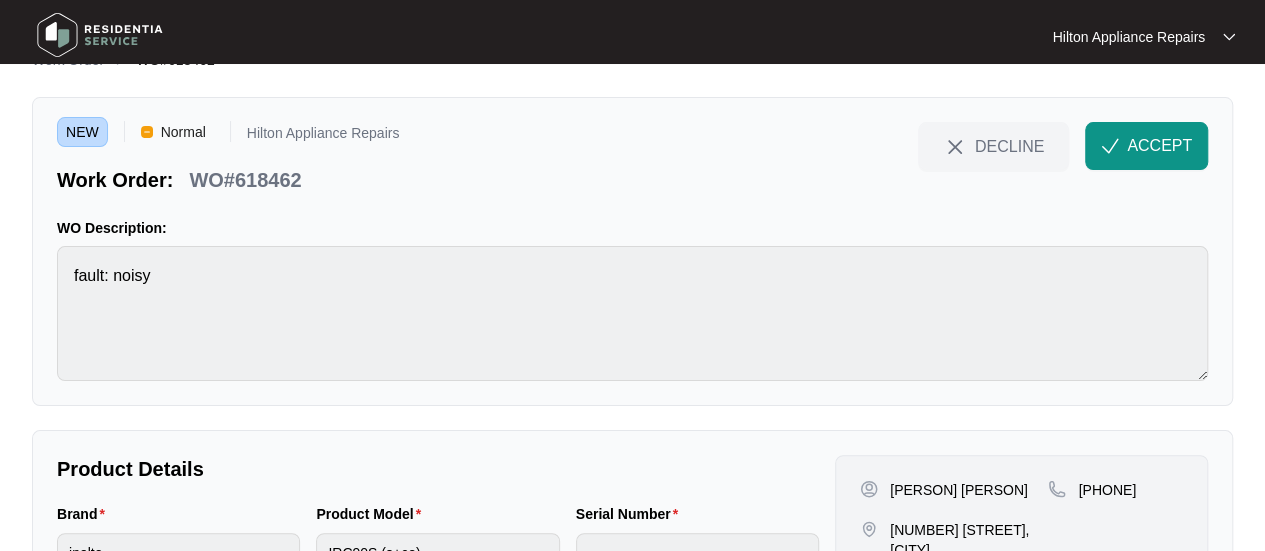 scroll, scrollTop: 0, scrollLeft: 0, axis: both 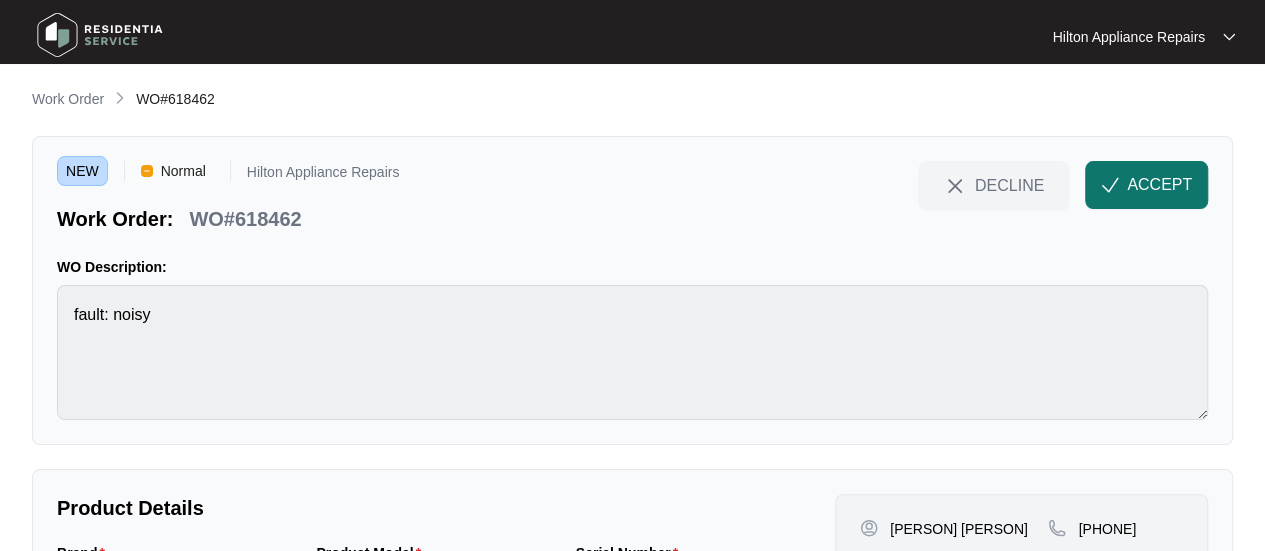 click on "ACCEPT" at bounding box center [1146, 185] 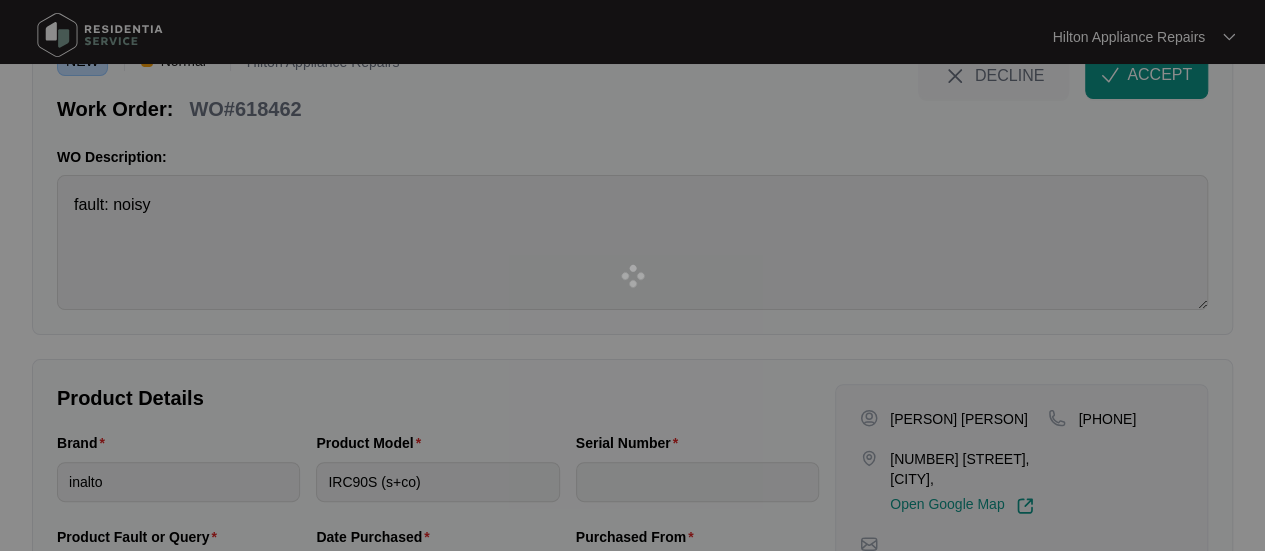 scroll, scrollTop: 233, scrollLeft: 0, axis: vertical 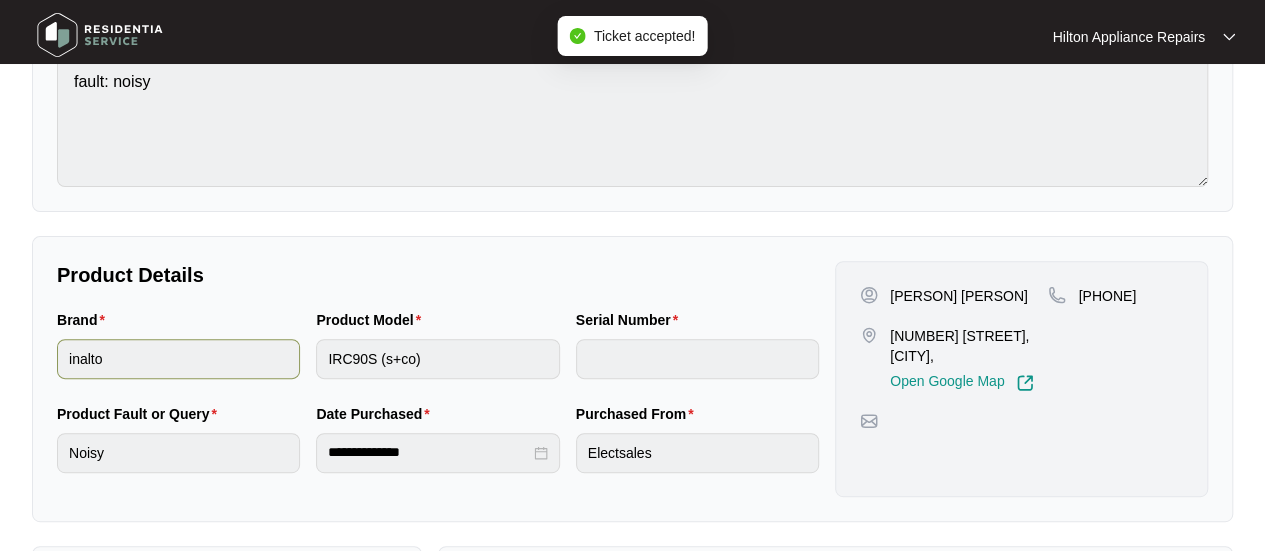 click on "Brand inalto Product Model IRC90S (s+co) Serial Number" at bounding box center (438, 356) 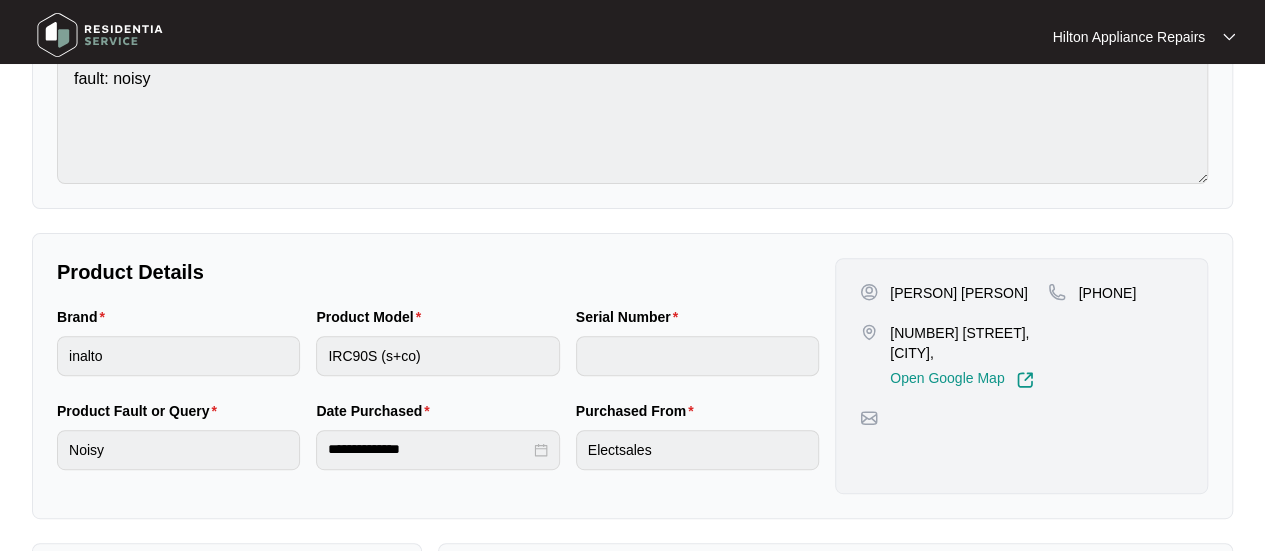 scroll, scrollTop: 300, scrollLeft: 0, axis: vertical 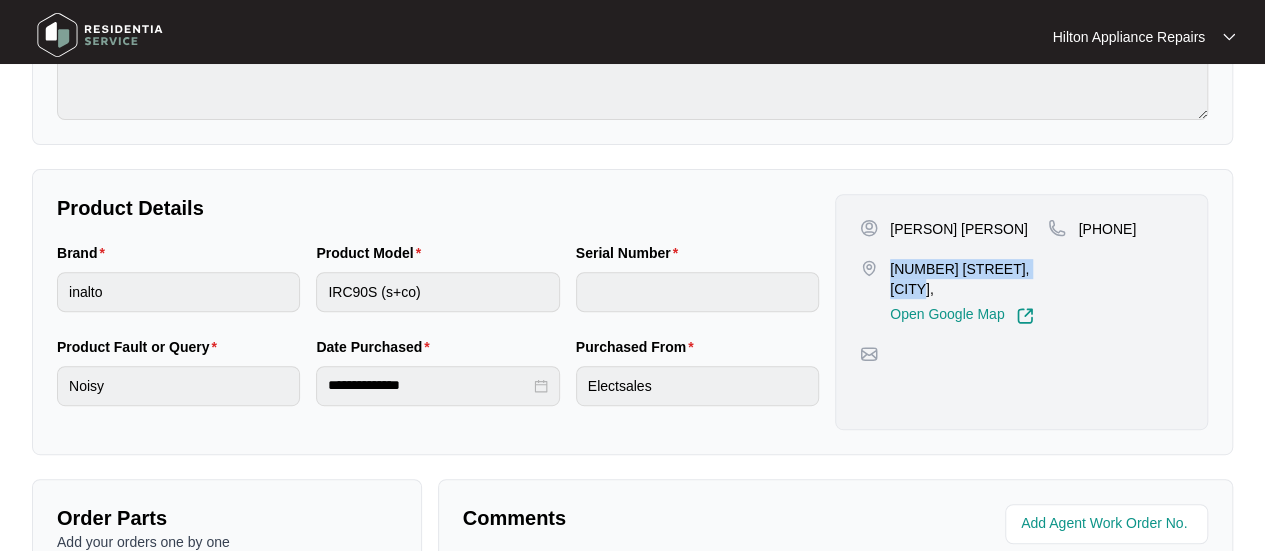 drag, startPoint x: 953, startPoint y: 289, endPoint x: 892, endPoint y: 271, distance: 63.600315 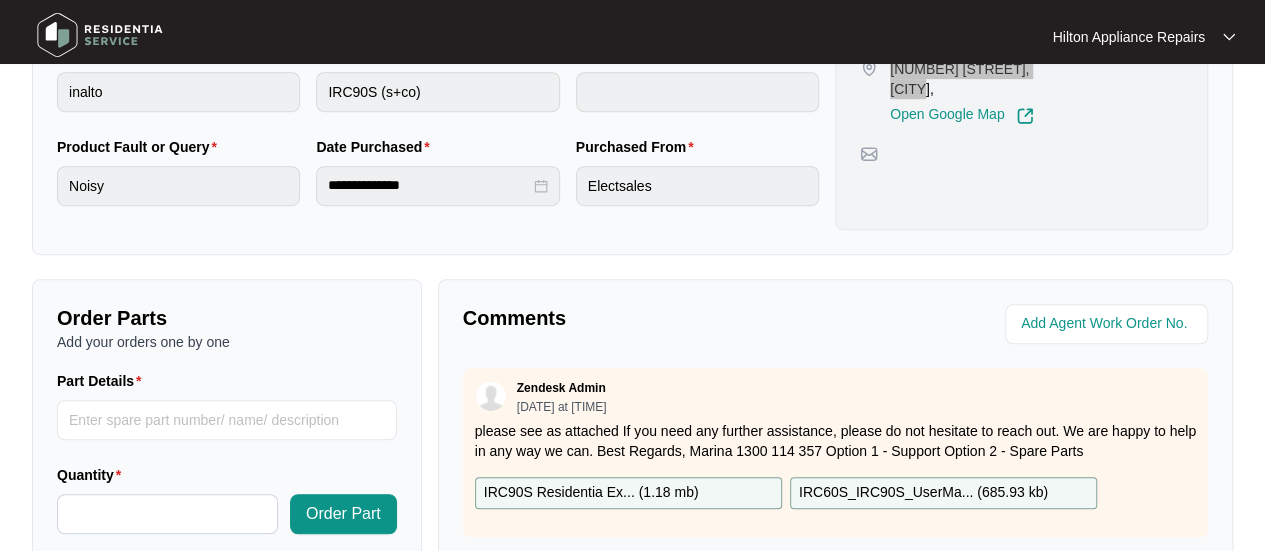 scroll, scrollTop: 300, scrollLeft: 0, axis: vertical 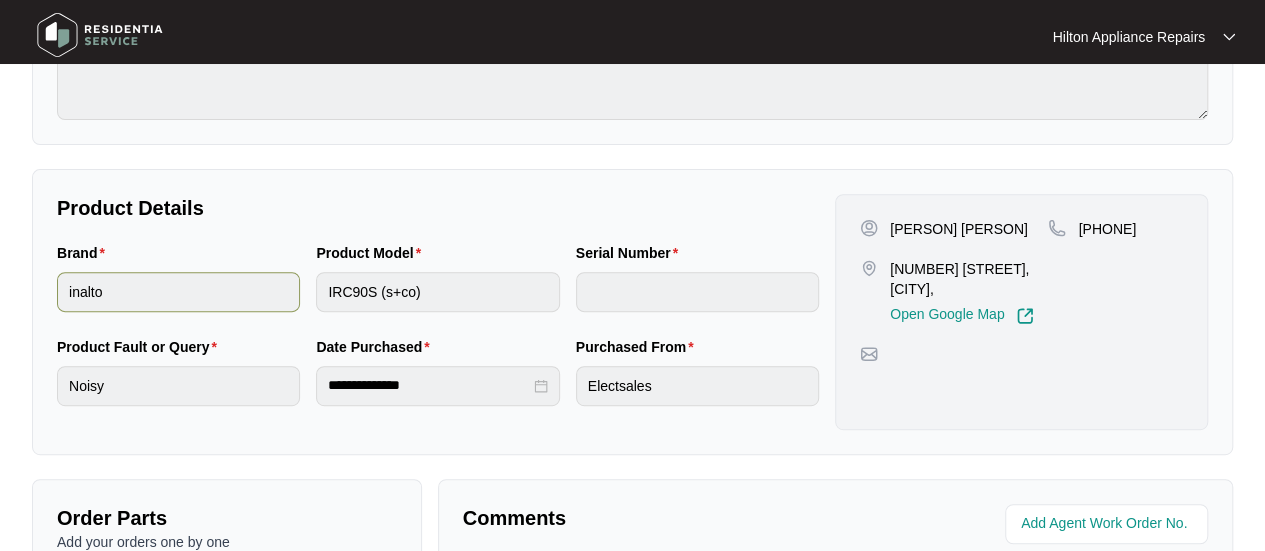 click on "Brand inalto Product Model IRC90S (s+co) Serial Number" at bounding box center (438, 289) 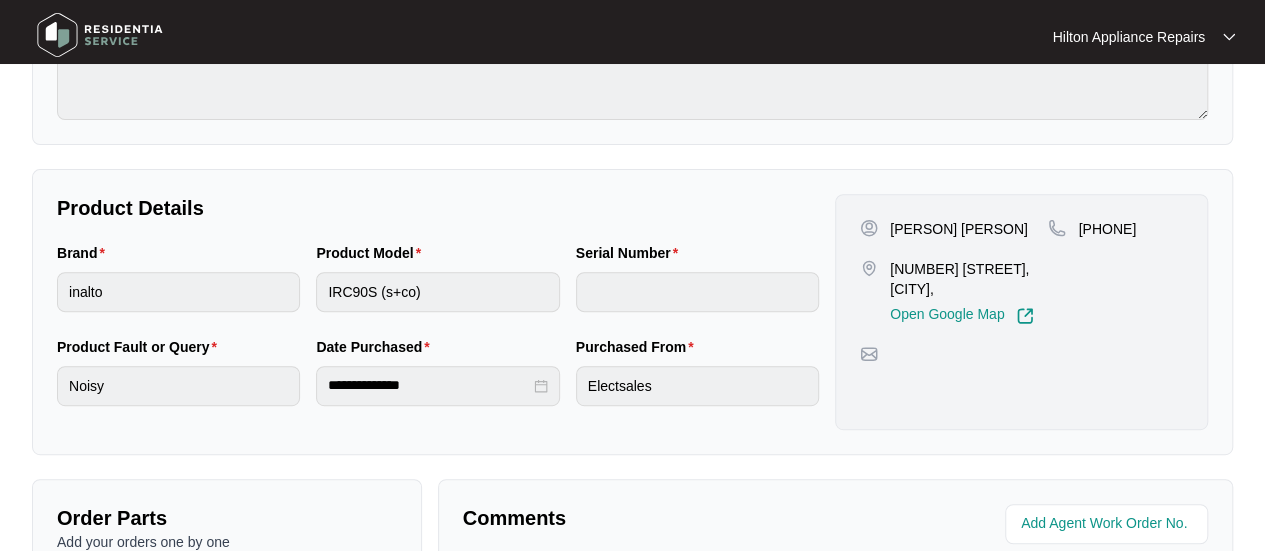 scroll, scrollTop: 0, scrollLeft: 0, axis: both 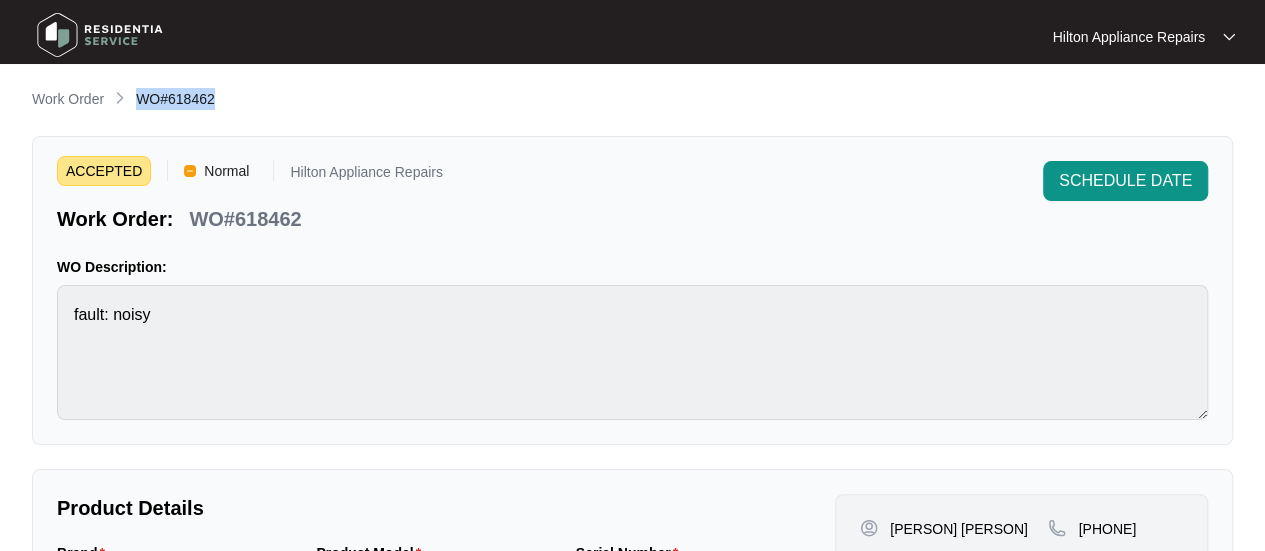 drag, startPoint x: 224, startPoint y: 96, endPoint x: 137, endPoint y: 97, distance: 87.005745 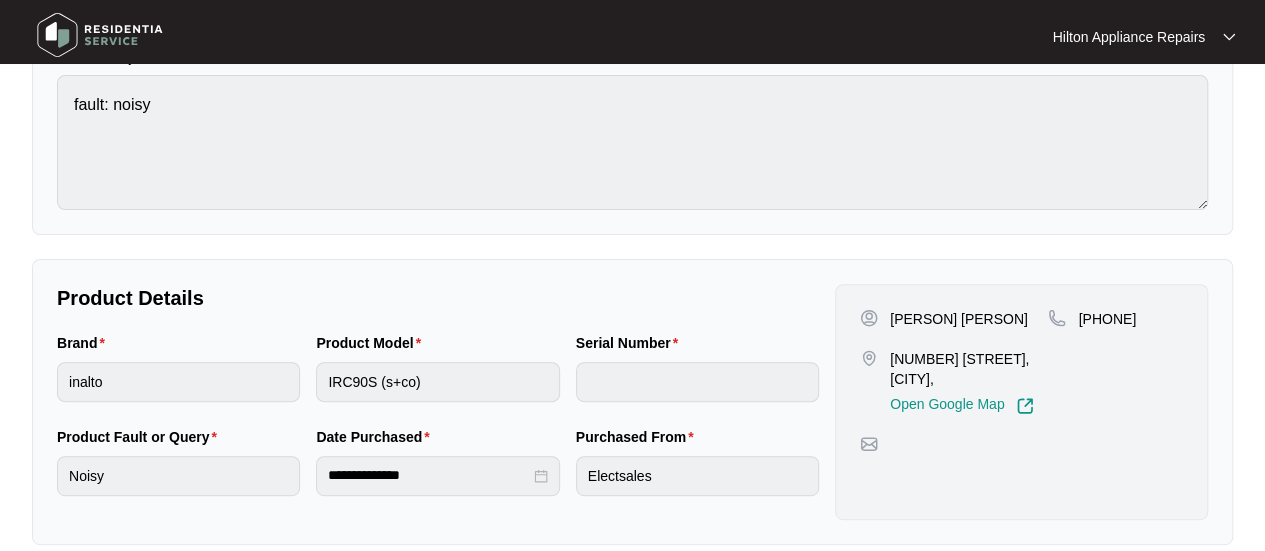 scroll, scrollTop: 300, scrollLeft: 0, axis: vertical 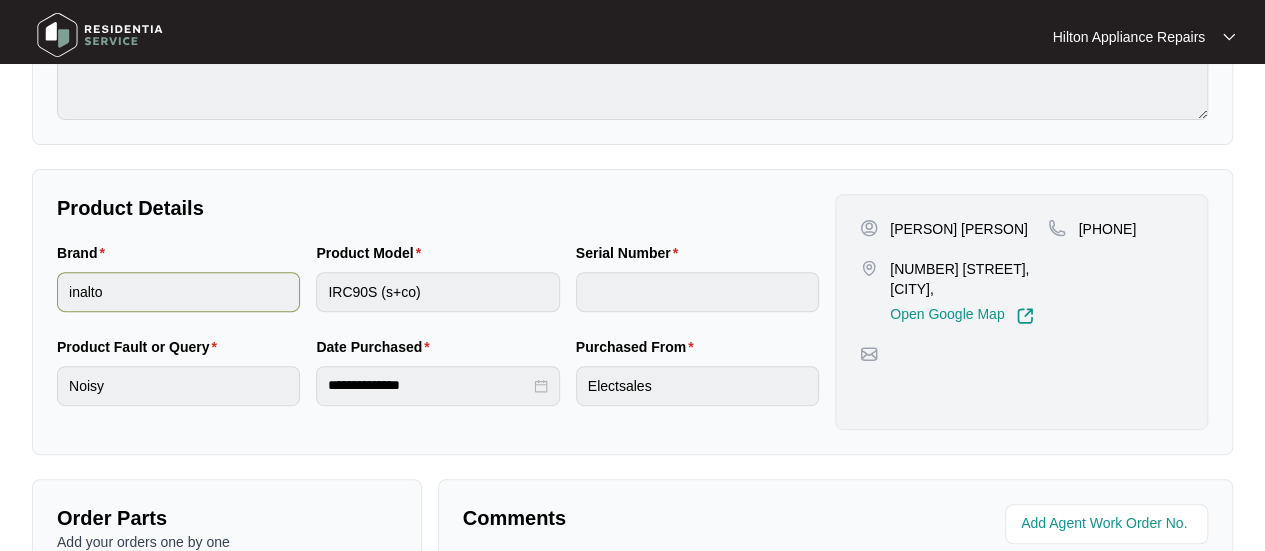 click on "Brand inalto Product Model IRC90S (s+co) Serial Number" at bounding box center (438, 289) 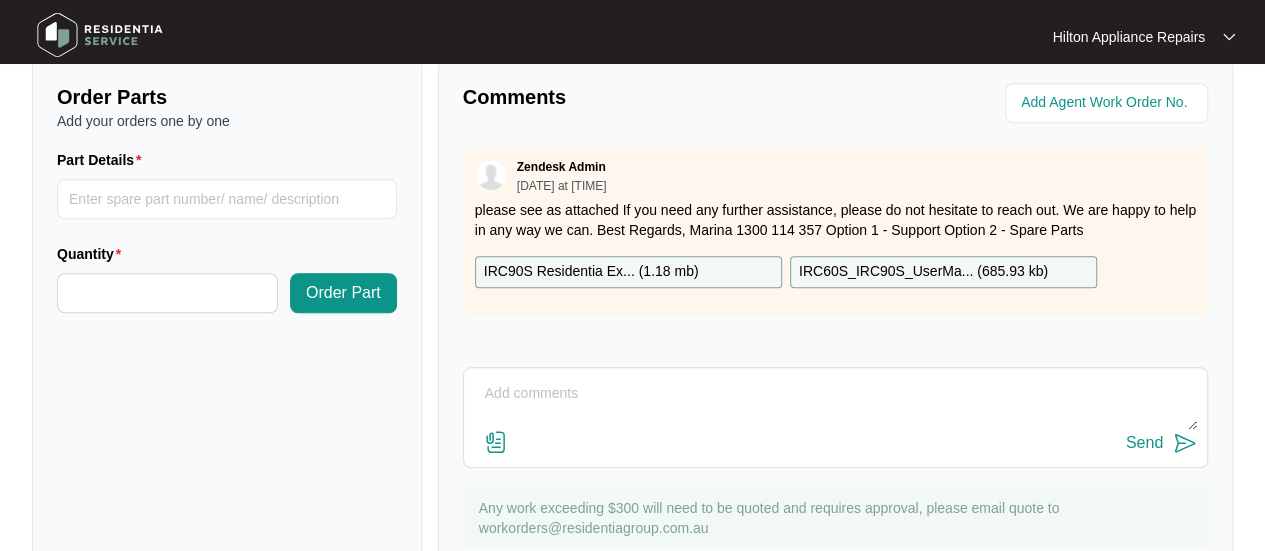 scroll, scrollTop: 791, scrollLeft: 0, axis: vertical 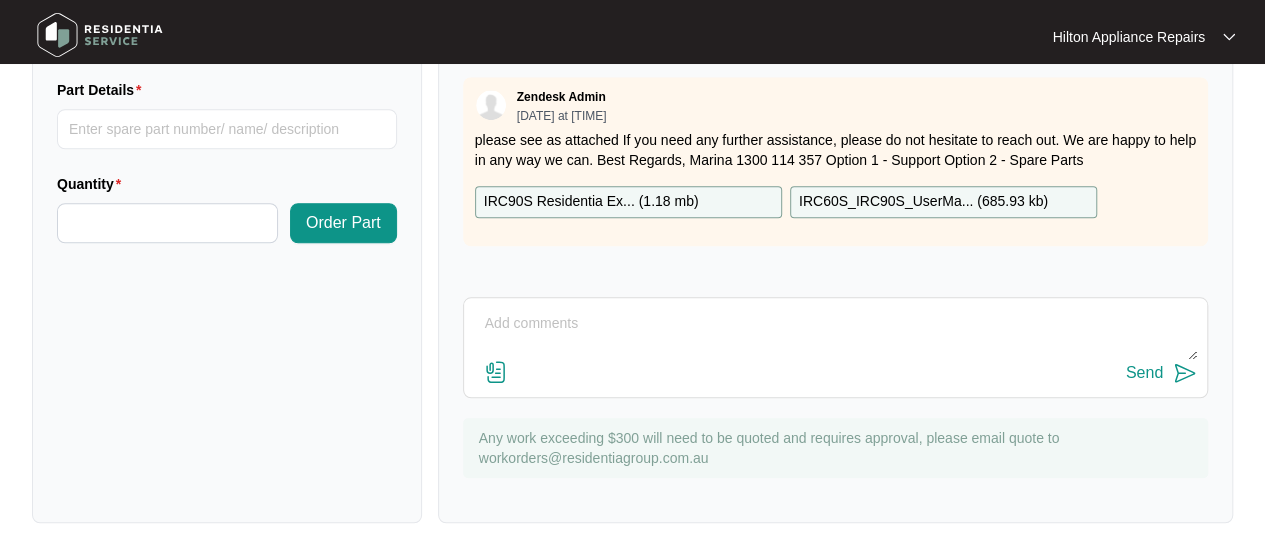 click at bounding box center (835, 334) 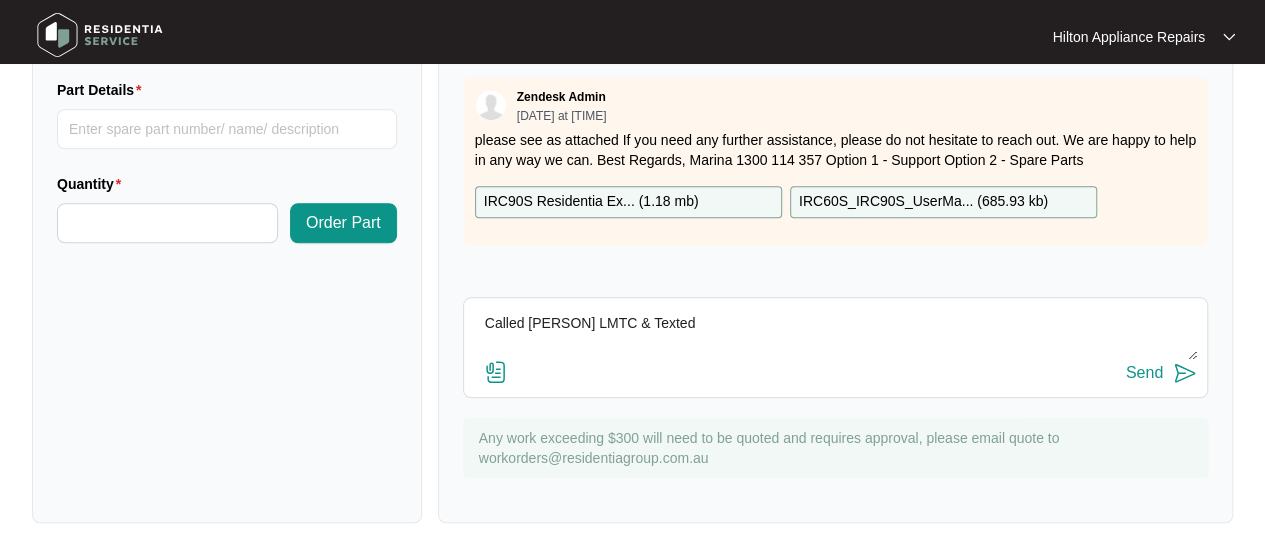 type on "Called [PERSON] LMTC & Texted" 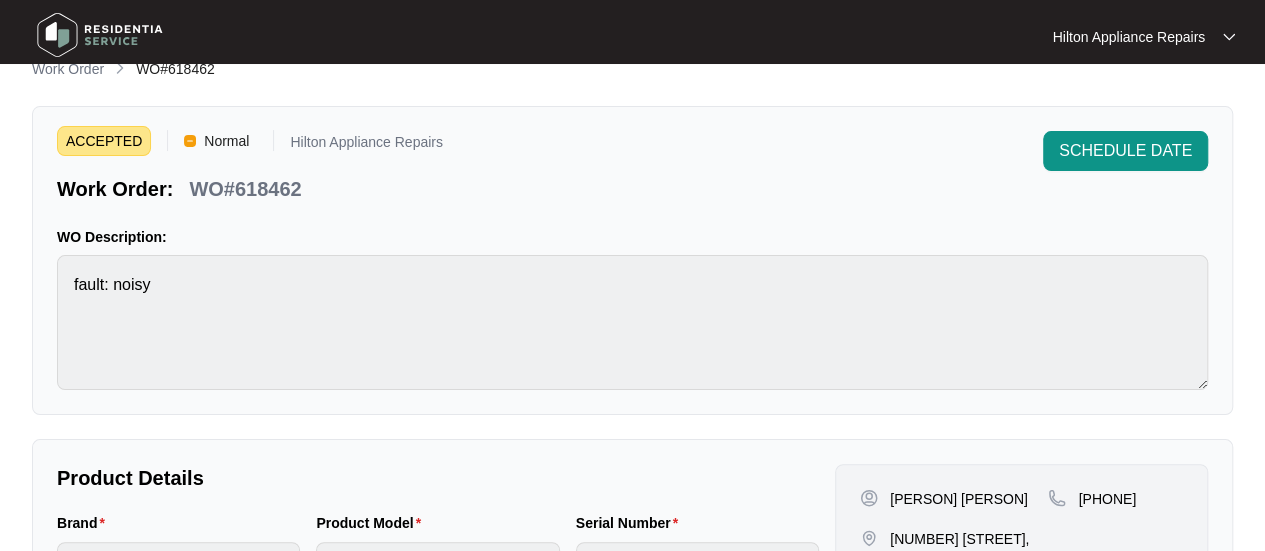 scroll, scrollTop: 0, scrollLeft: 0, axis: both 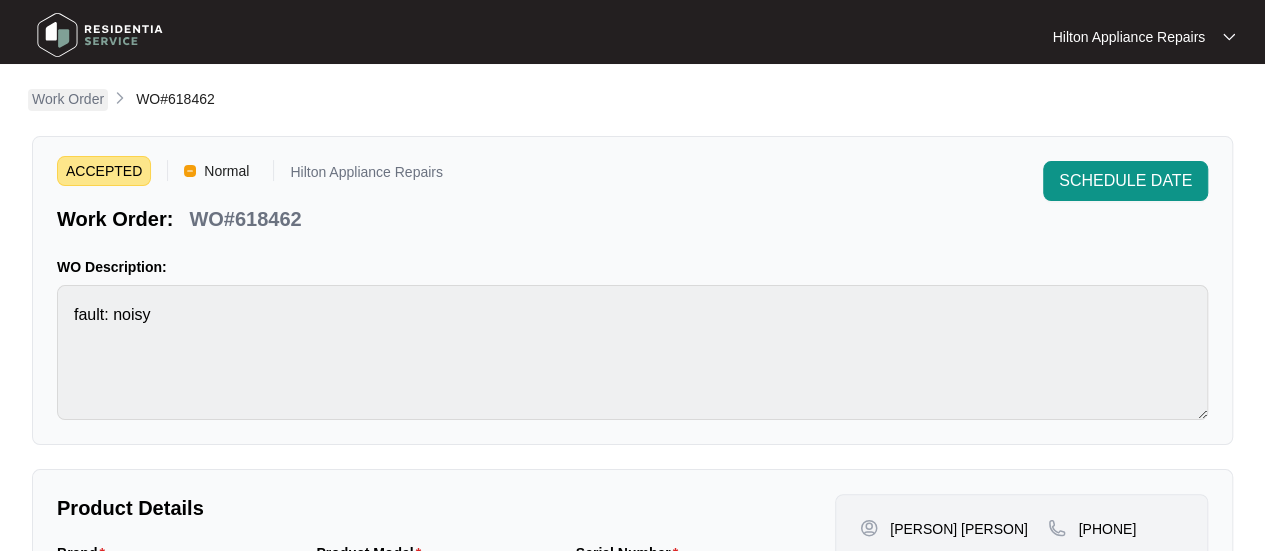 click on "Work Order" at bounding box center (68, 99) 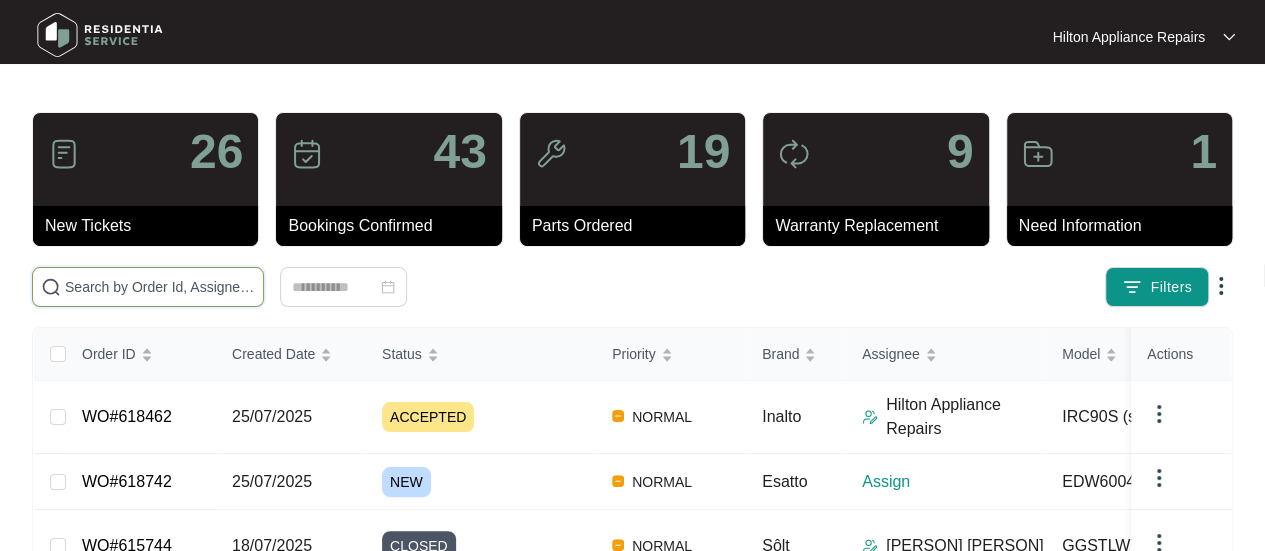 click at bounding box center [160, 287] 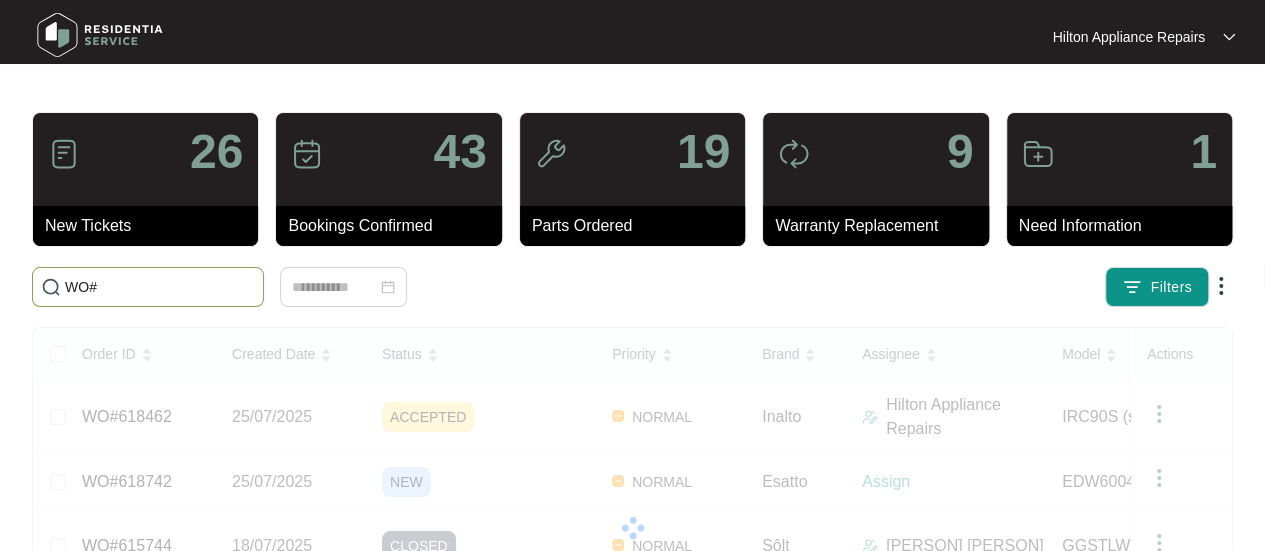 paste on "618472" 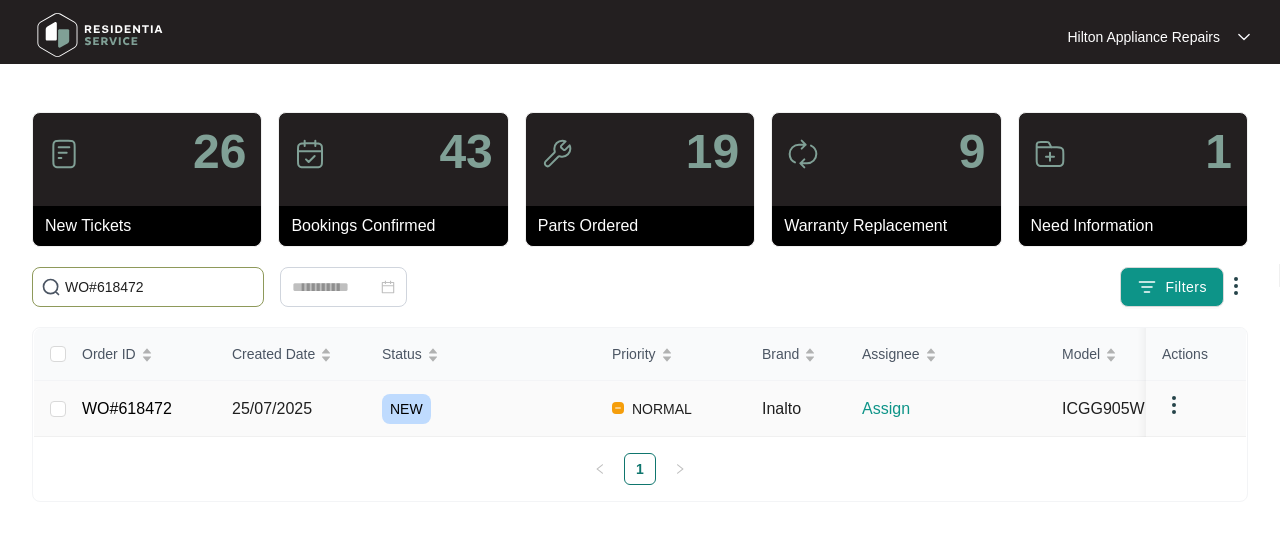 type on "WO#618472" 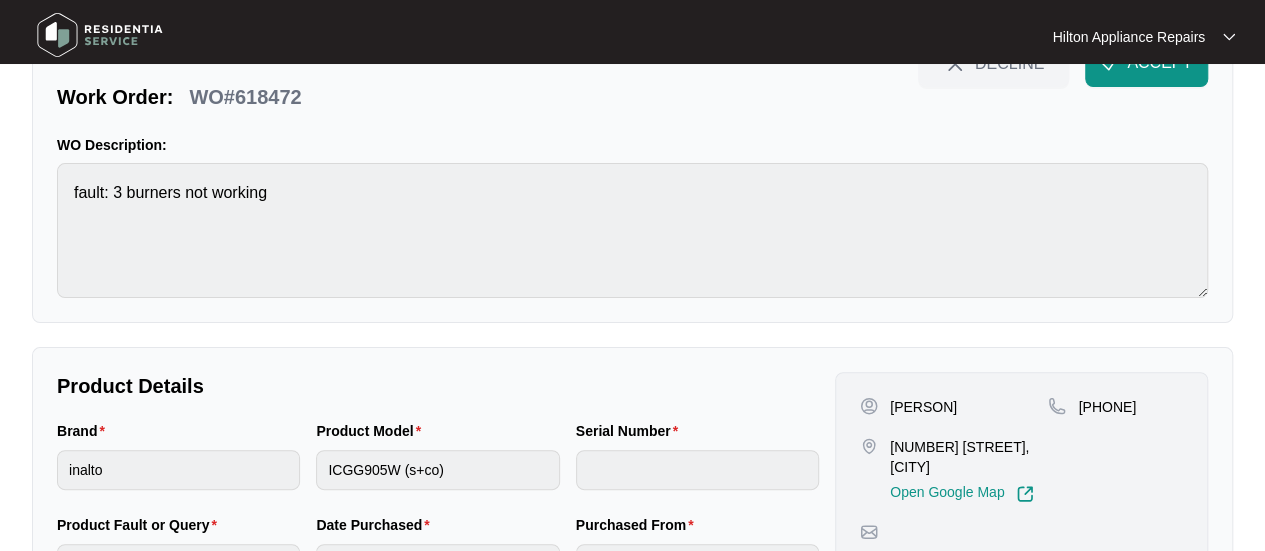 scroll, scrollTop: 233, scrollLeft: 0, axis: vertical 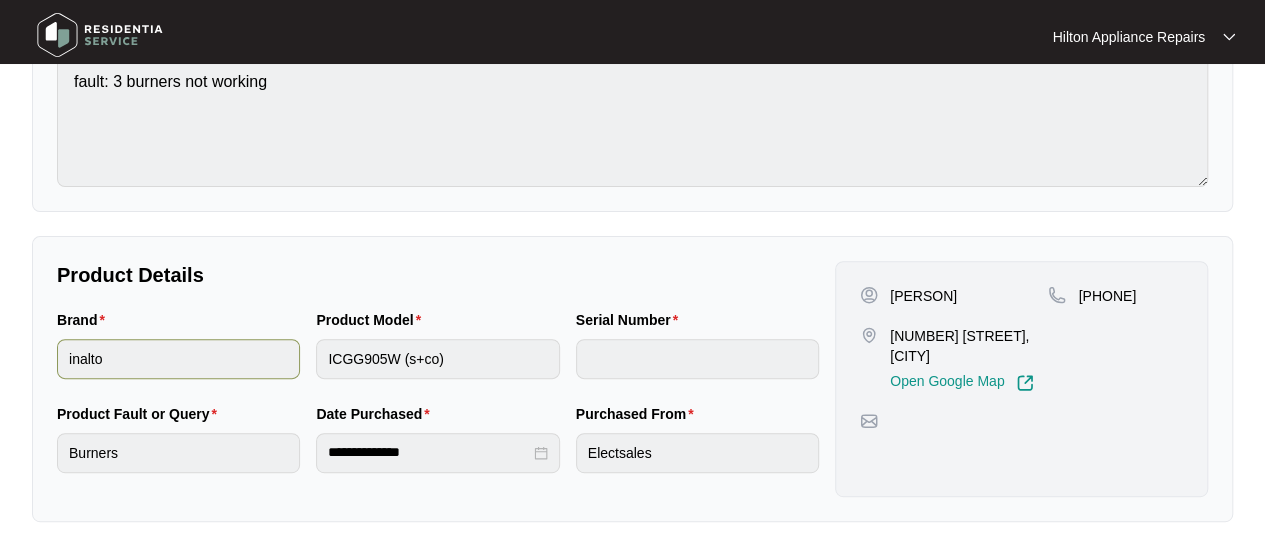 click on "Brand inalto Product Model ICGG905W (s+co) Serial Number" at bounding box center (438, 356) 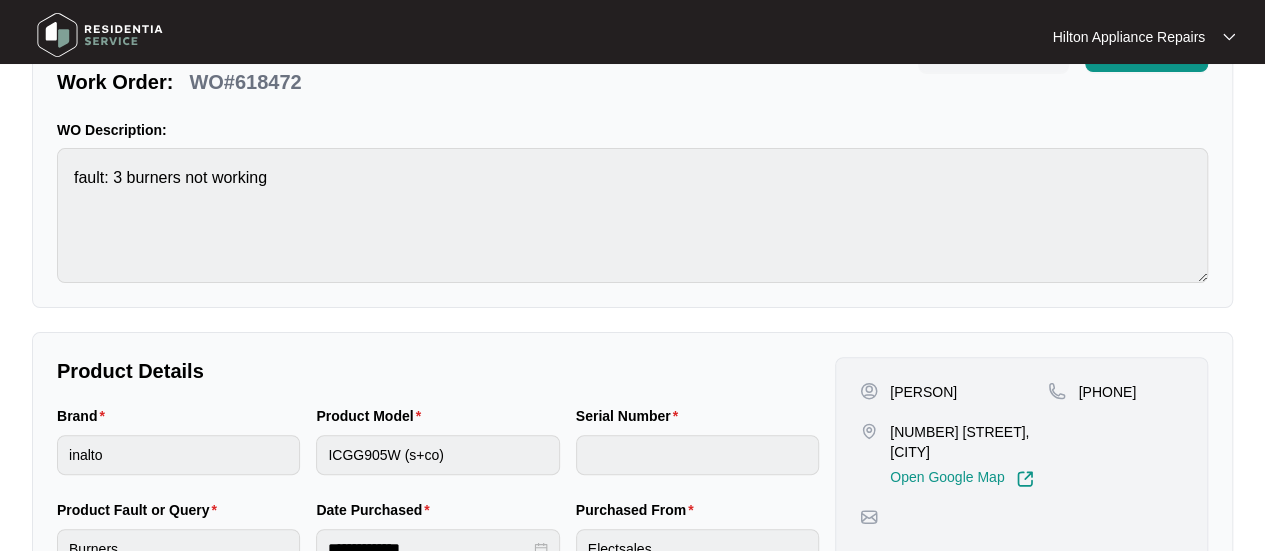 scroll, scrollTop: 0, scrollLeft: 0, axis: both 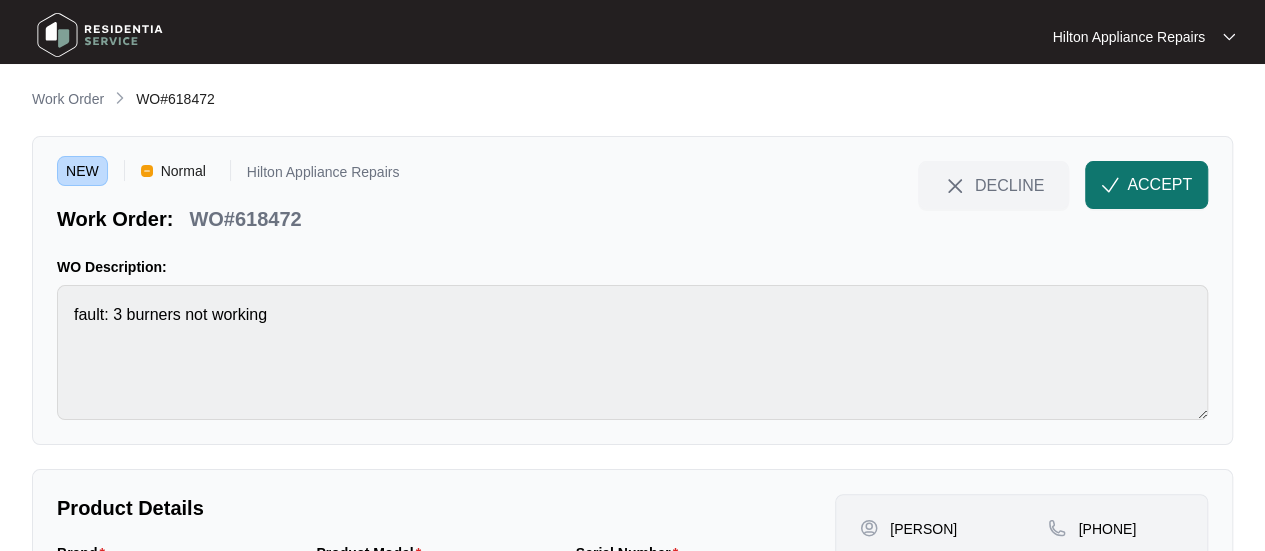 click on "ACCEPT" at bounding box center [1146, 185] 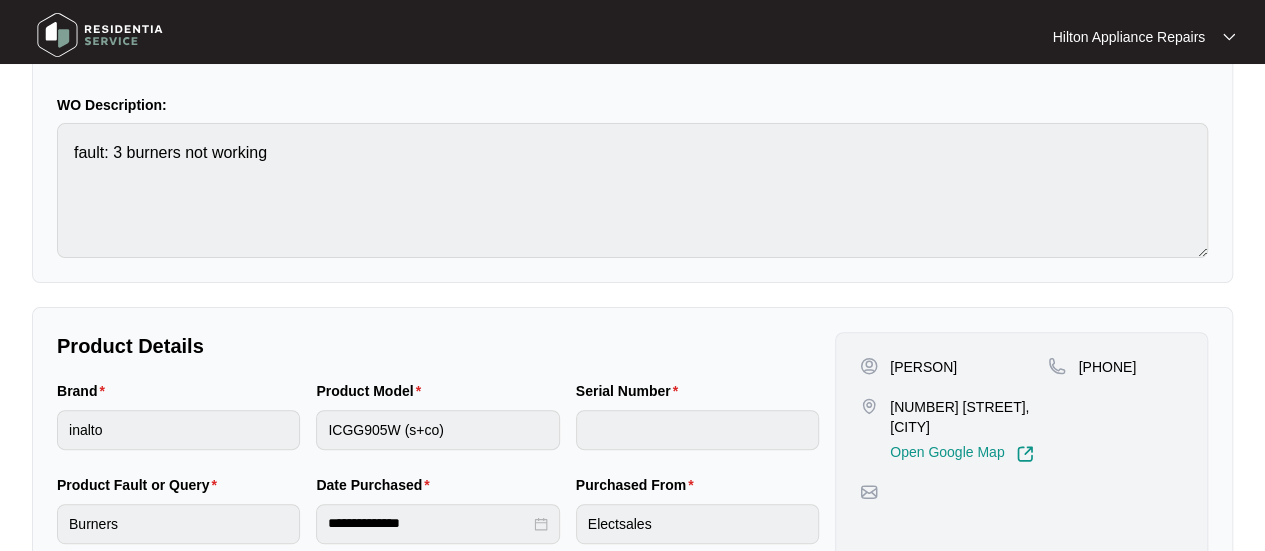 scroll, scrollTop: 300, scrollLeft: 0, axis: vertical 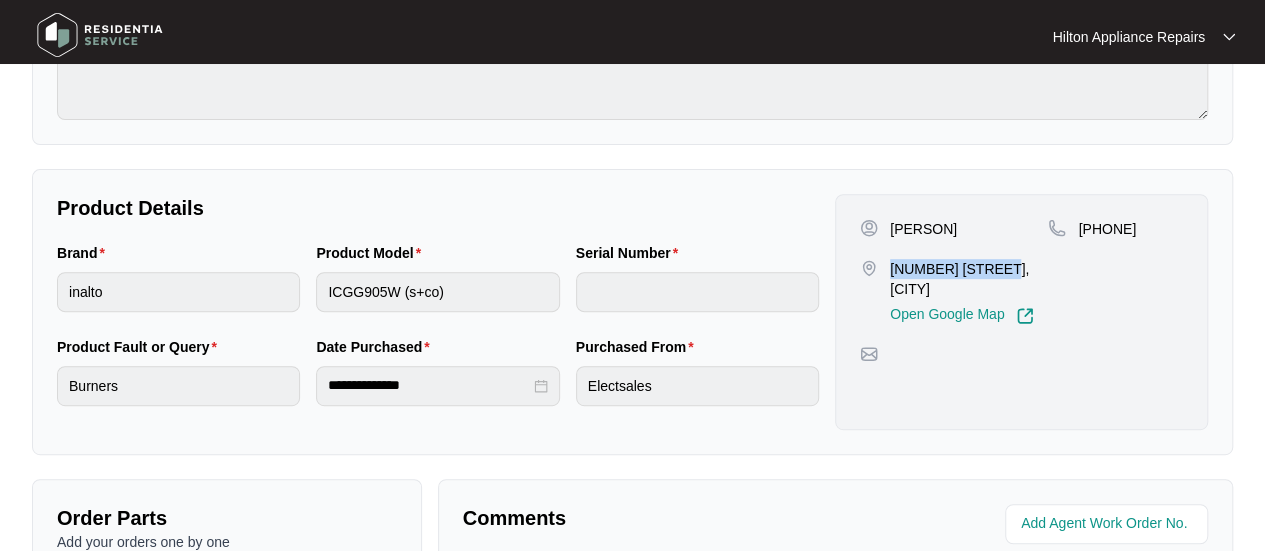drag, startPoint x: 1006, startPoint y: 265, endPoint x: 837, endPoint y: 269, distance: 169.04733 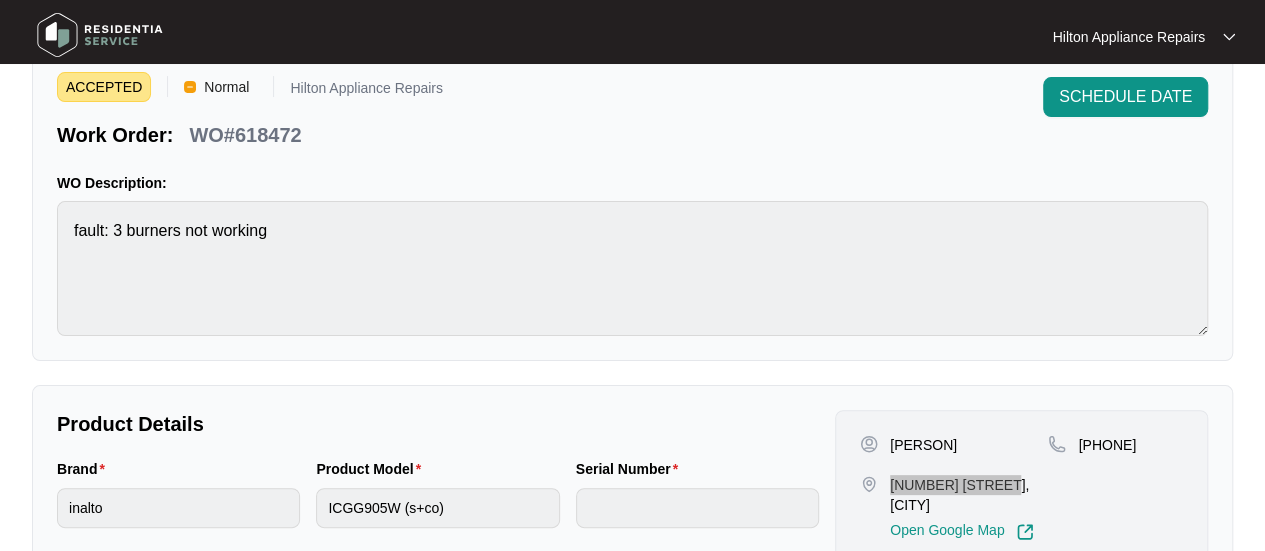 scroll, scrollTop: 300, scrollLeft: 0, axis: vertical 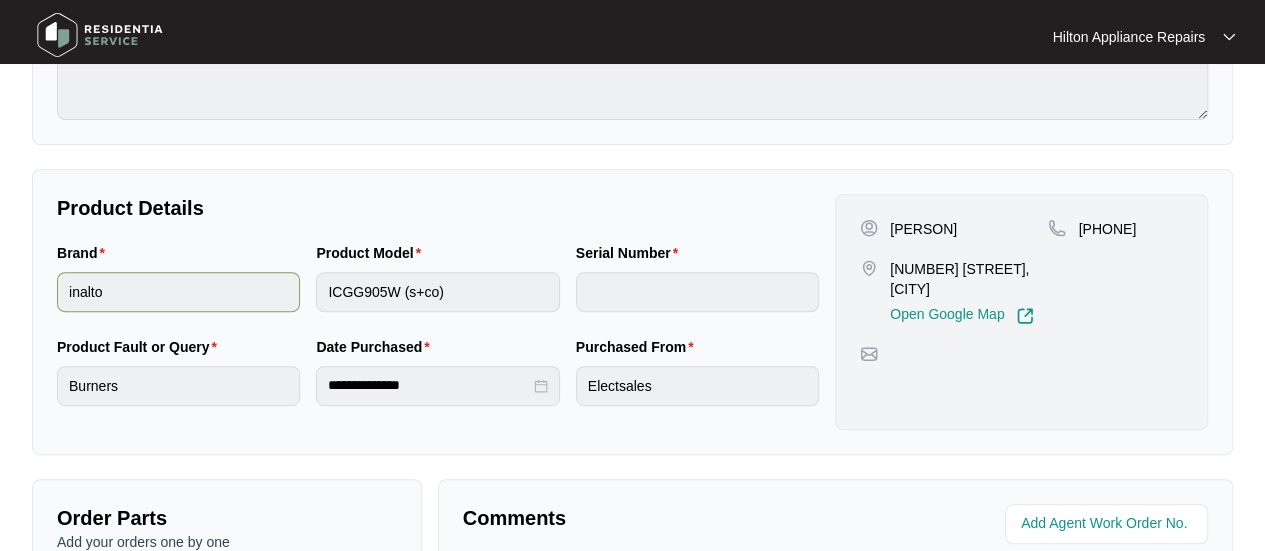 click on "Brand inalto Product Model ICGG905W (s+co) Serial Number" at bounding box center [438, 289] 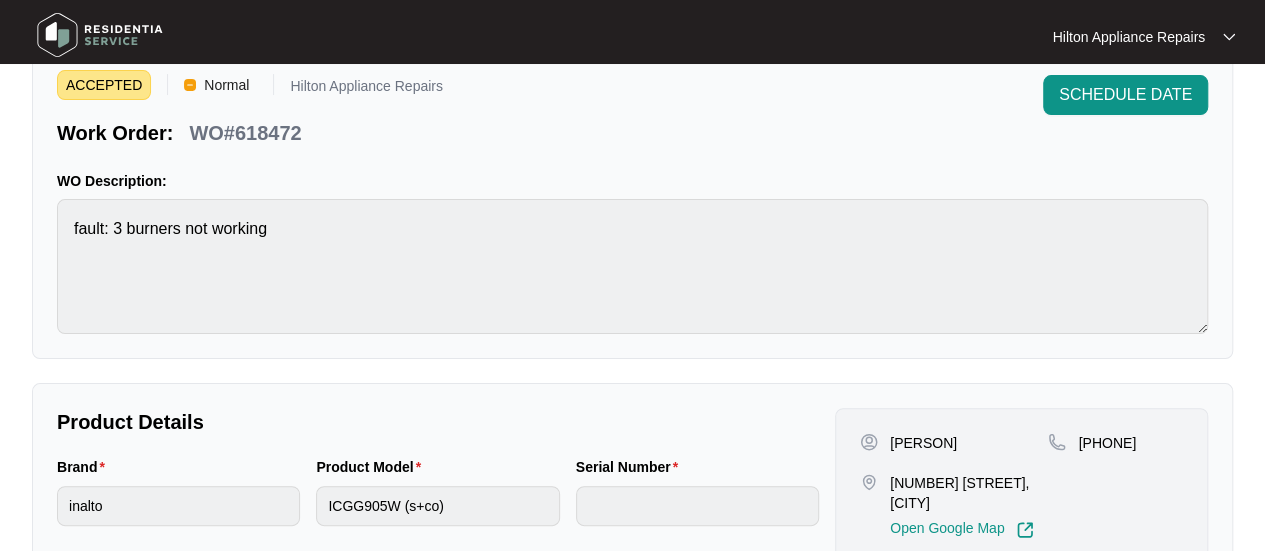 scroll, scrollTop: 0, scrollLeft: 0, axis: both 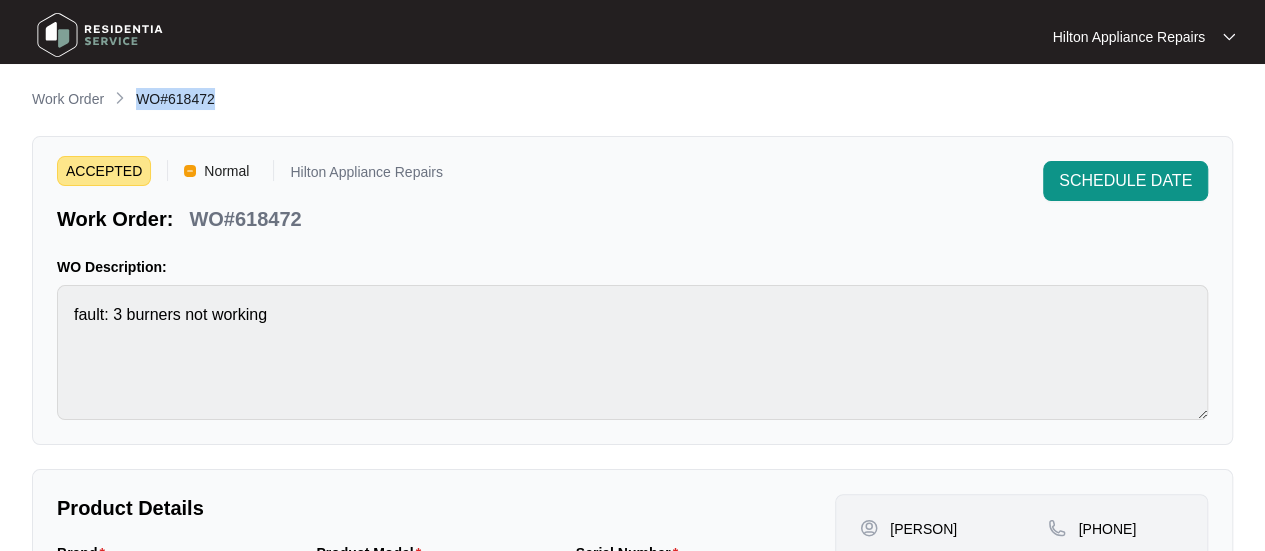 drag, startPoint x: 226, startPoint y: 92, endPoint x: 141, endPoint y: 96, distance: 85.09406 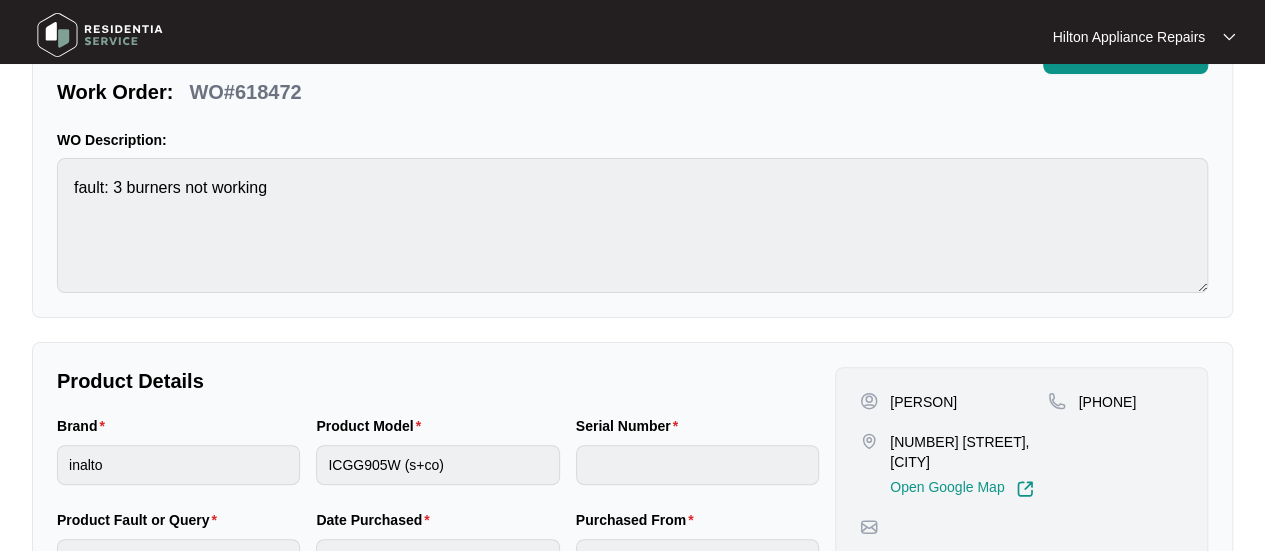scroll, scrollTop: 200, scrollLeft: 0, axis: vertical 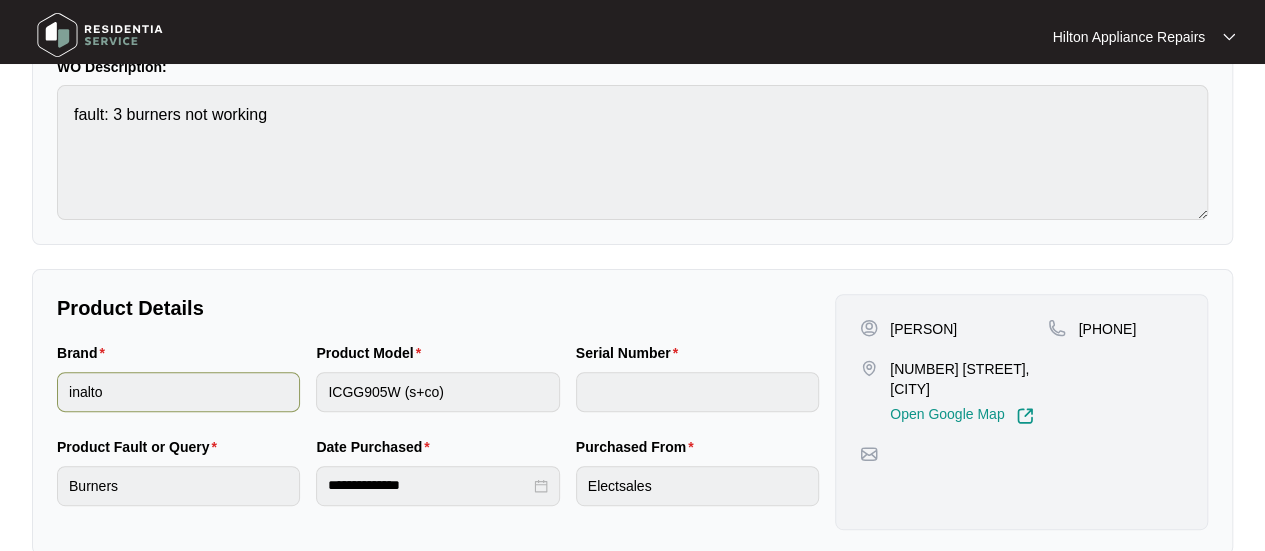 click on "Brand inalto Product Model ICGG905W (s+co) Serial Number" at bounding box center [438, 389] 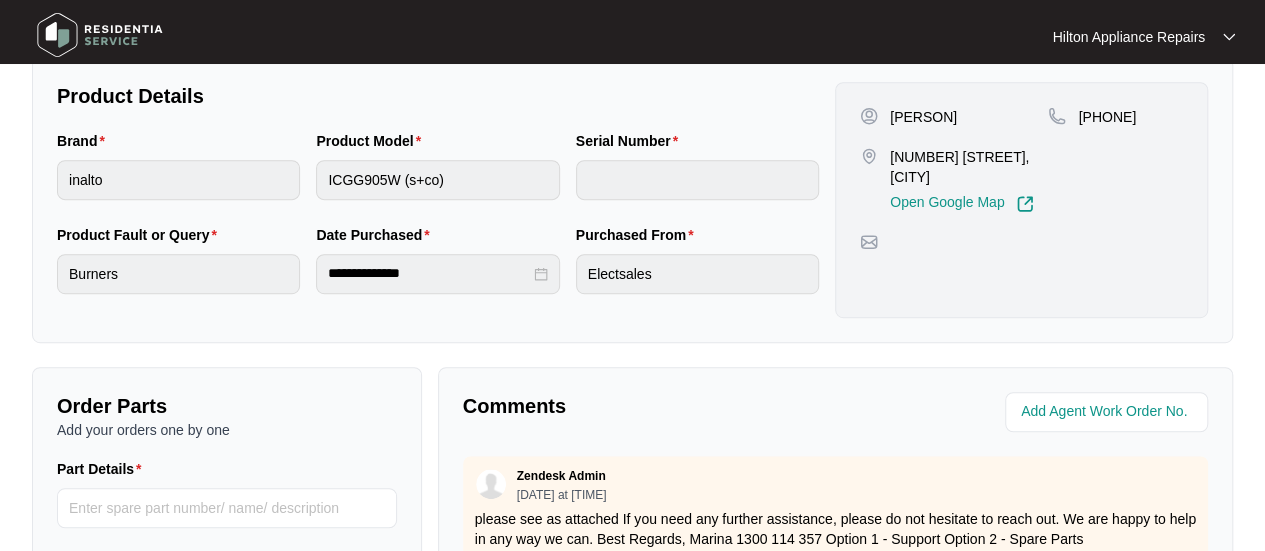 scroll, scrollTop: 500, scrollLeft: 0, axis: vertical 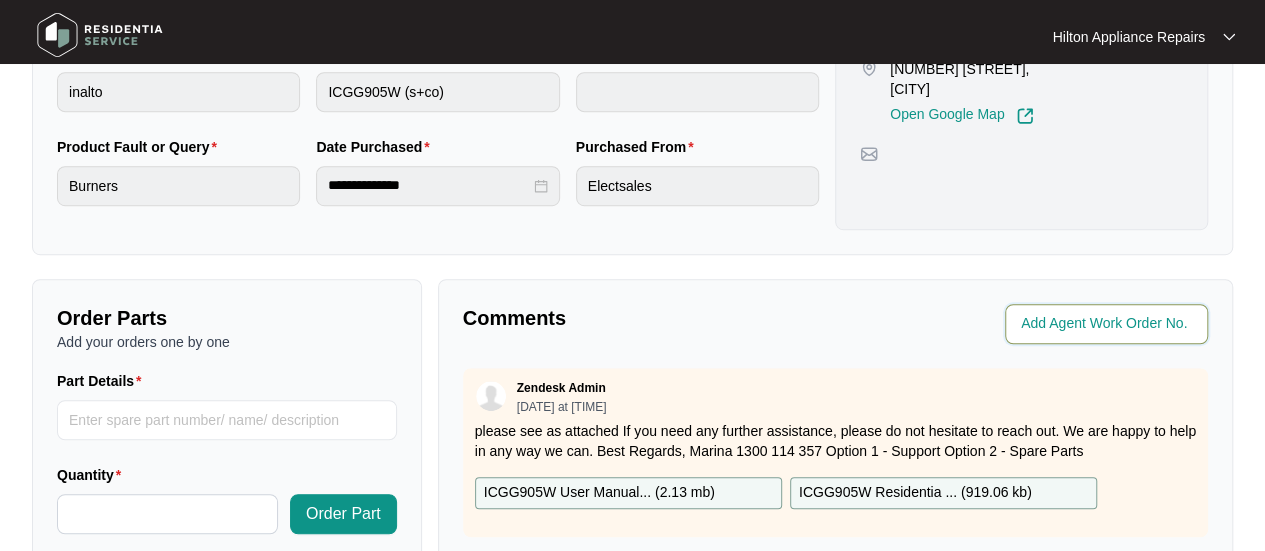 click at bounding box center [1108, 324] 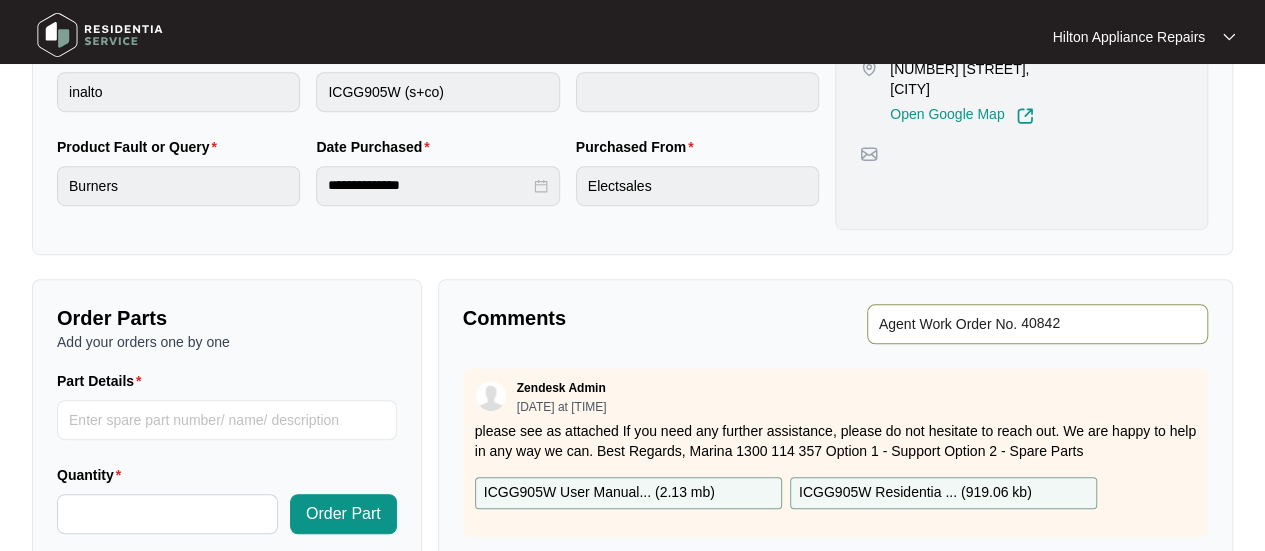 type on "40842" 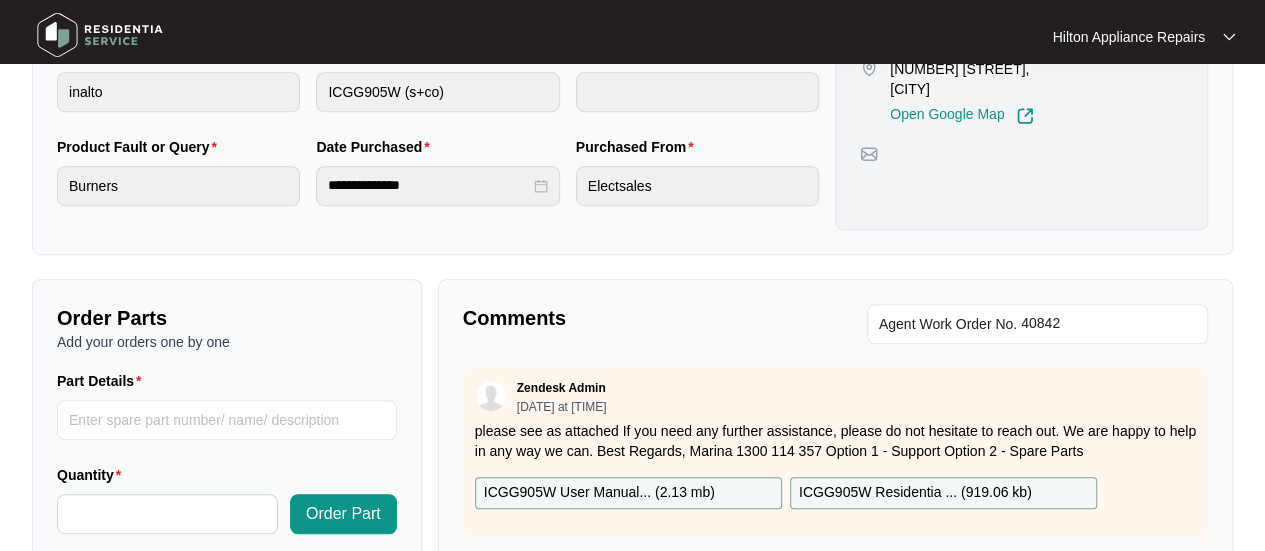 click on "Comments Agent Work Order No.  Zendesk Admin [DATE] at [TIME]   please see as attached
If you need any further assistance, please do not hesitate to reach out. We are happy to help in any way we can.
Best Regards,
[PERSON]
[PHONE]
Option 1 - Support
Option 2 - Spare Parts ICGG905W User Manual...   ( 2.13 mb ) ICGG905W Residentia ...   ( 919.06 kb ) Send Any work exceeding $300 will need to be quoted and requires approval, please email quote to workorders@residentiagroup.com.au" at bounding box center [835, 546] 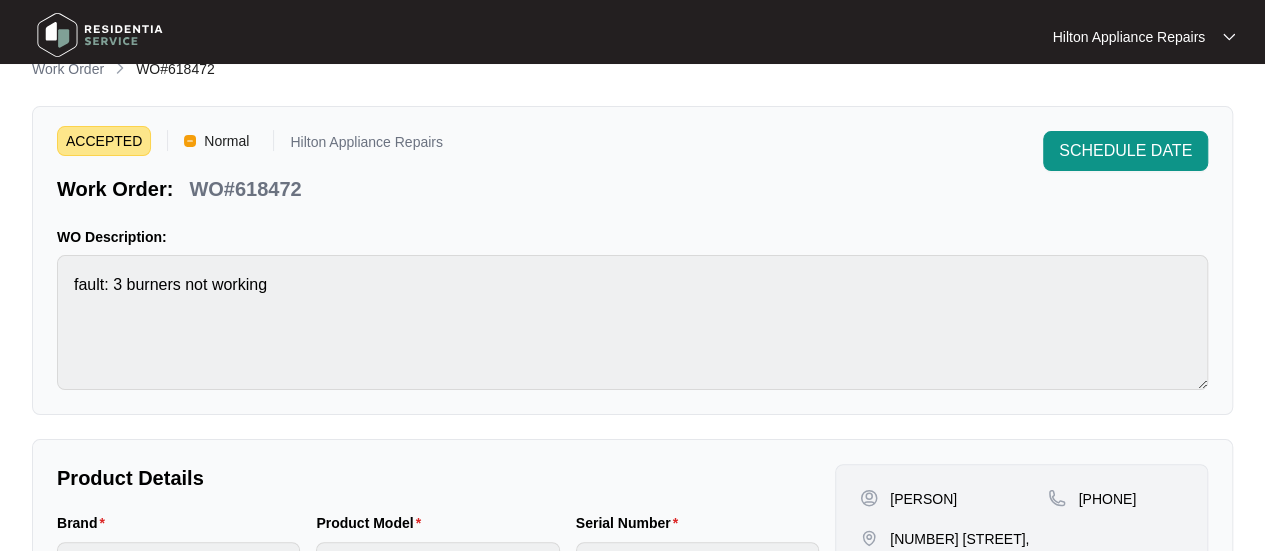 scroll, scrollTop: 0, scrollLeft: 0, axis: both 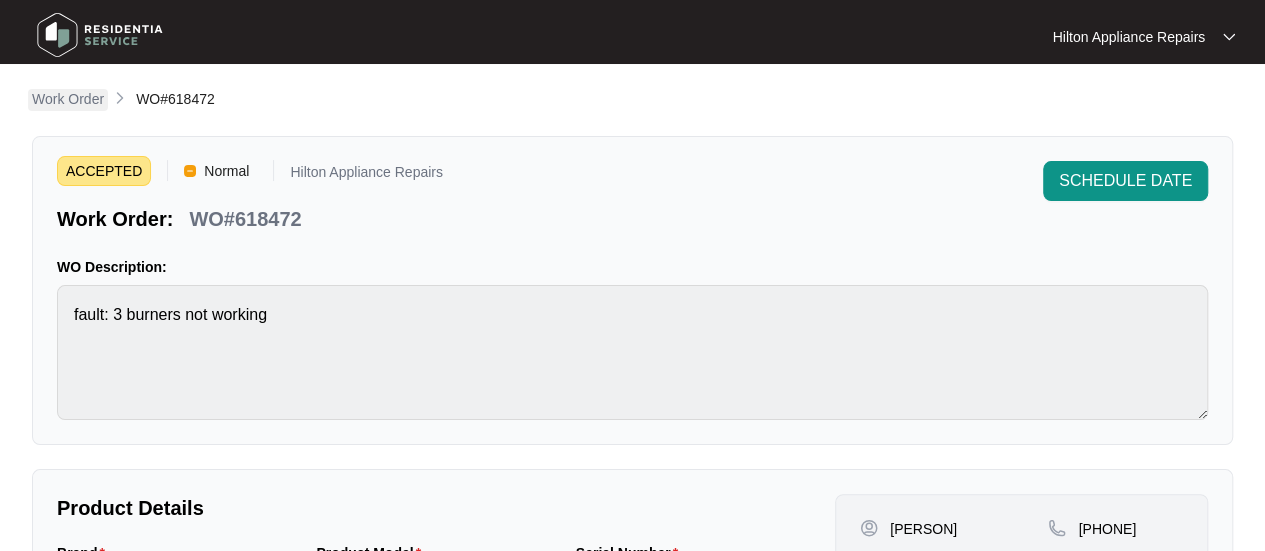click on "Work Order" at bounding box center [68, 99] 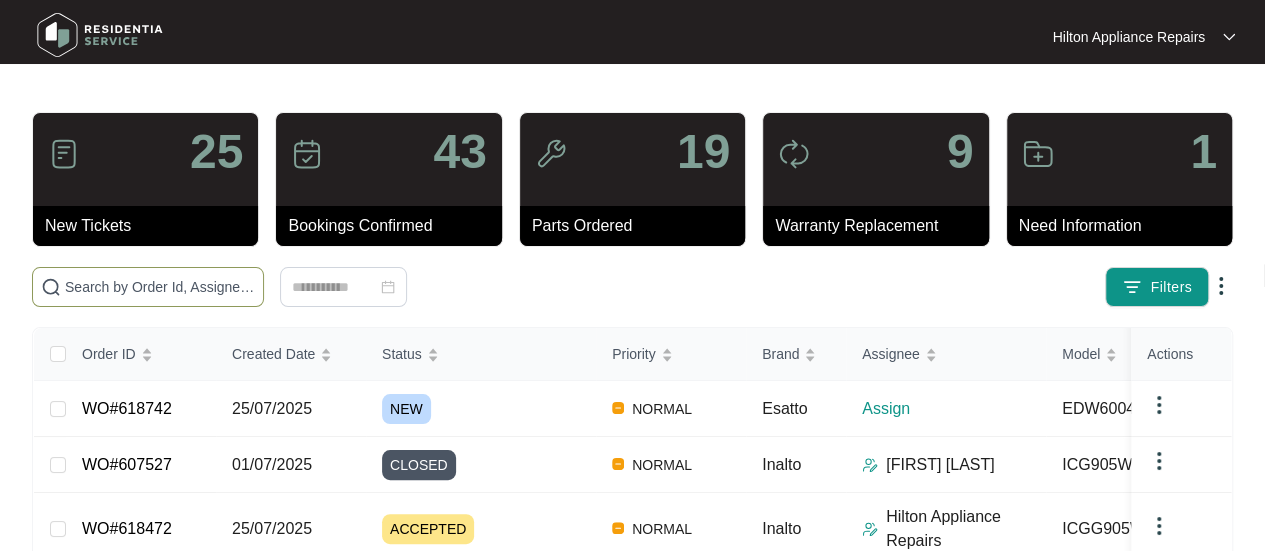 click at bounding box center (160, 287) 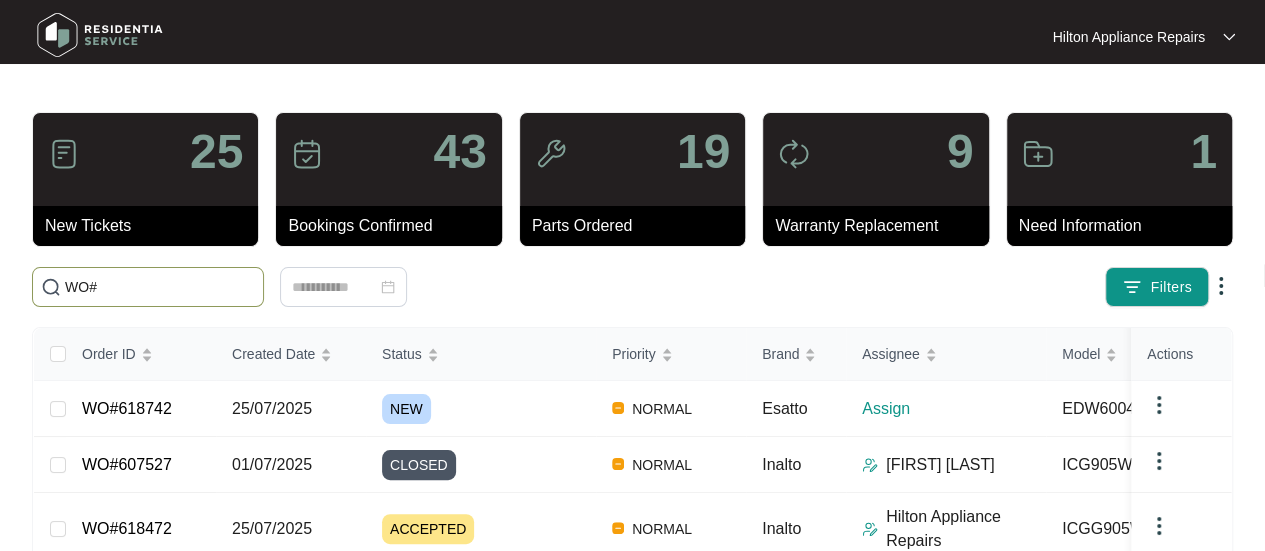paste on "618554" 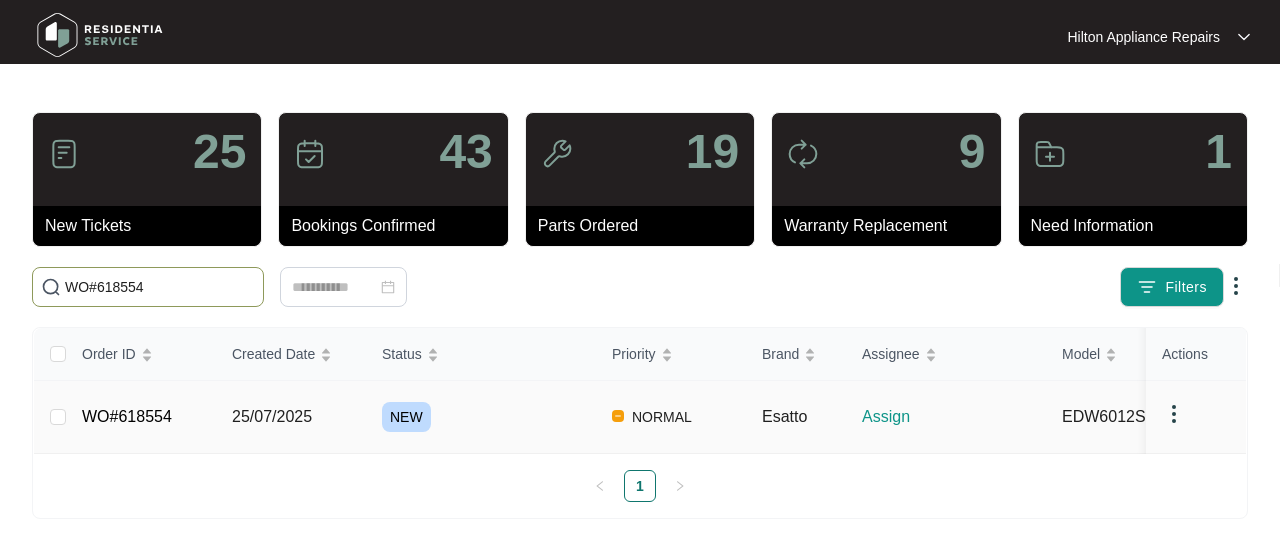 type on "WO#618554" 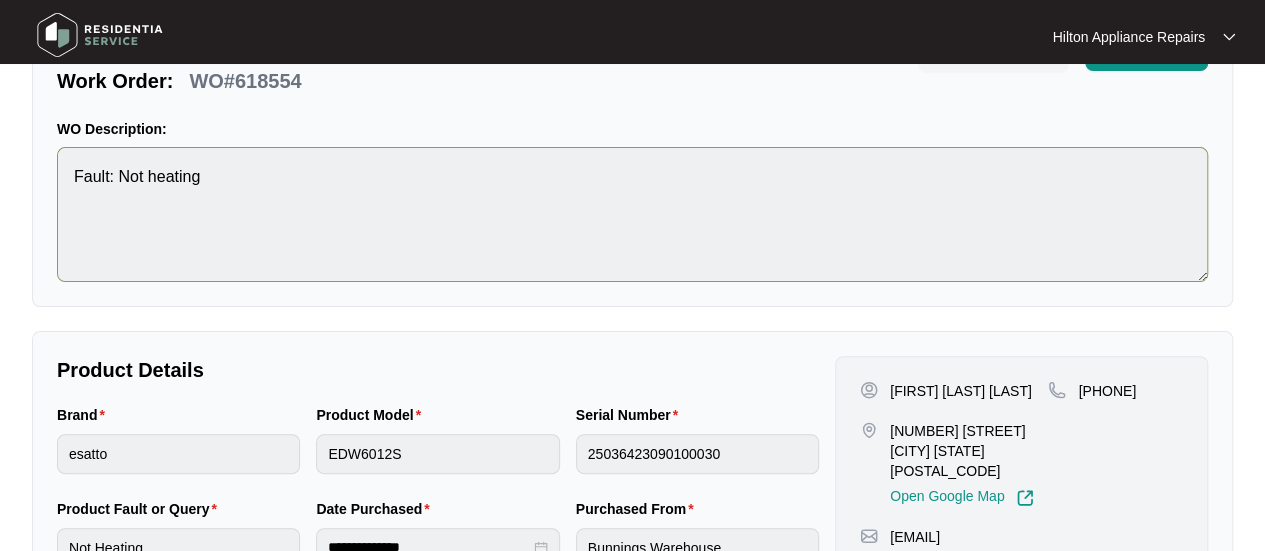 scroll, scrollTop: 33, scrollLeft: 0, axis: vertical 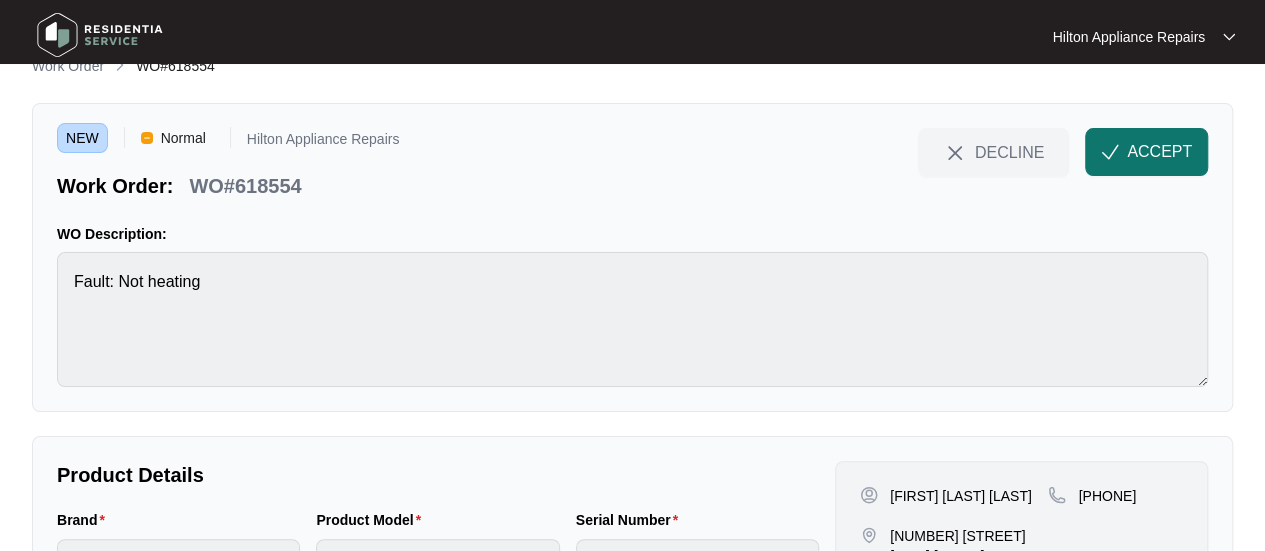 click on "ACCEPT" at bounding box center (1159, 152) 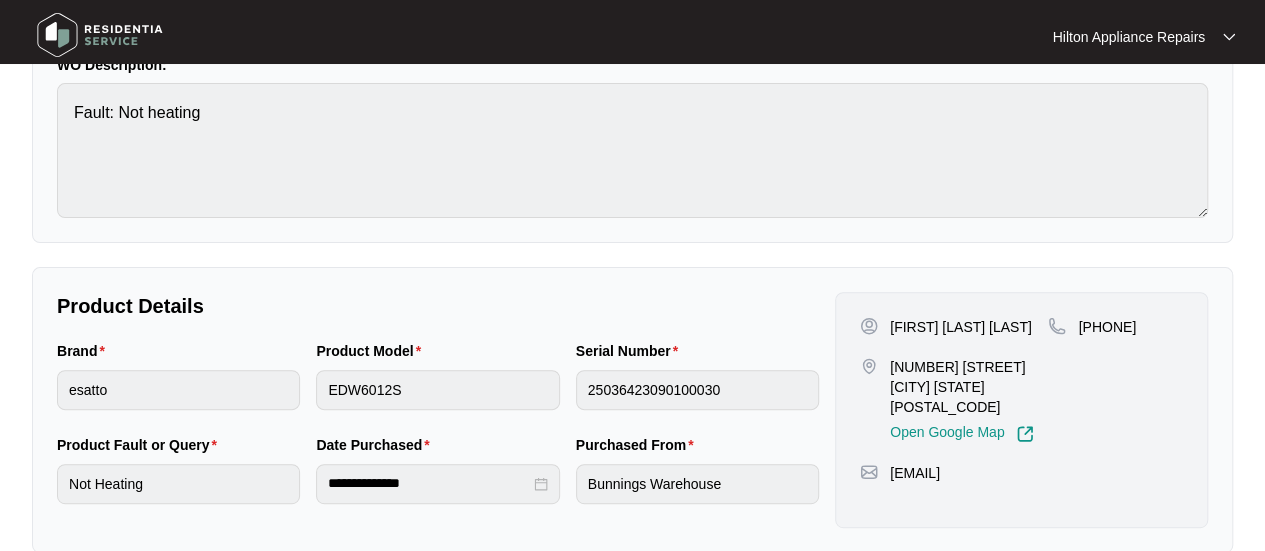scroll, scrollTop: 233, scrollLeft: 0, axis: vertical 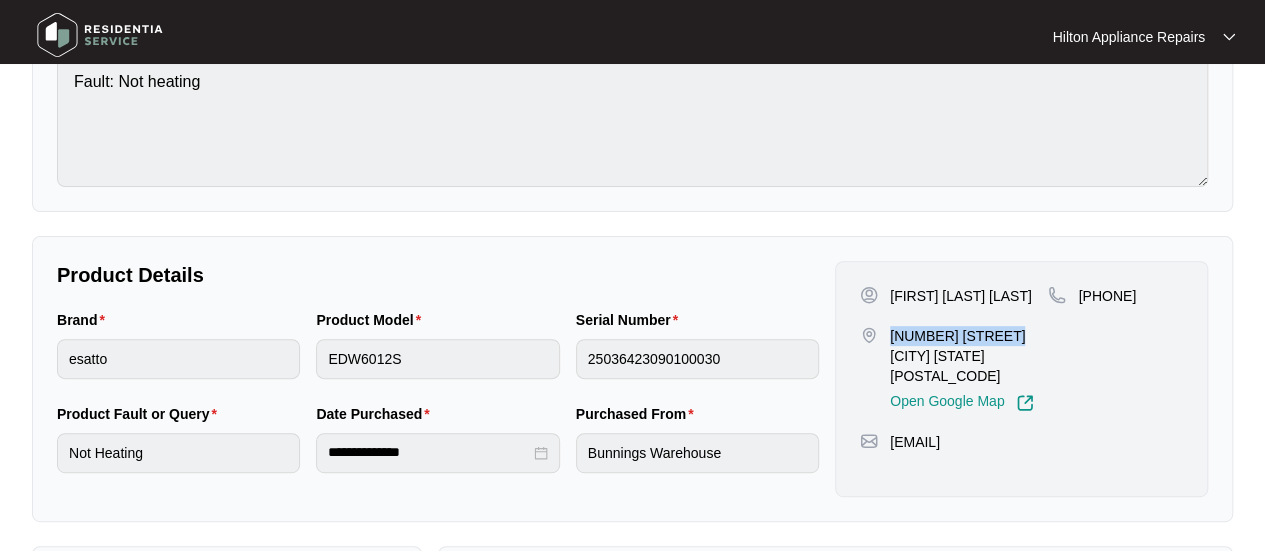 drag, startPoint x: 1006, startPoint y: 351, endPoint x: 890, endPoint y: 350, distance: 116.00431 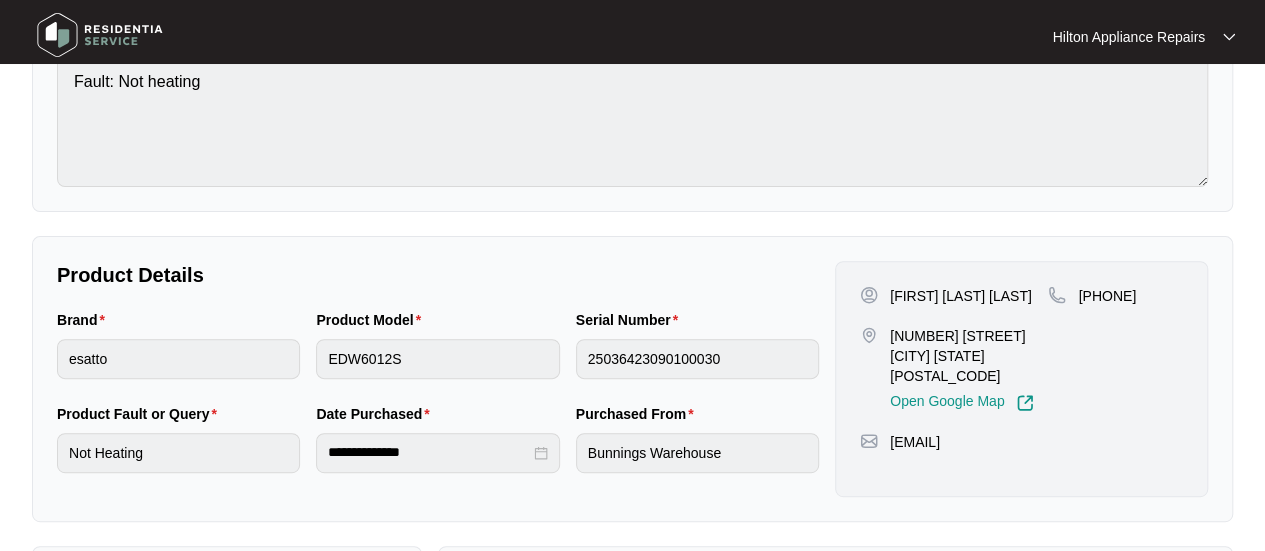 click on "[PHONE]" at bounding box center (1115, 349) 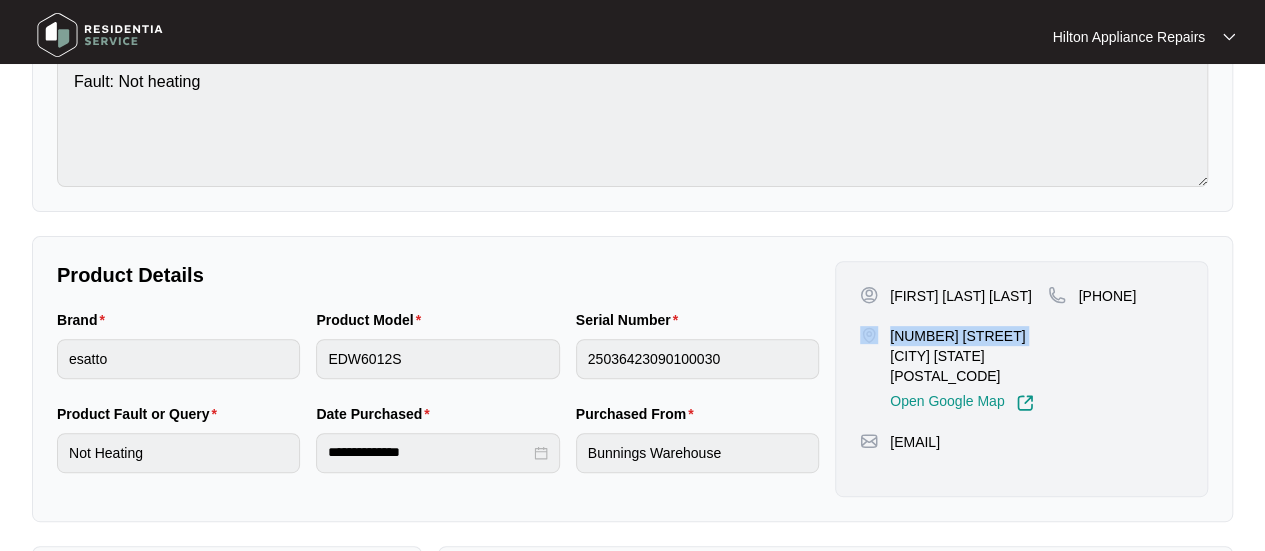 drag, startPoint x: 1008, startPoint y: 353, endPoint x: 882, endPoint y: 351, distance: 126.01587 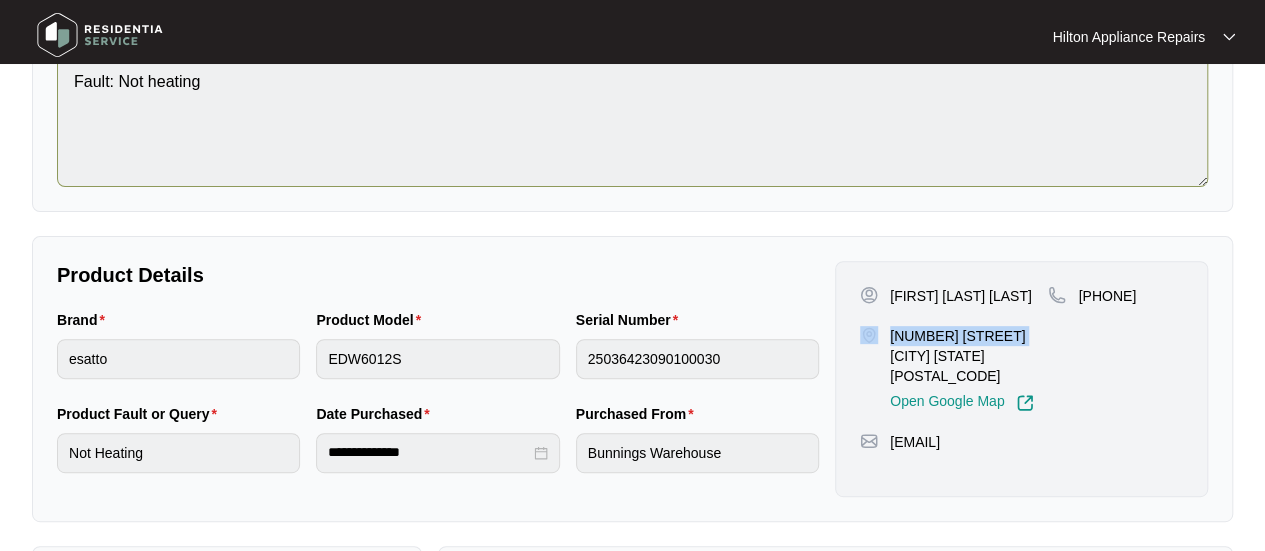 copy on "[NUMBER] [STREET] [CITY]" 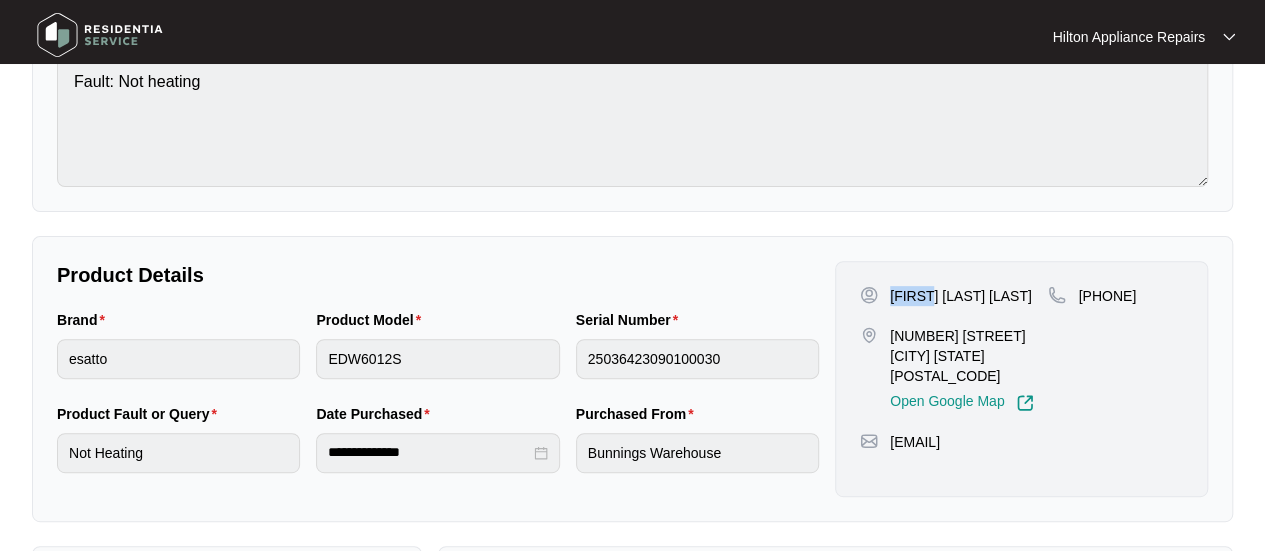 drag, startPoint x: 931, startPoint y: 294, endPoint x: 886, endPoint y: 291, distance: 45.099888 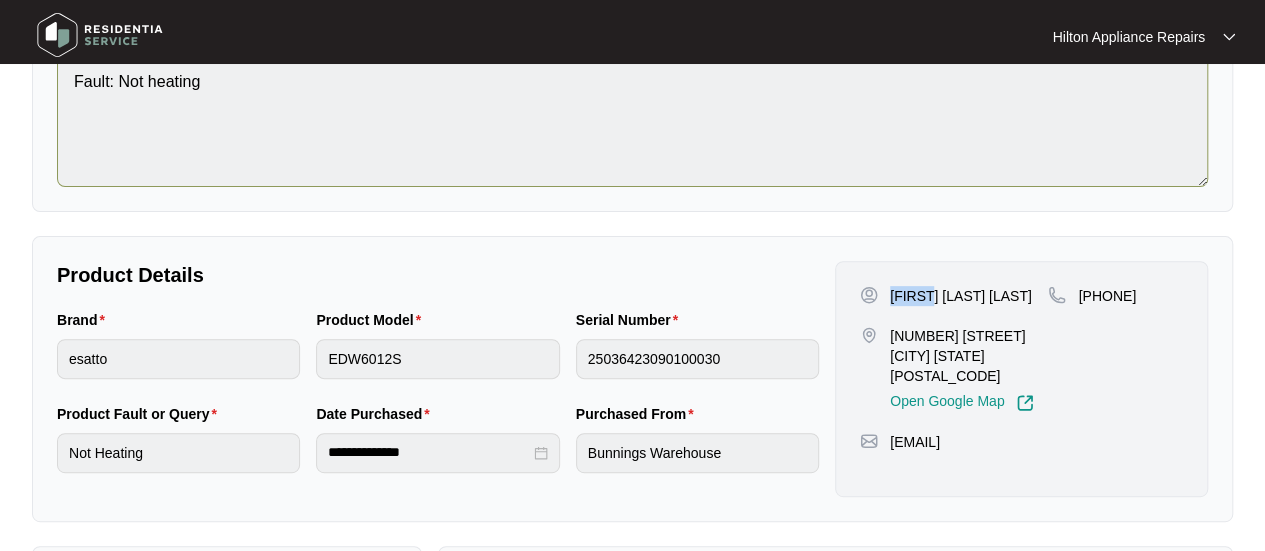 copy on "[PERSON]" 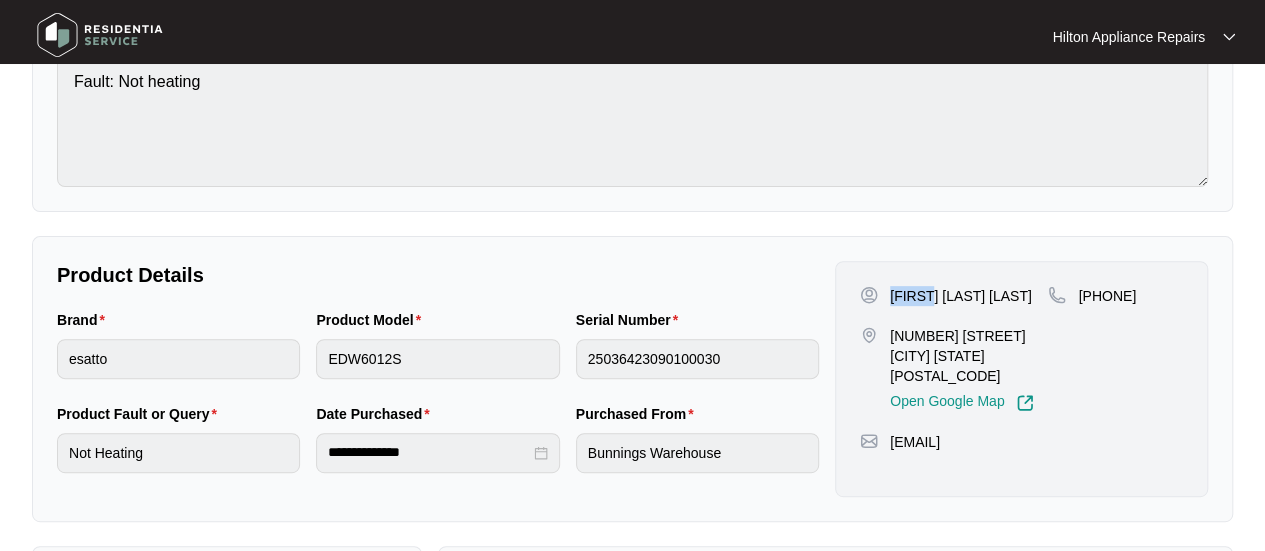 drag, startPoint x: 936, startPoint y: 317, endPoint x: 934, endPoint y: 297, distance: 20.09975 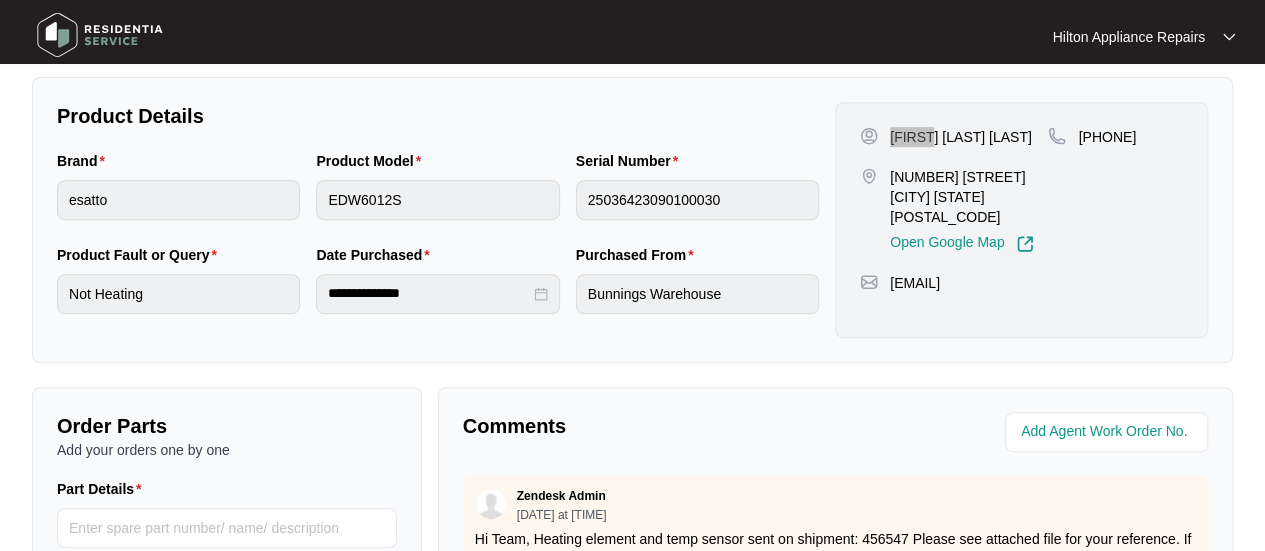 scroll, scrollTop: 233, scrollLeft: 0, axis: vertical 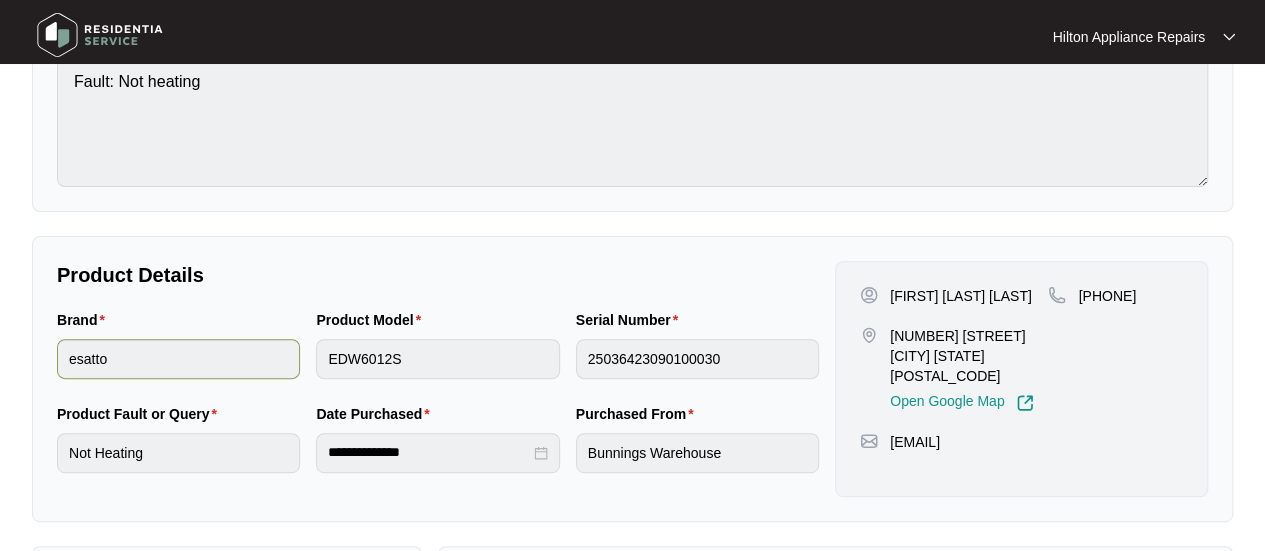 click on "Brand esatto Product Model EDW6012S Serial Number [NUMBER]" at bounding box center [438, 356] 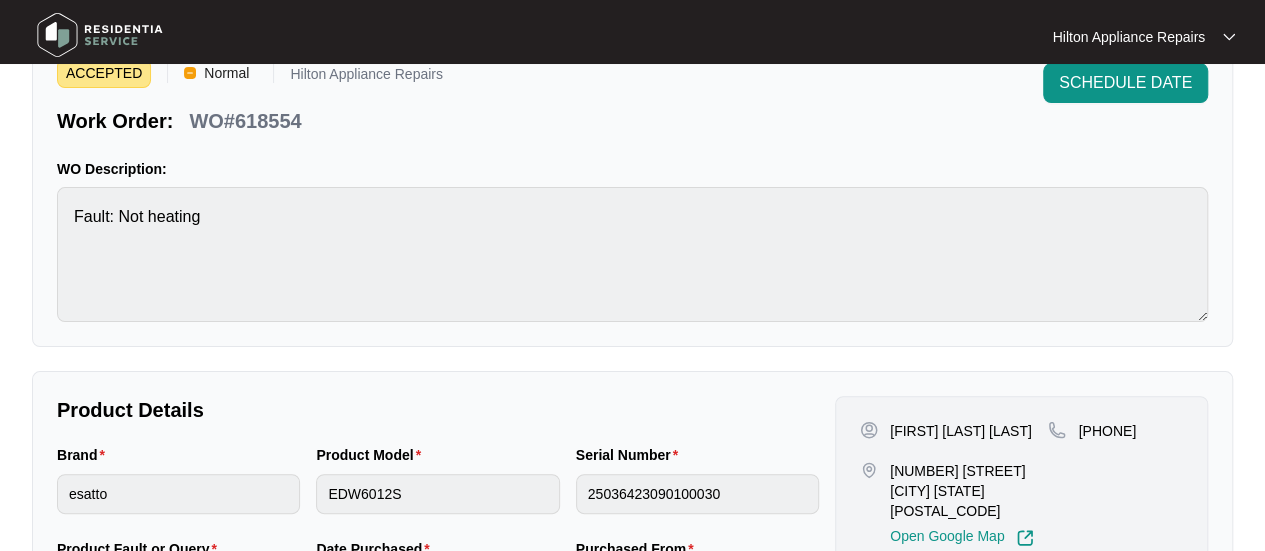scroll, scrollTop: 0, scrollLeft: 0, axis: both 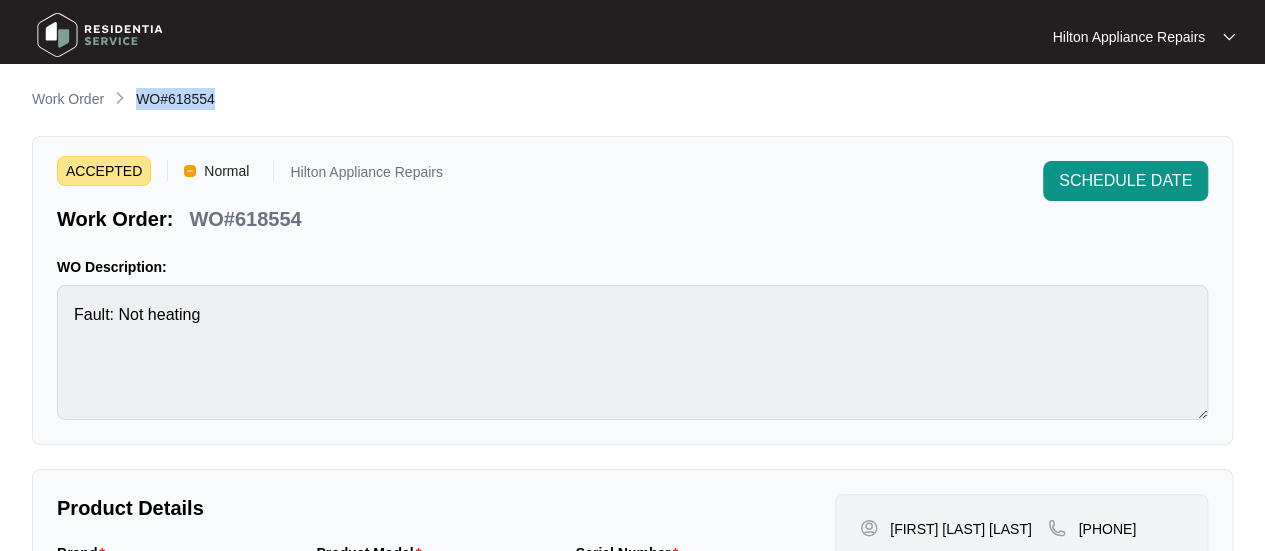 drag, startPoint x: 216, startPoint y: 104, endPoint x: 139, endPoint y: 111, distance: 77.31753 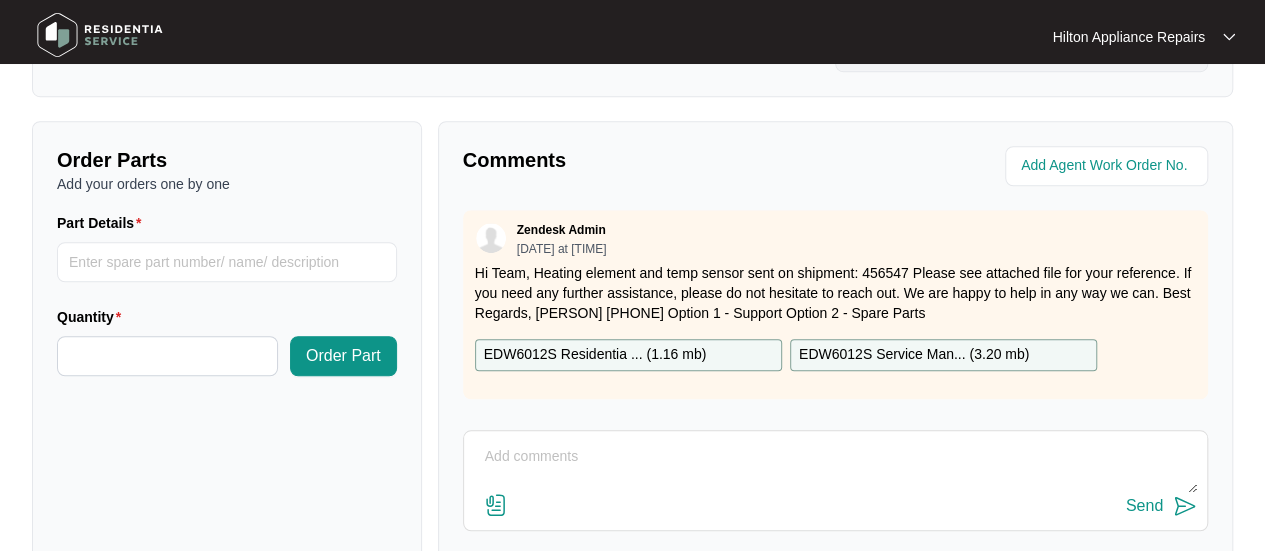 scroll, scrollTop: 791, scrollLeft: 0, axis: vertical 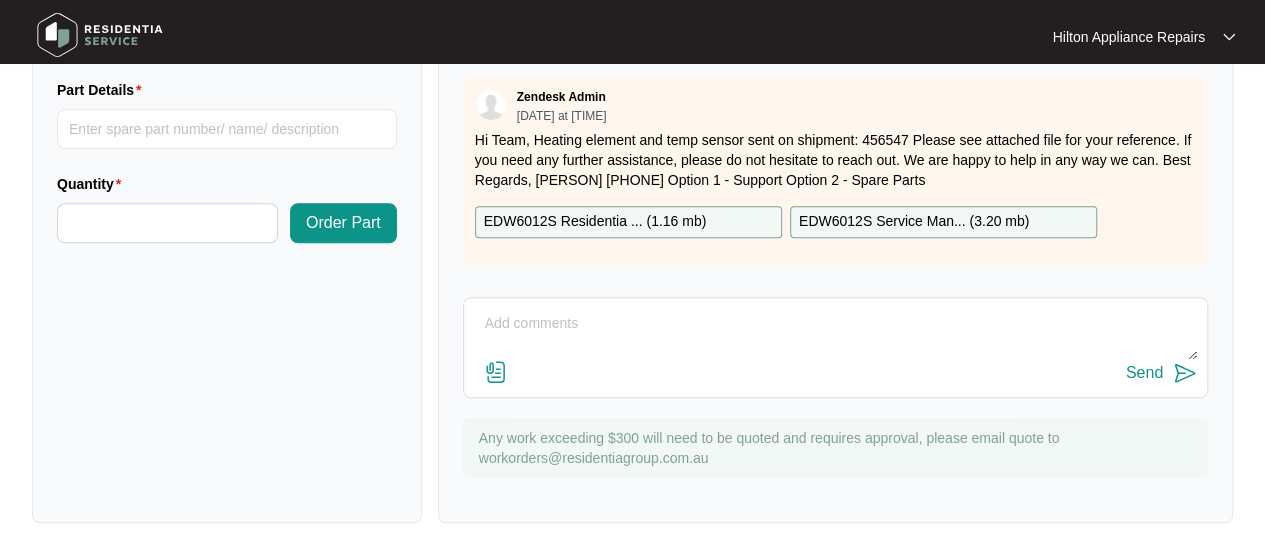 click on "EDW6012S Residentia ...   ( [NUMBER] mb )" at bounding box center [595, 222] 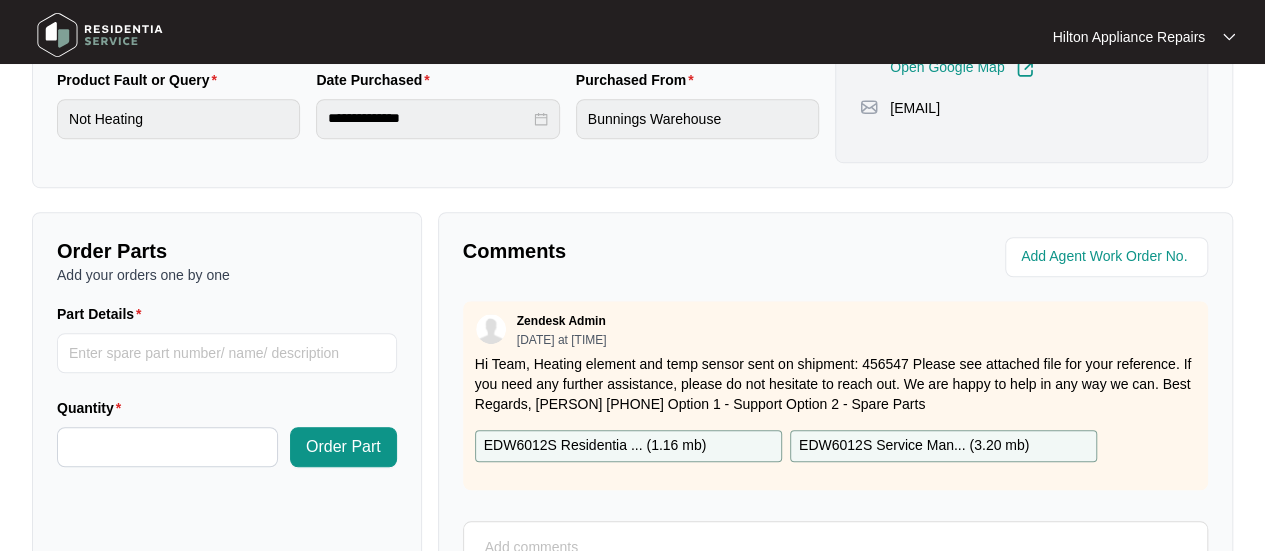 scroll, scrollTop: 600, scrollLeft: 0, axis: vertical 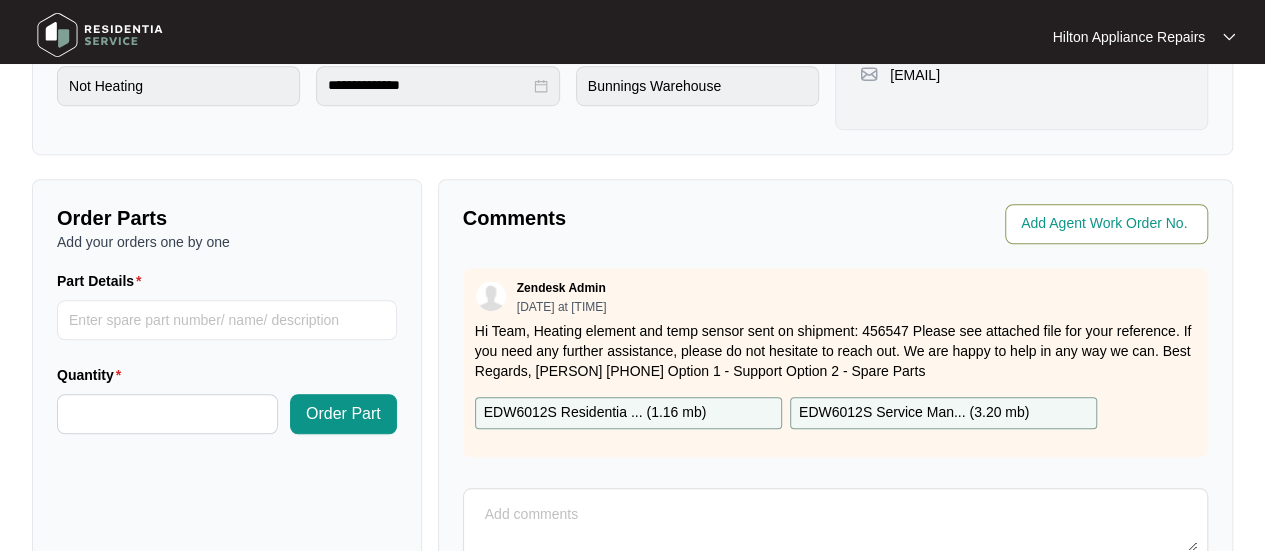 click at bounding box center (1108, 224) 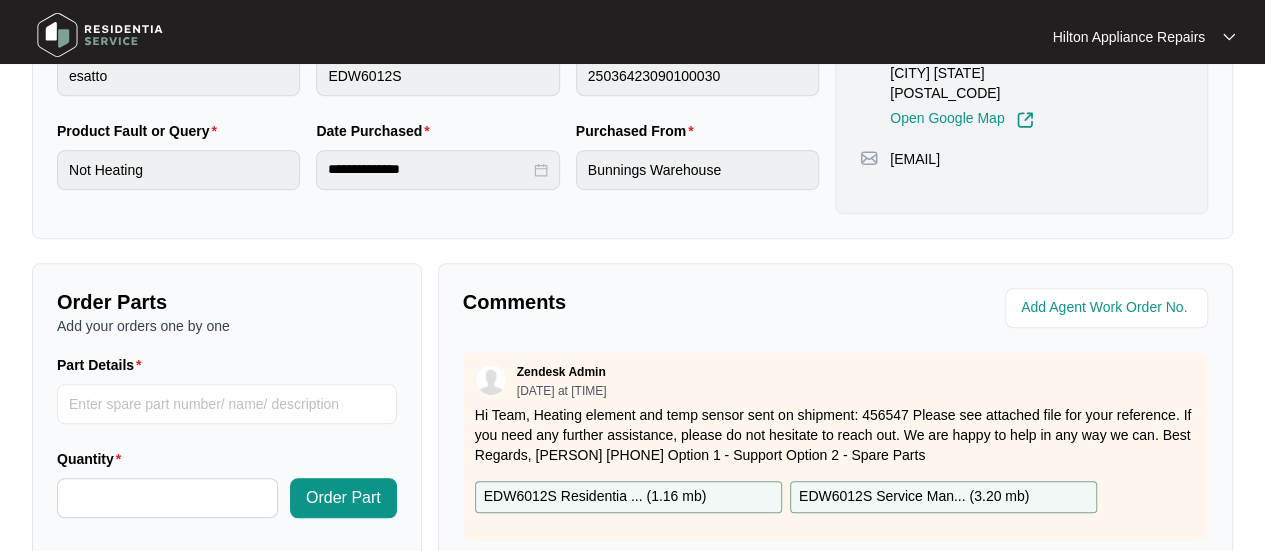 scroll, scrollTop: 600, scrollLeft: 0, axis: vertical 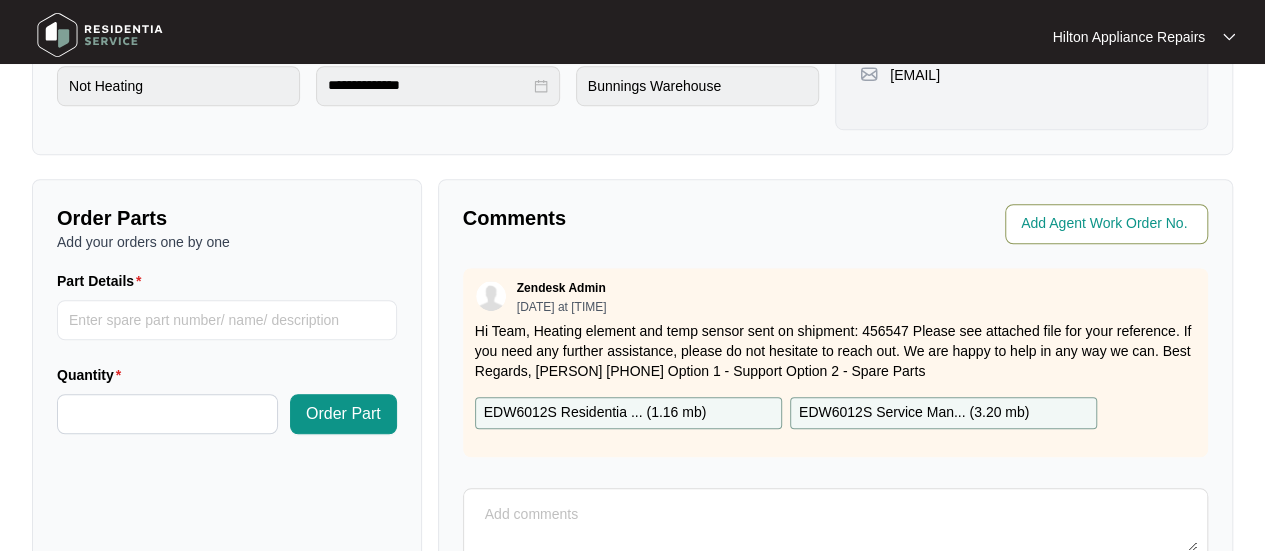 click at bounding box center (1108, 224) 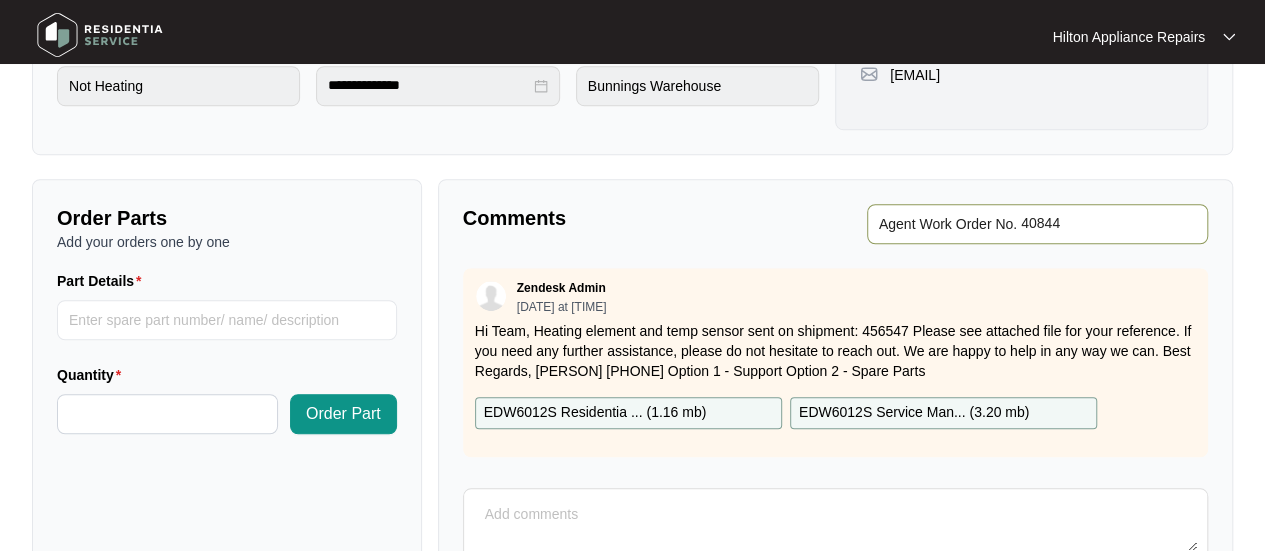 type on "40844" 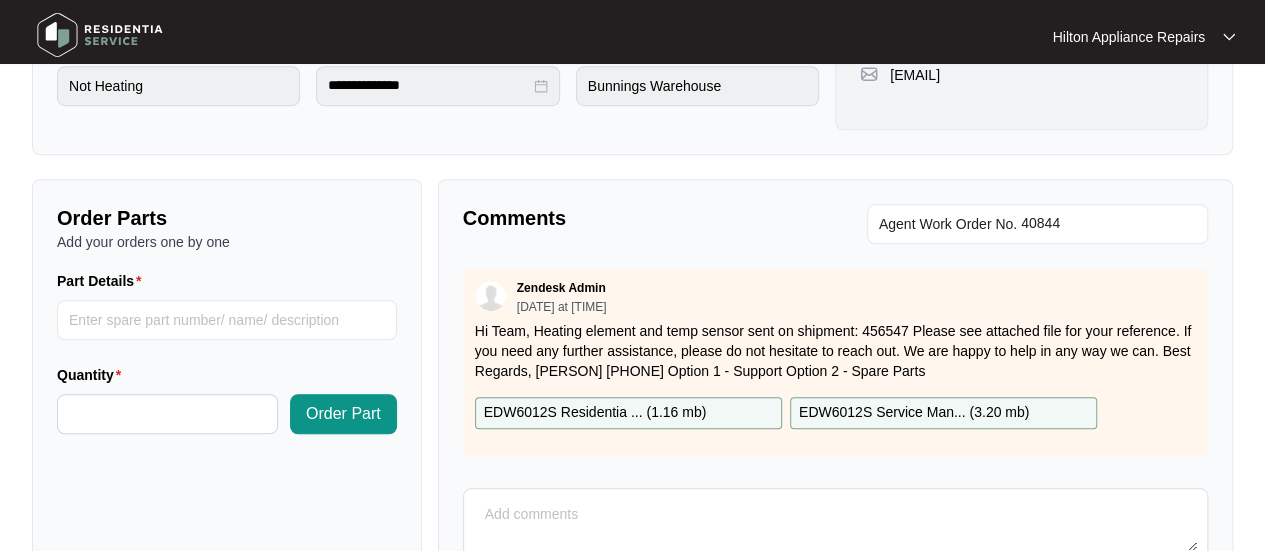 click on "Comments" at bounding box center [642, 218] 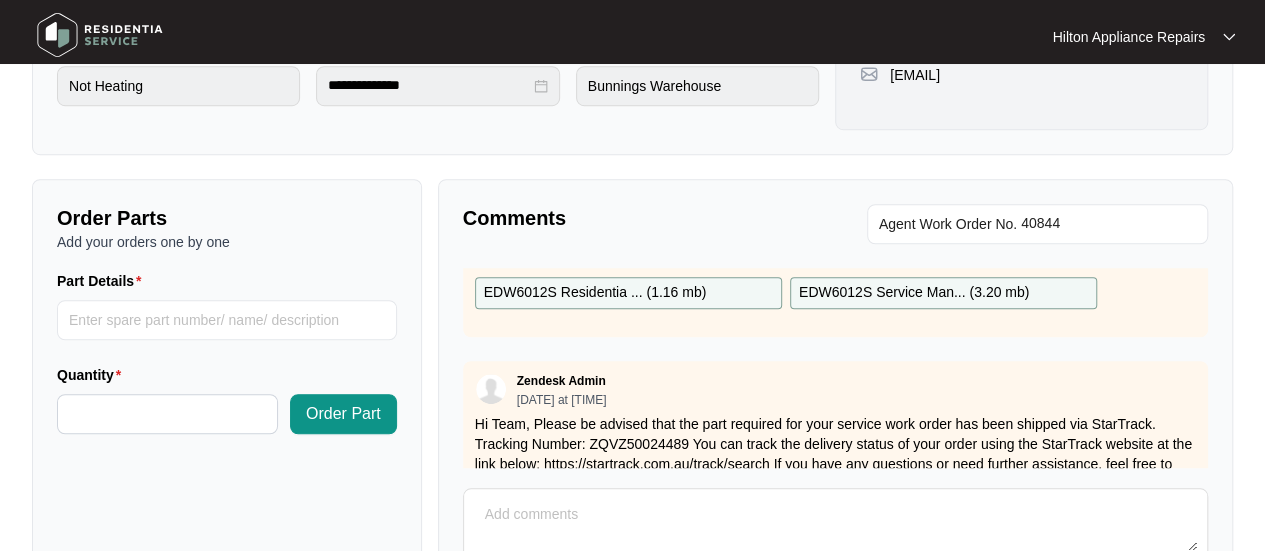 scroll, scrollTop: 193, scrollLeft: 0, axis: vertical 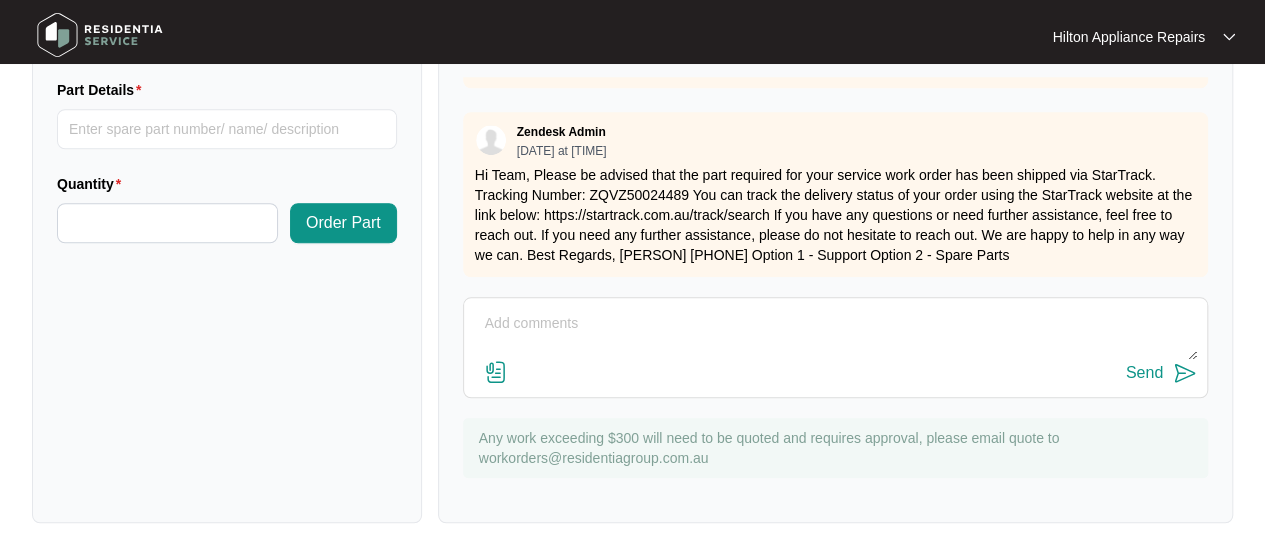 click at bounding box center (835, 334) 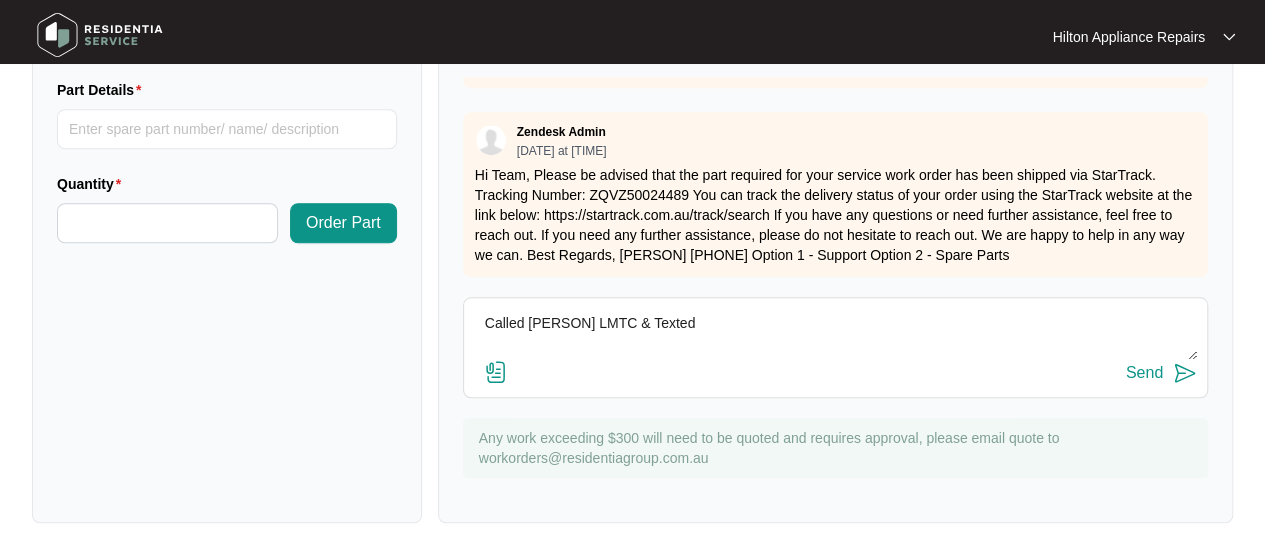type on "Called [PERSON] LMTC & Texted" 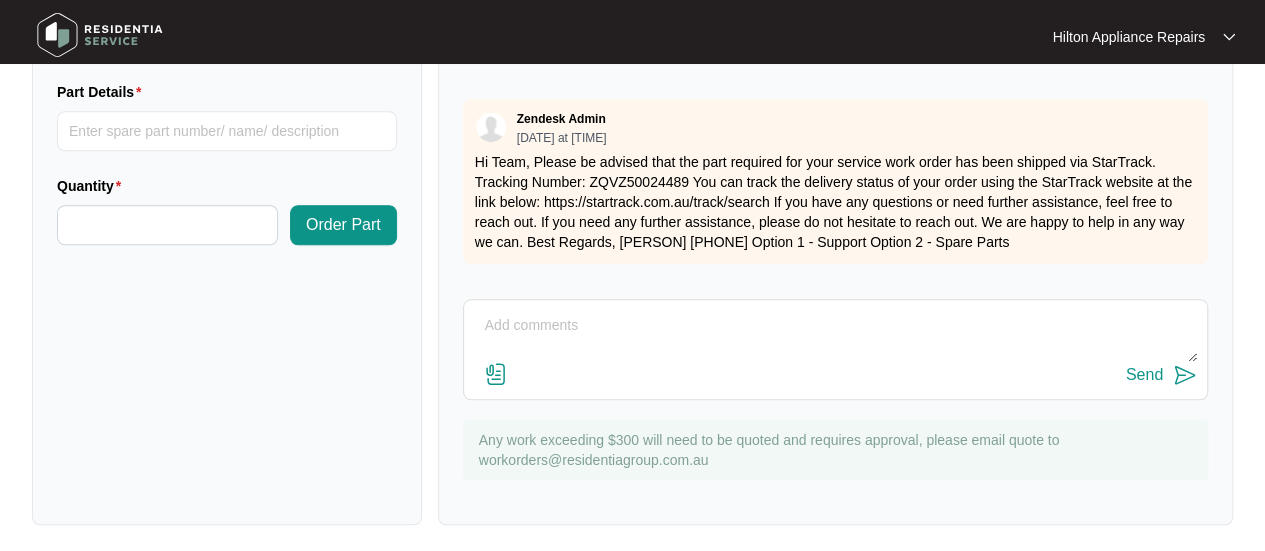 scroll, scrollTop: 791, scrollLeft: 0, axis: vertical 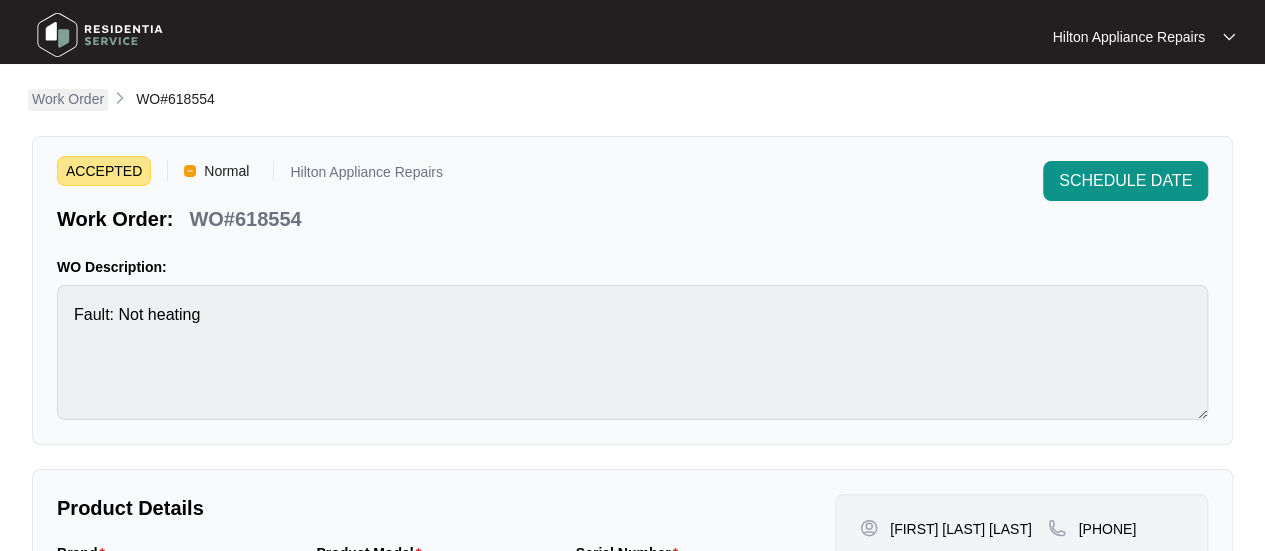 click on "Work Order" at bounding box center [68, 99] 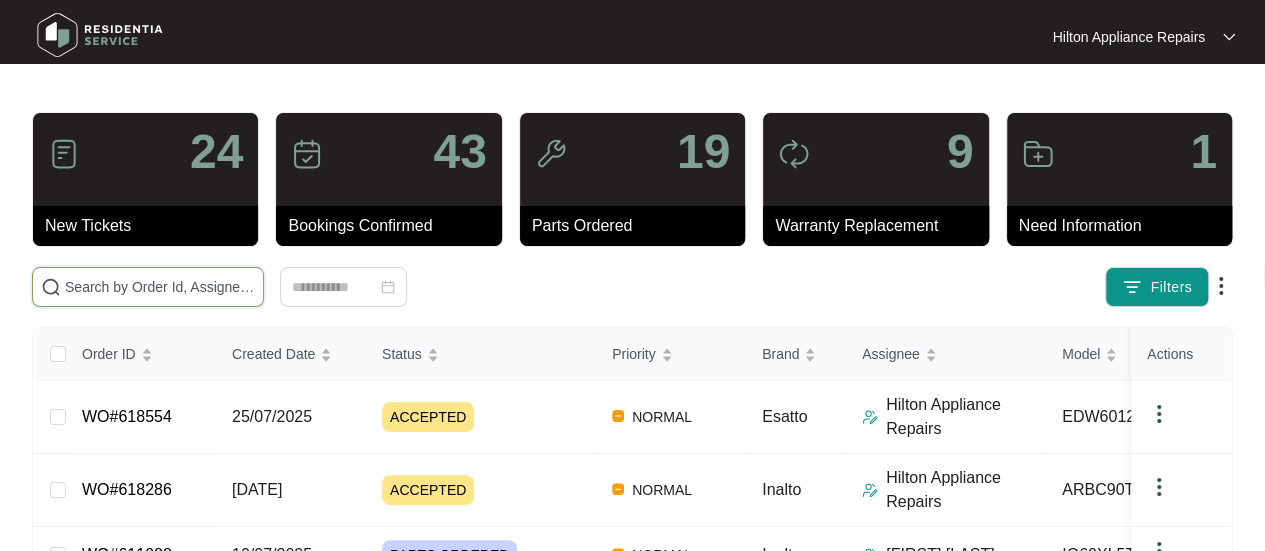 click at bounding box center (160, 287) 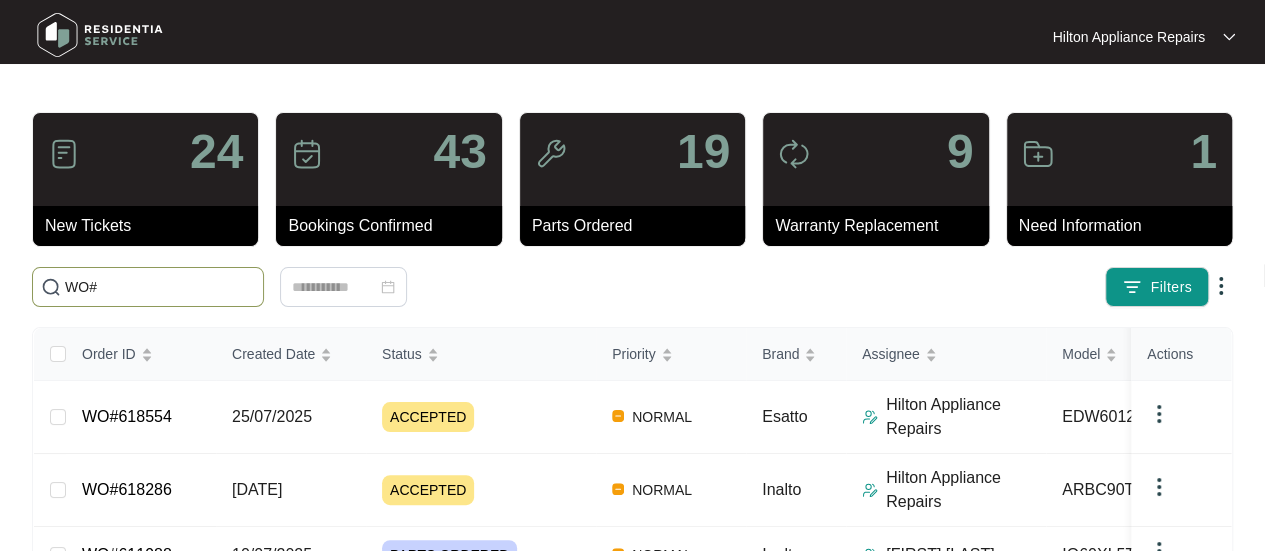 paste on "[NUMBER]" 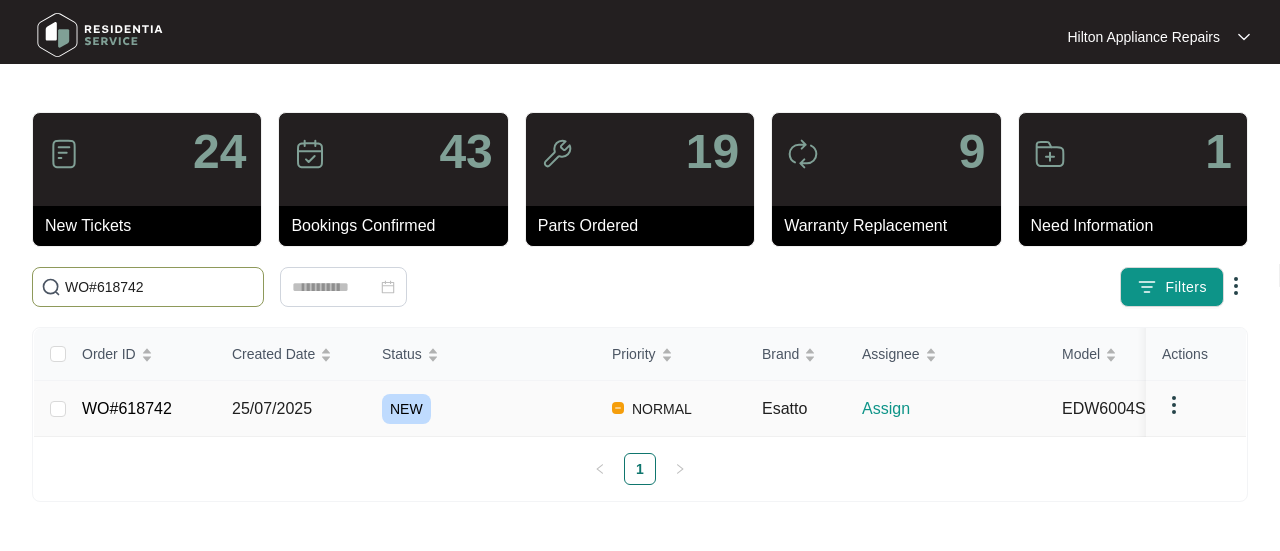 type on "WO#618742" 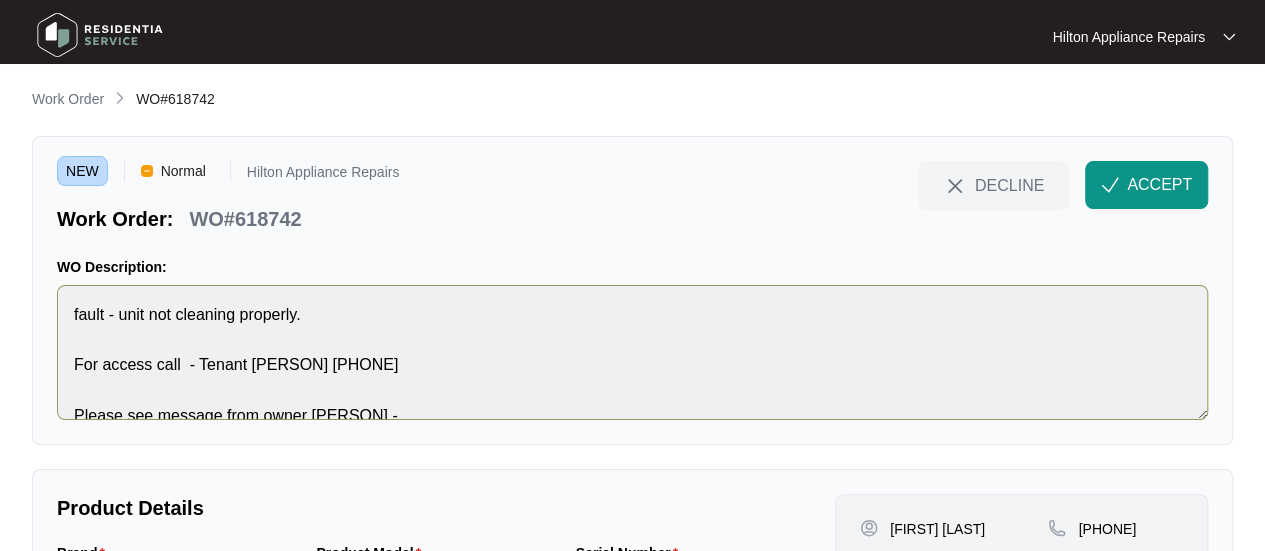scroll, scrollTop: 75, scrollLeft: 0, axis: vertical 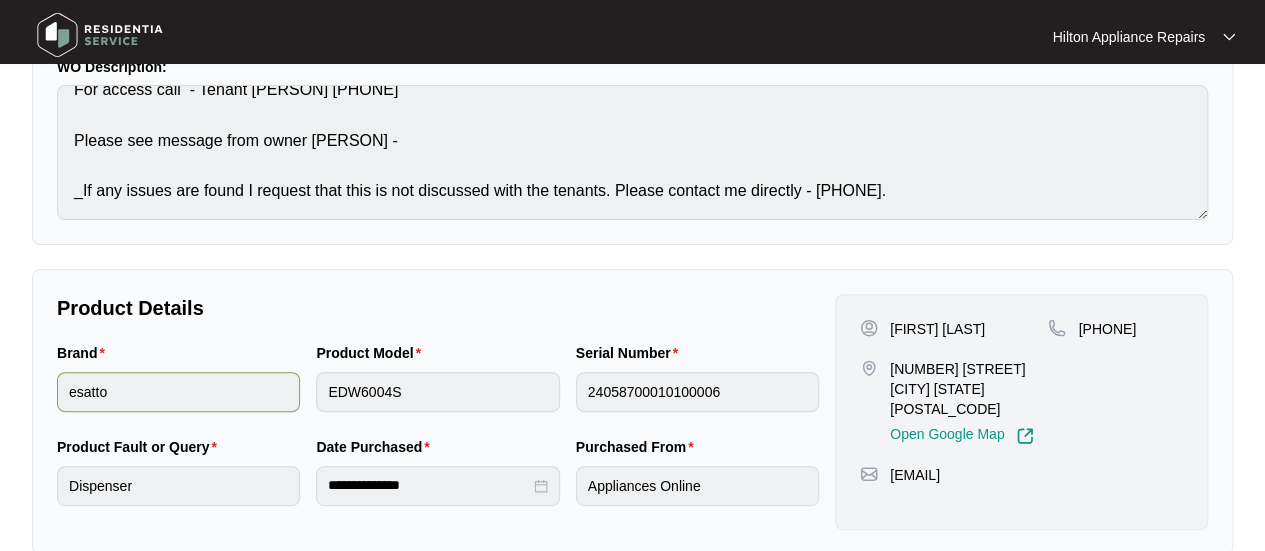 click on "Brand esatto Product Model EDW6004S Serial Number 24058700010100006" at bounding box center (438, 389) 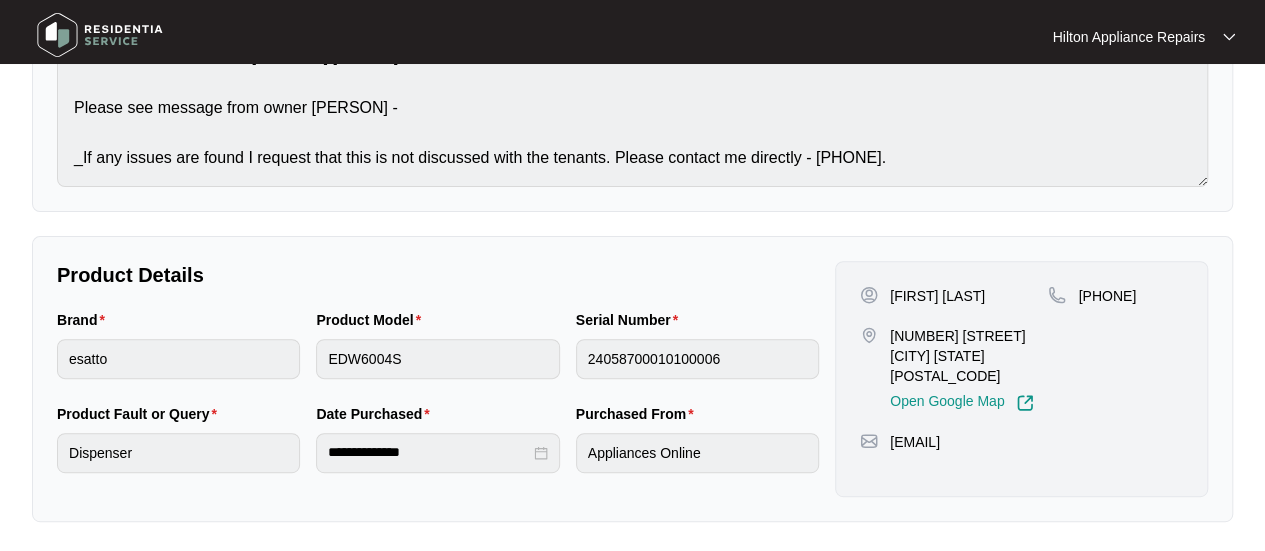 scroll, scrollTop: 0, scrollLeft: 0, axis: both 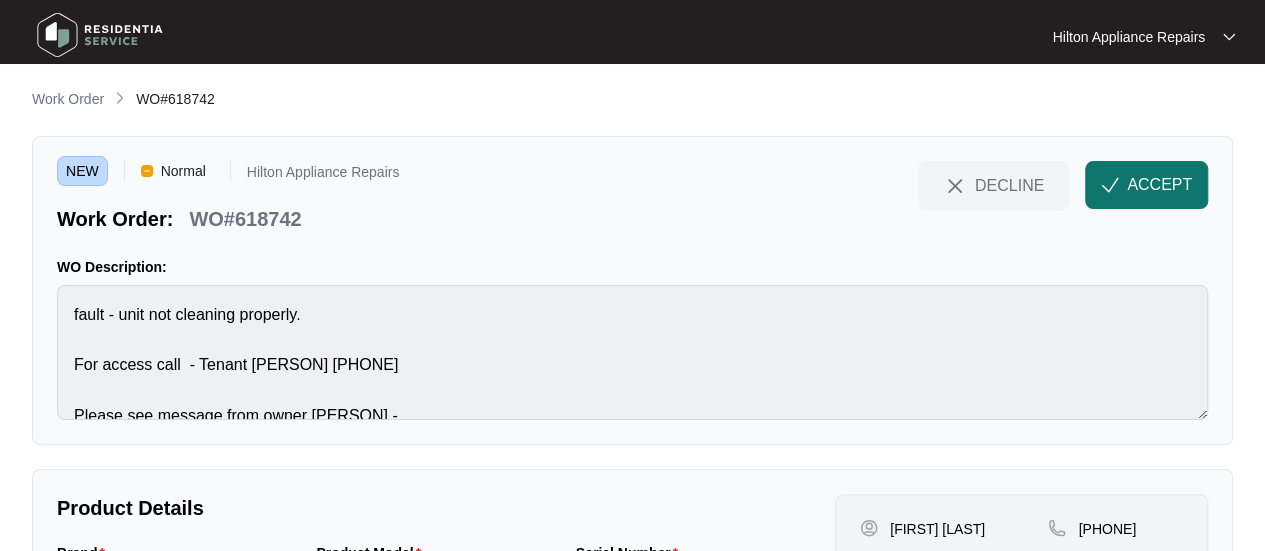 click on "ACCEPT" at bounding box center [1159, 185] 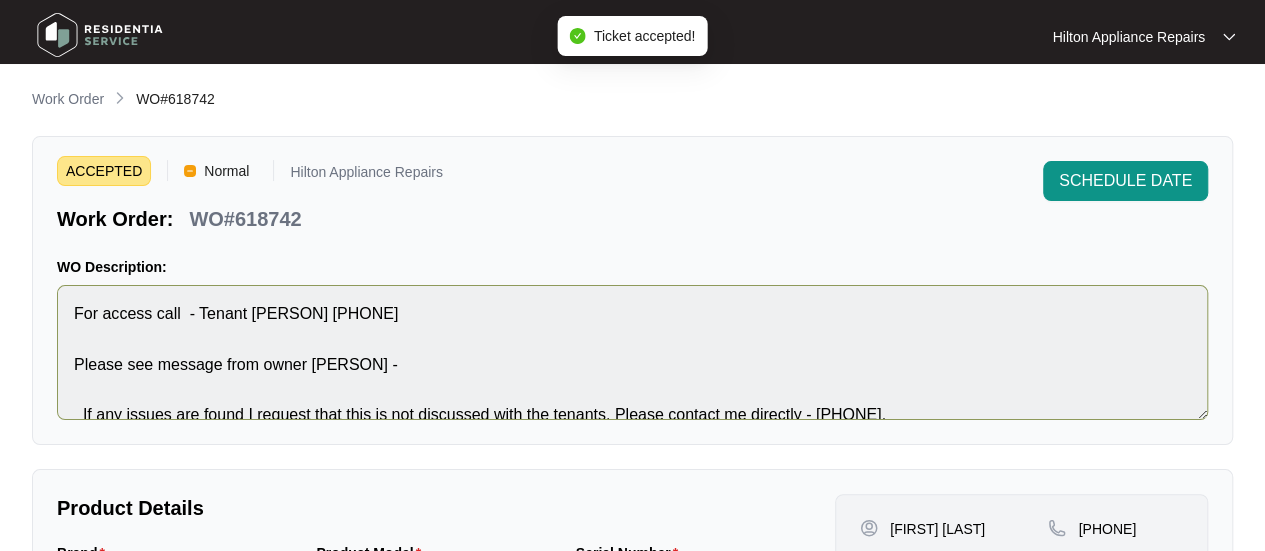 scroll, scrollTop: 75, scrollLeft: 0, axis: vertical 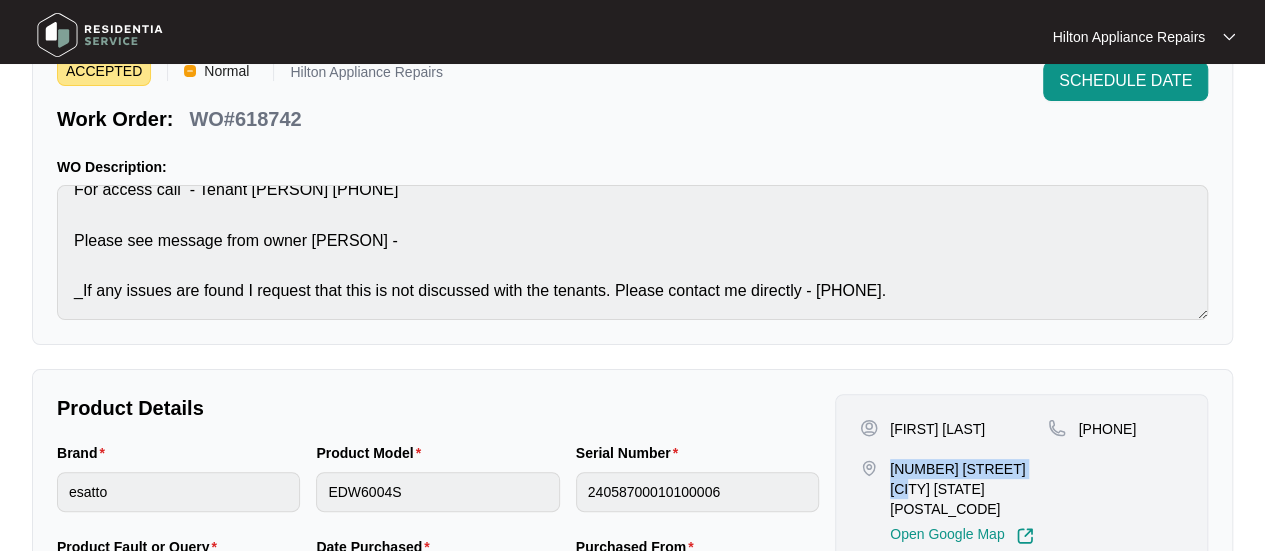 drag, startPoint x: 1038, startPoint y: 465, endPoint x: 888, endPoint y: 460, distance: 150.08331 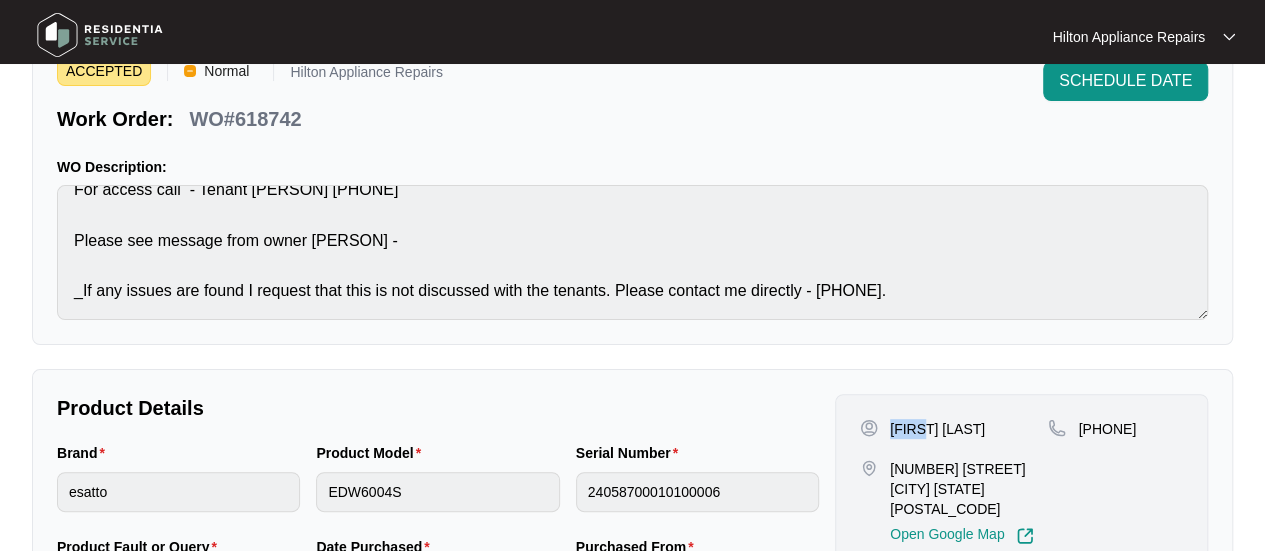 drag, startPoint x: 923, startPoint y: 426, endPoint x: 891, endPoint y: 427, distance: 32.01562 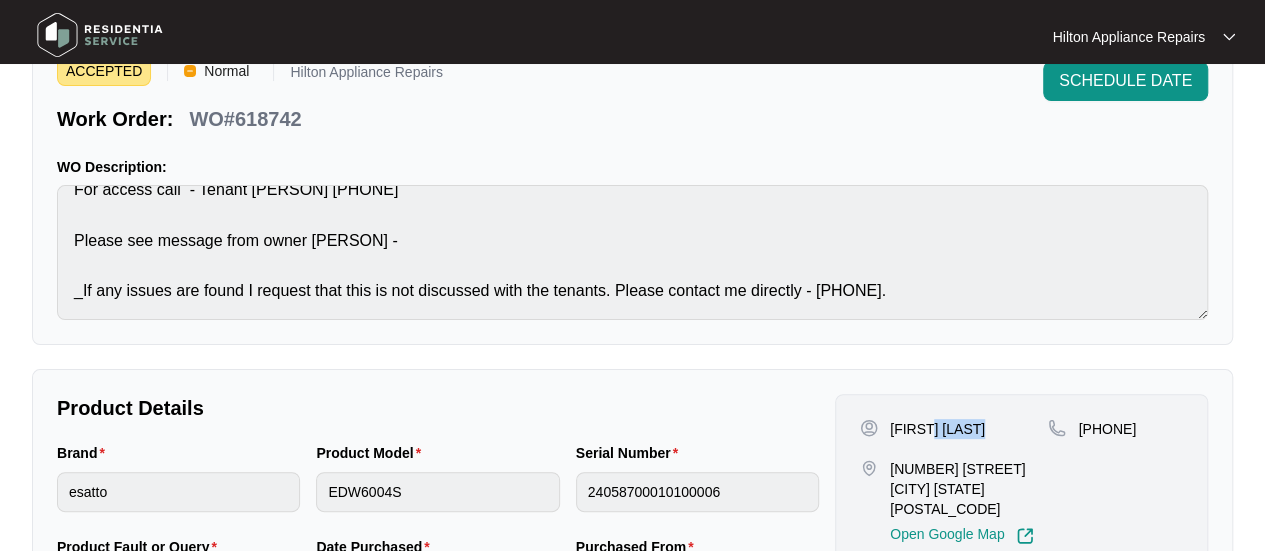 drag, startPoint x: 993, startPoint y: 432, endPoint x: 931, endPoint y: 427, distance: 62.201286 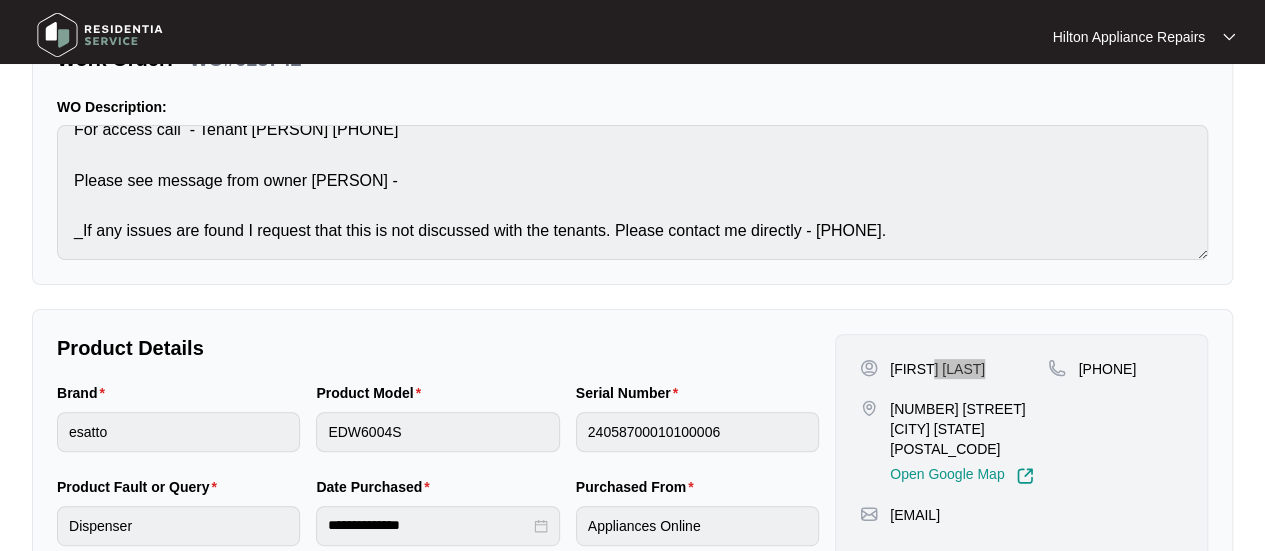 scroll, scrollTop: 300, scrollLeft: 0, axis: vertical 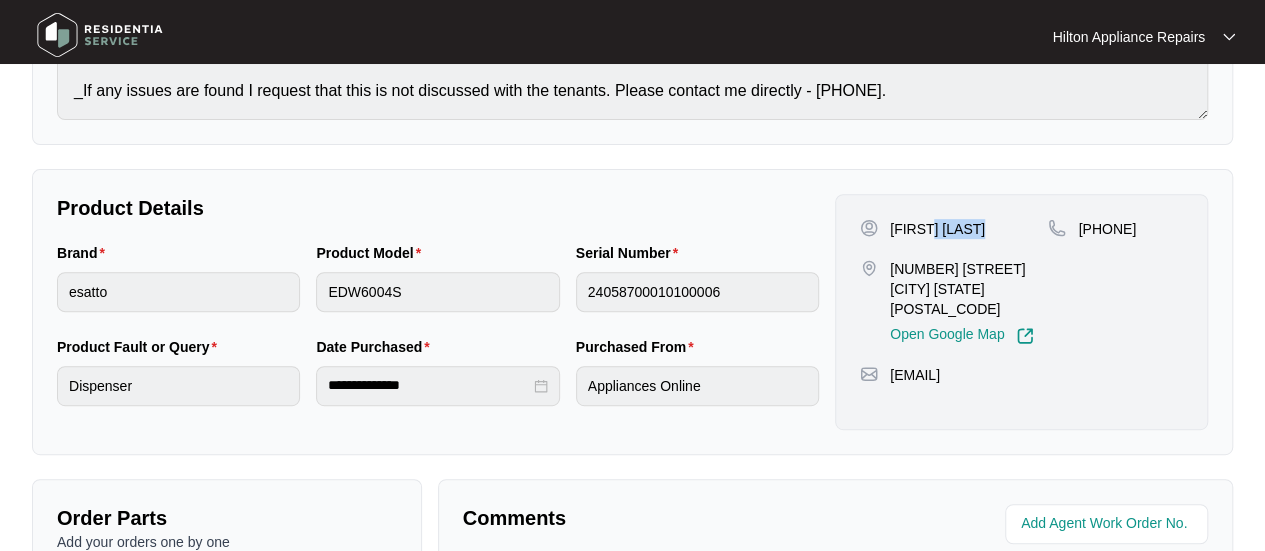 drag, startPoint x: 1070, startPoint y: 353, endPoint x: 888, endPoint y: 354, distance: 182.00275 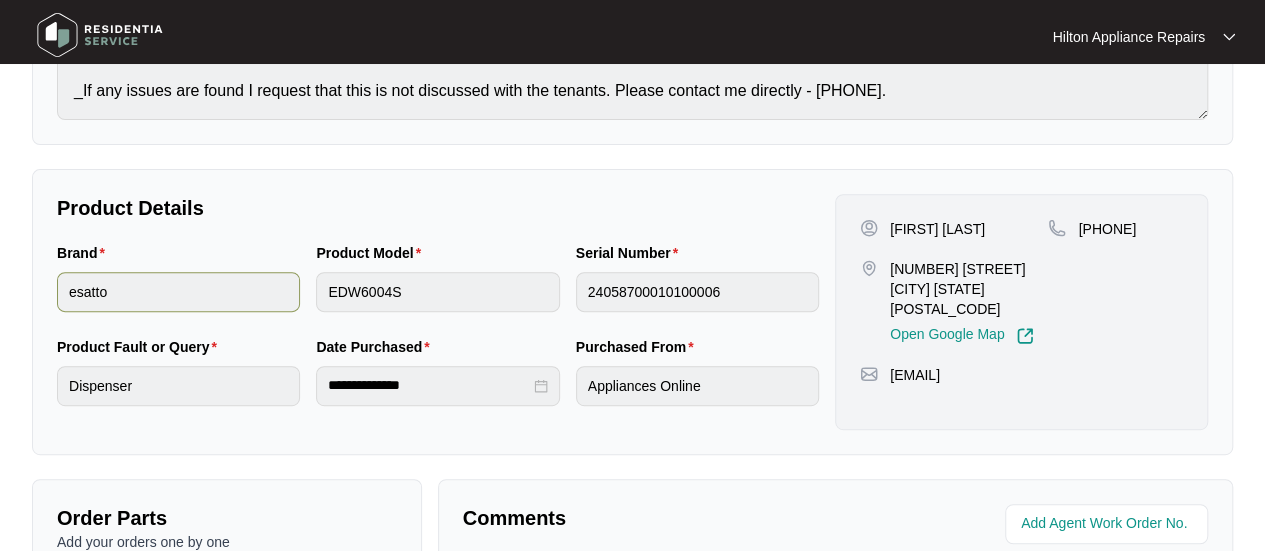 click on "Brand esatto Product Model EDW6004S Serial Number 24058700010100006" at bounding box center (438, 289) 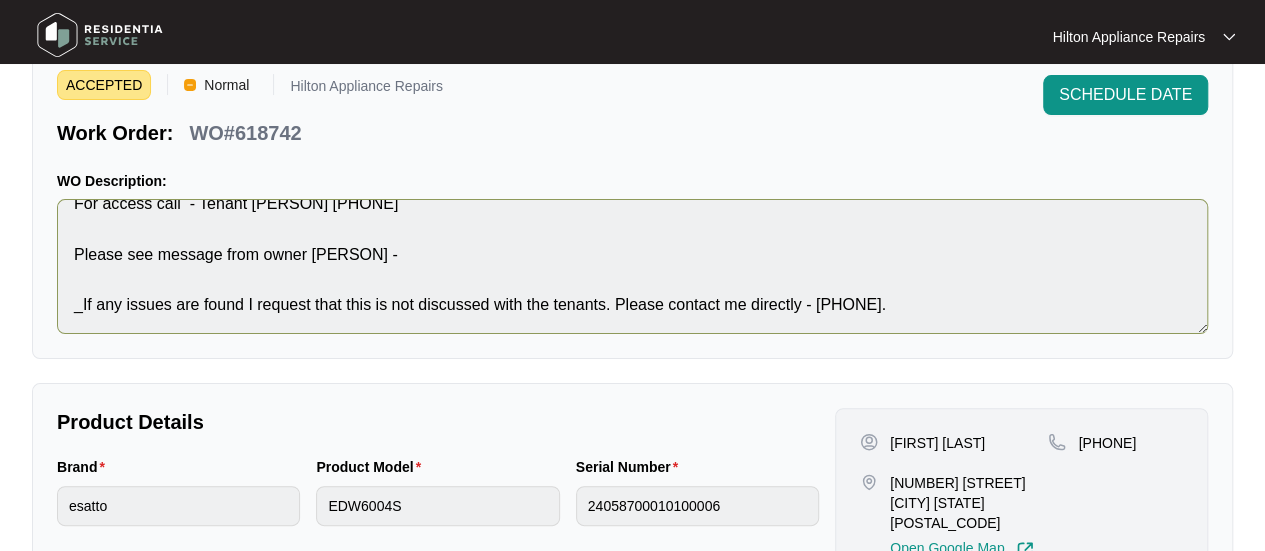 scroll, scrollTop: 0, scrollLeft: 0, axis: both 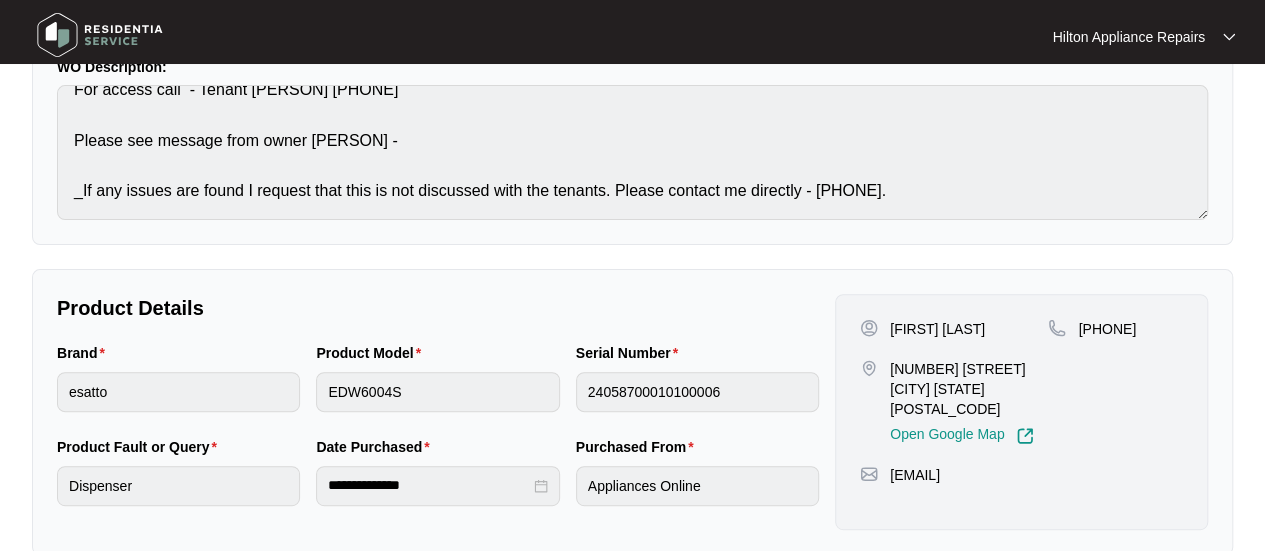 drag, startPoint x: 1044, startPoint y: 459, endPoint x: 888, endPoint y: 457, distance: 156.01282 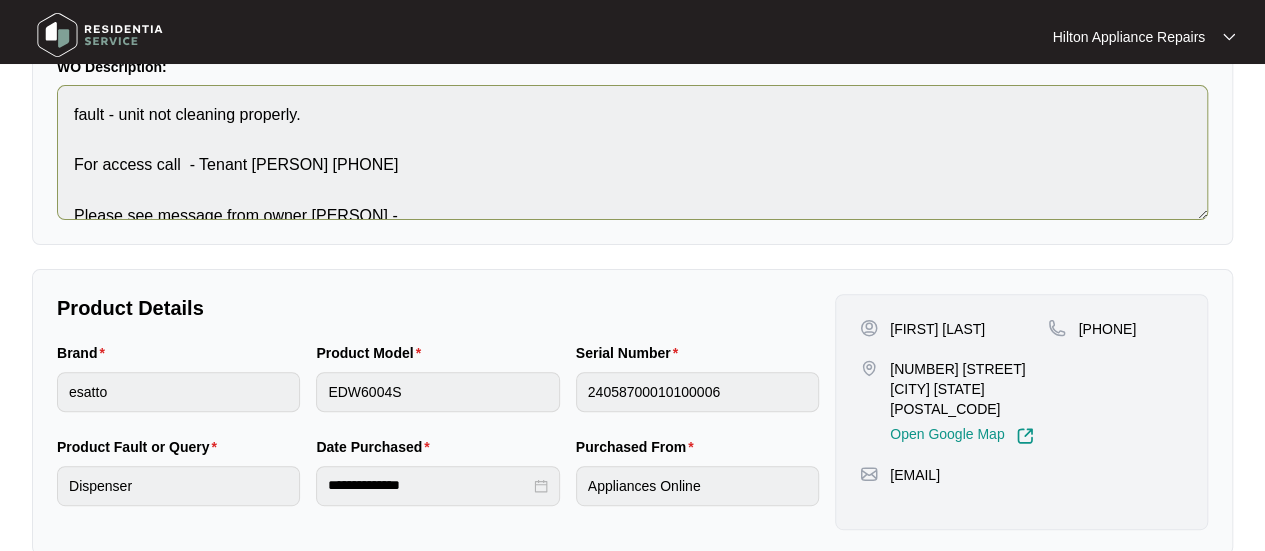 scroll, scrollTop: 75, scrollLeft: 0, axis: vertical 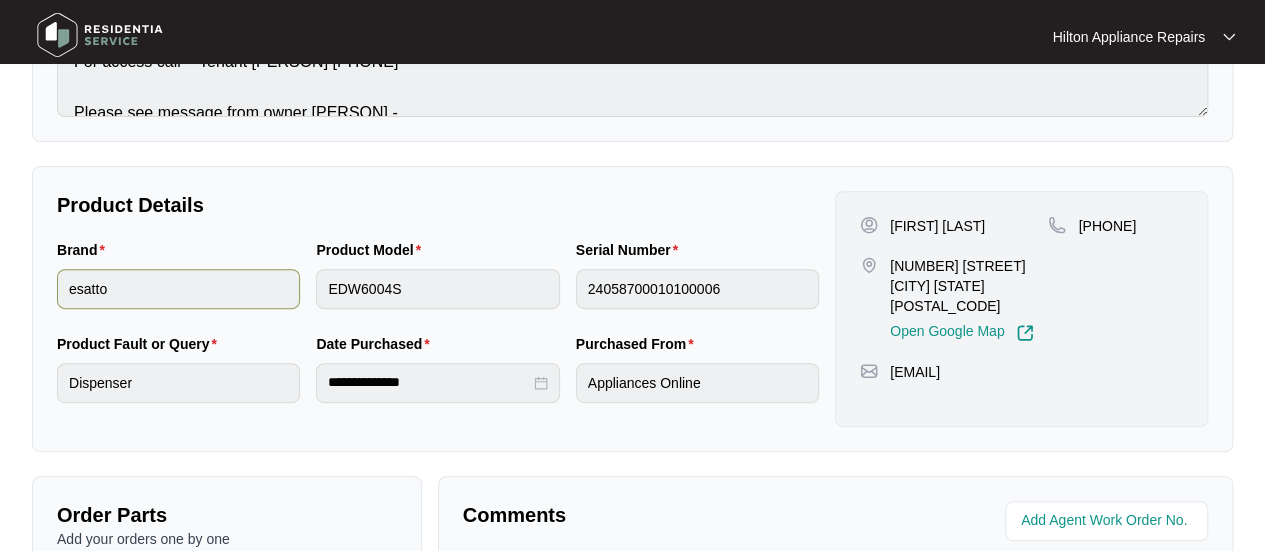 click on "Brand esatto Product Model EDW6004S Serial Number 24058700010100006" at bounding box center [438, 286] 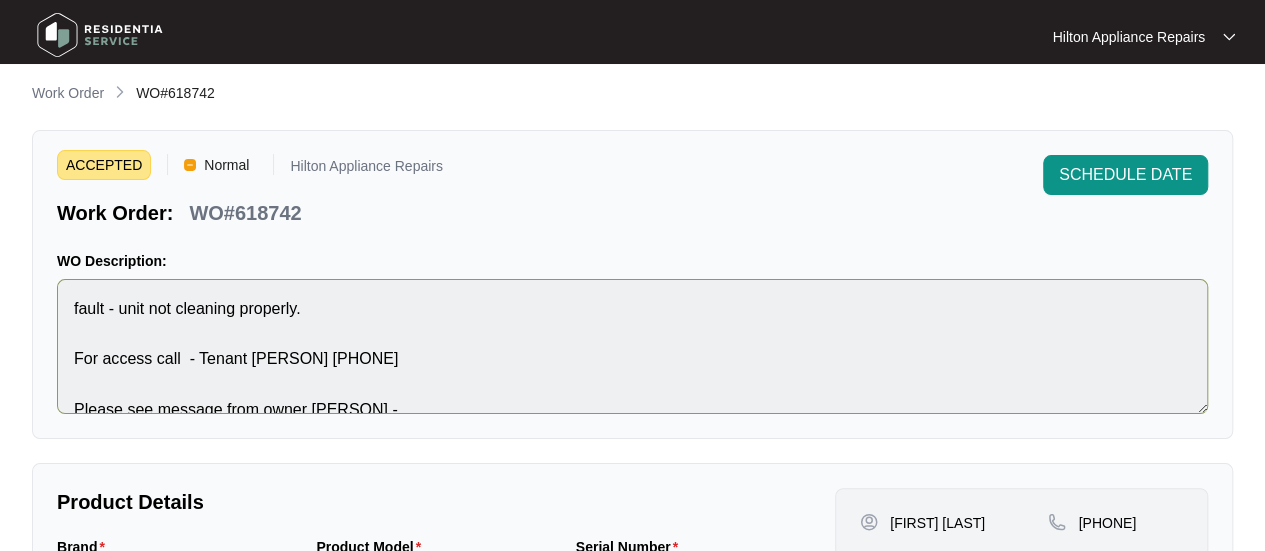 scroll, scrollTop: 0, scrollLeft: 0, axis: both 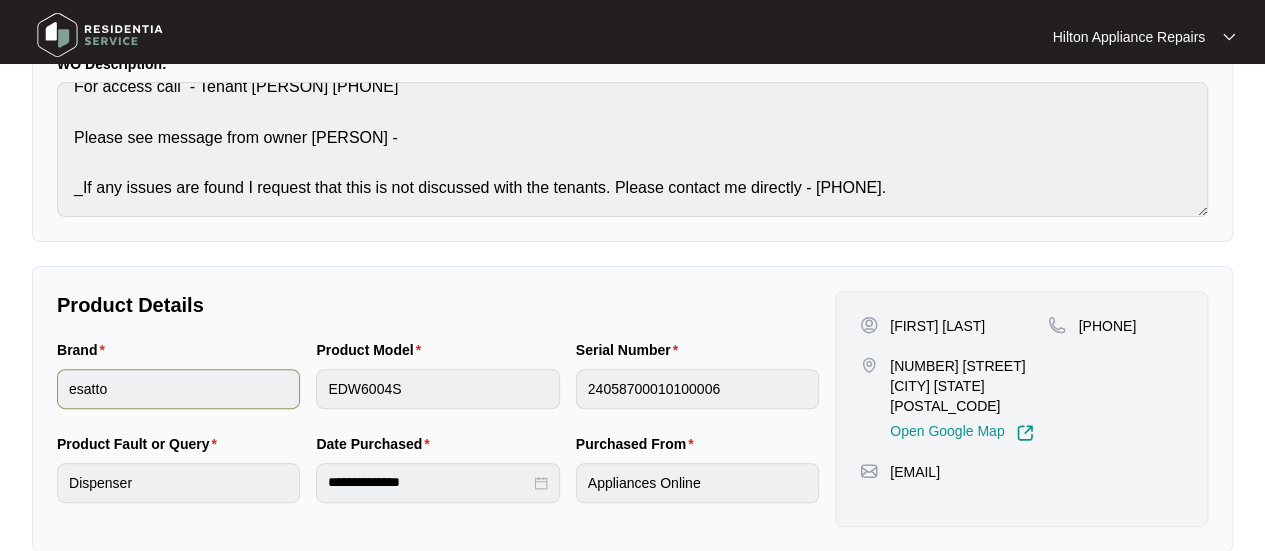 click on "Brand esatto Product Model EDW6004S Serial Number 24058700010100006" at bounding box center (438, 386) 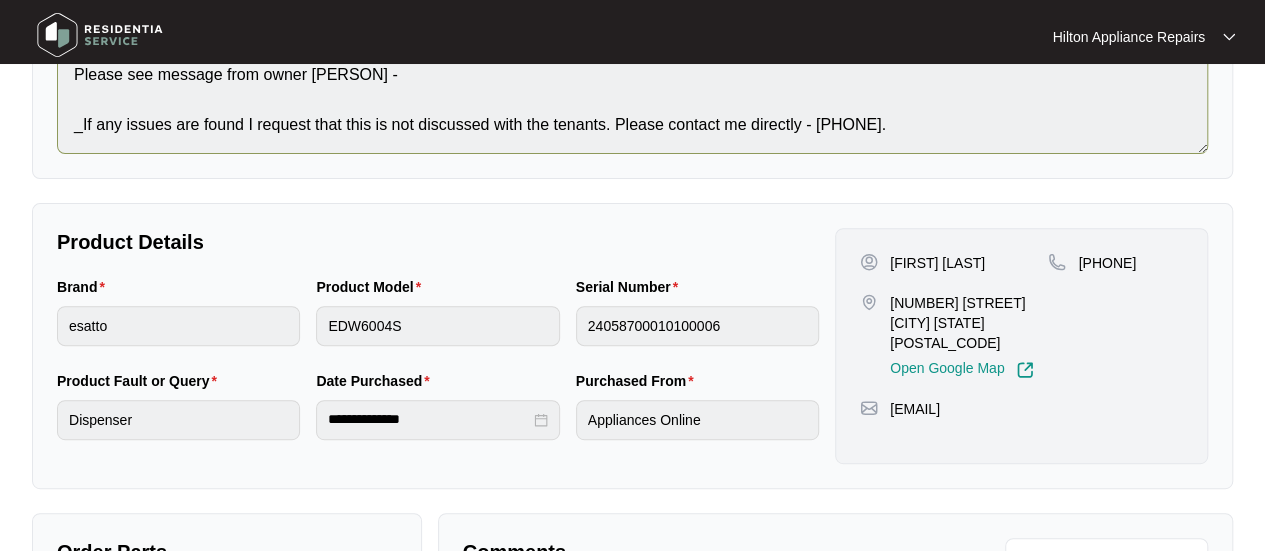 scroll, scrollTop: 103, scrollLeft: 0, axis: vertical 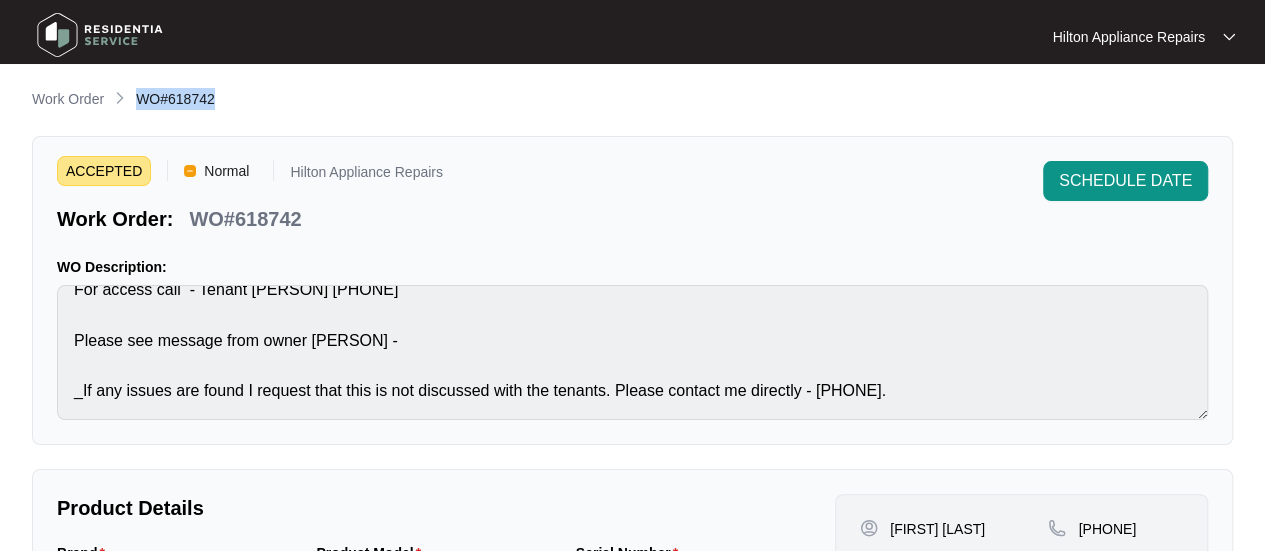 drag, startPoint x: 220, startPoint y: 101, endPoint x: 136, endPoint y: 89, distance: 84.85281 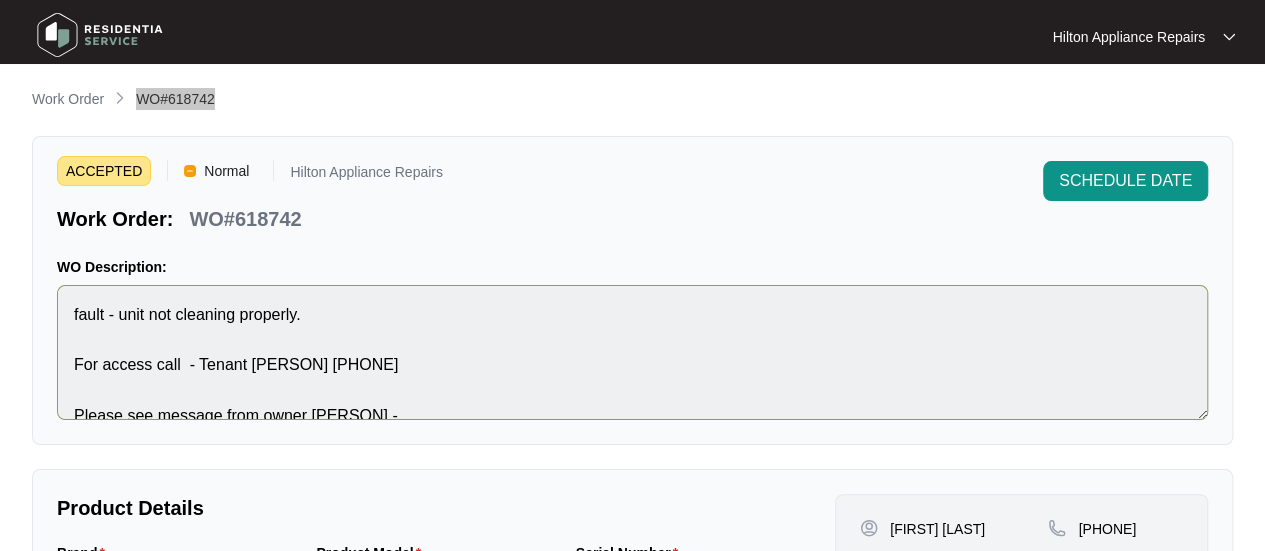 scroll, scrollTop: 0, scrollLeft: 0, axis: both 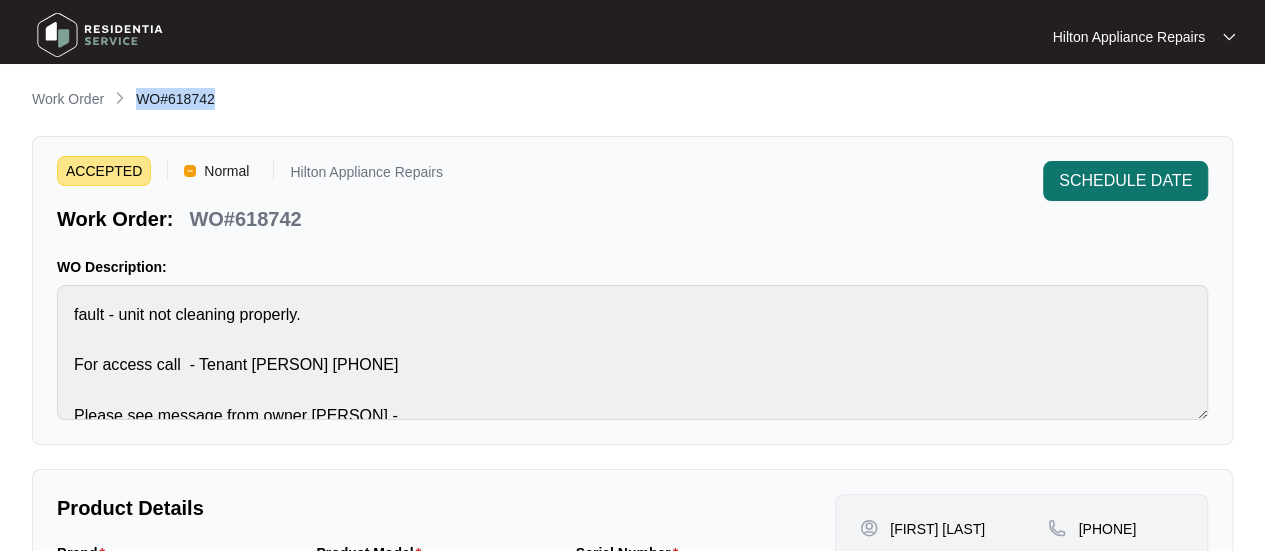click on "SCHEDULE DATE" at bounding box center (1125, 181) 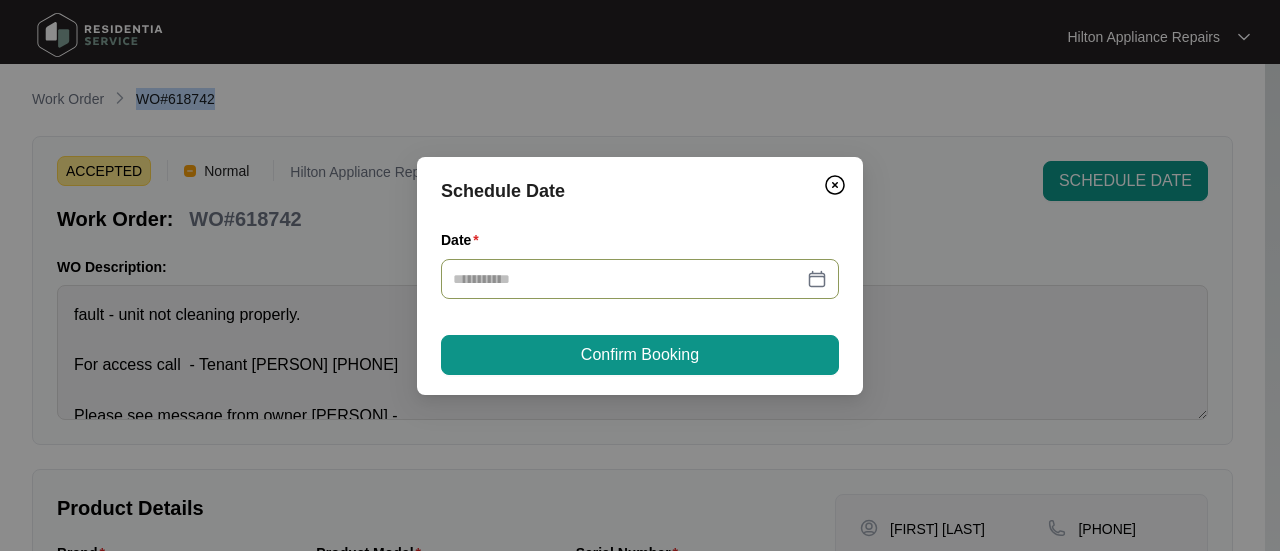 click at bounding box center [640, 279] 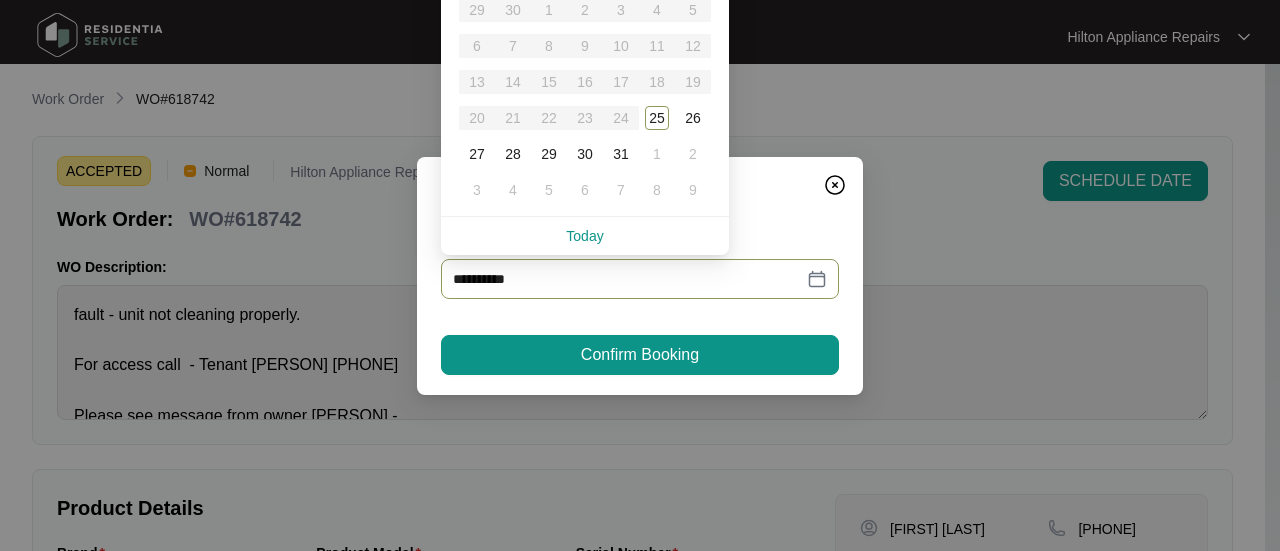type on "**********" 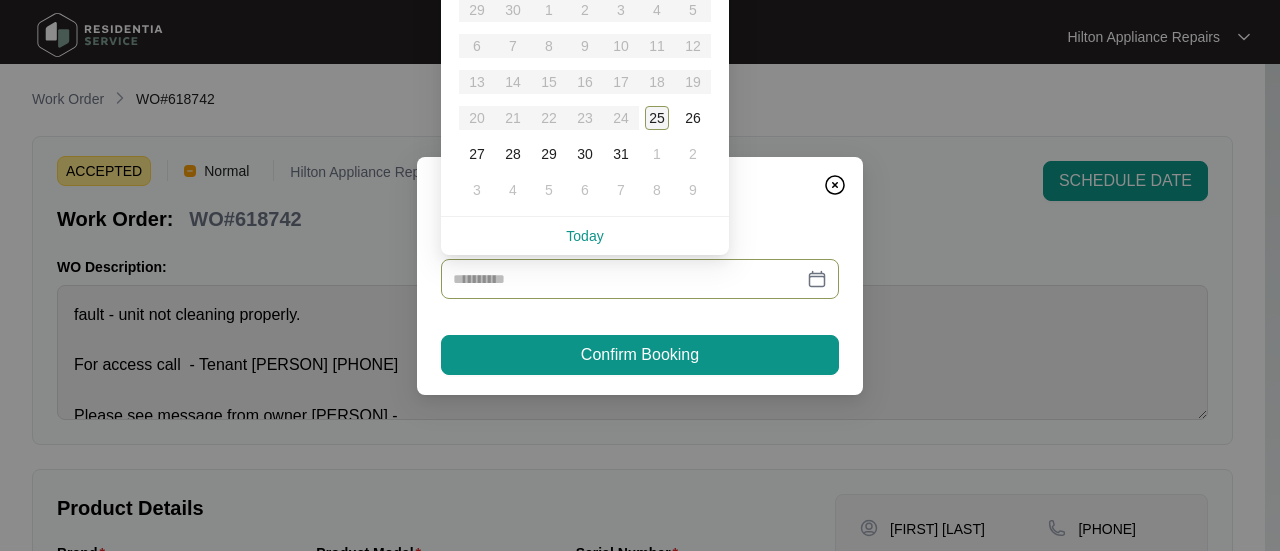 type on "**********" 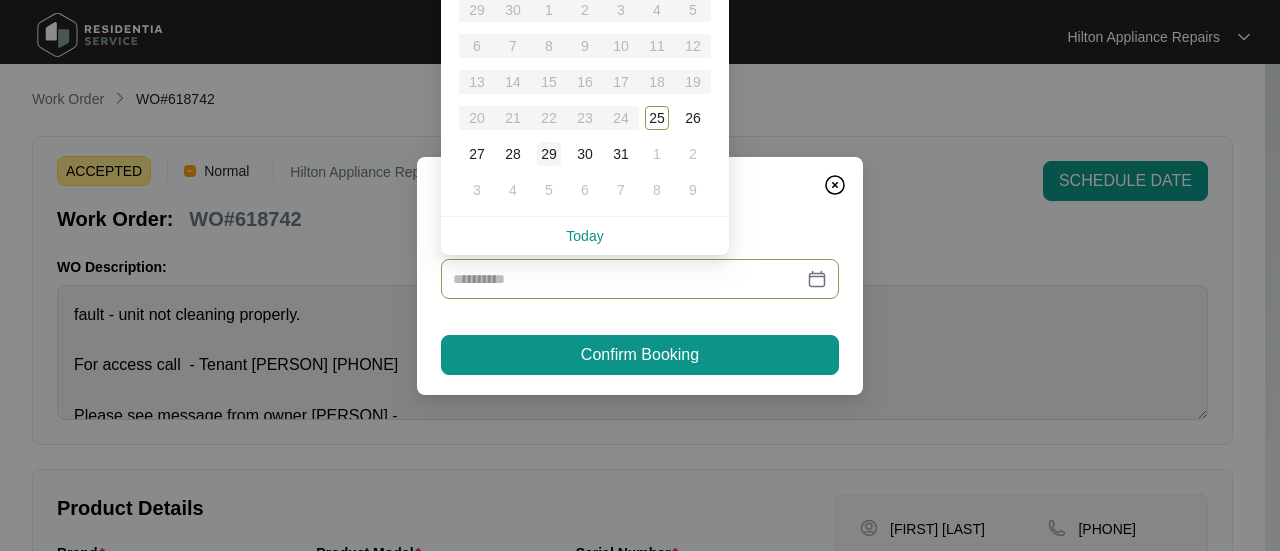 type on "**********" 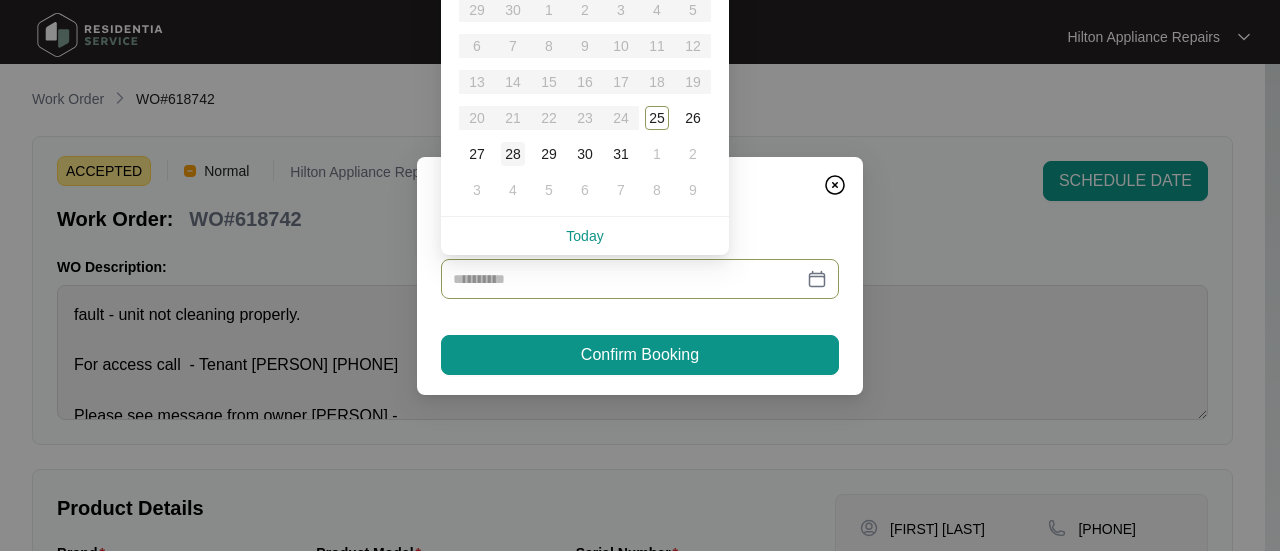 click on "28" at bounding box center [513, 154] 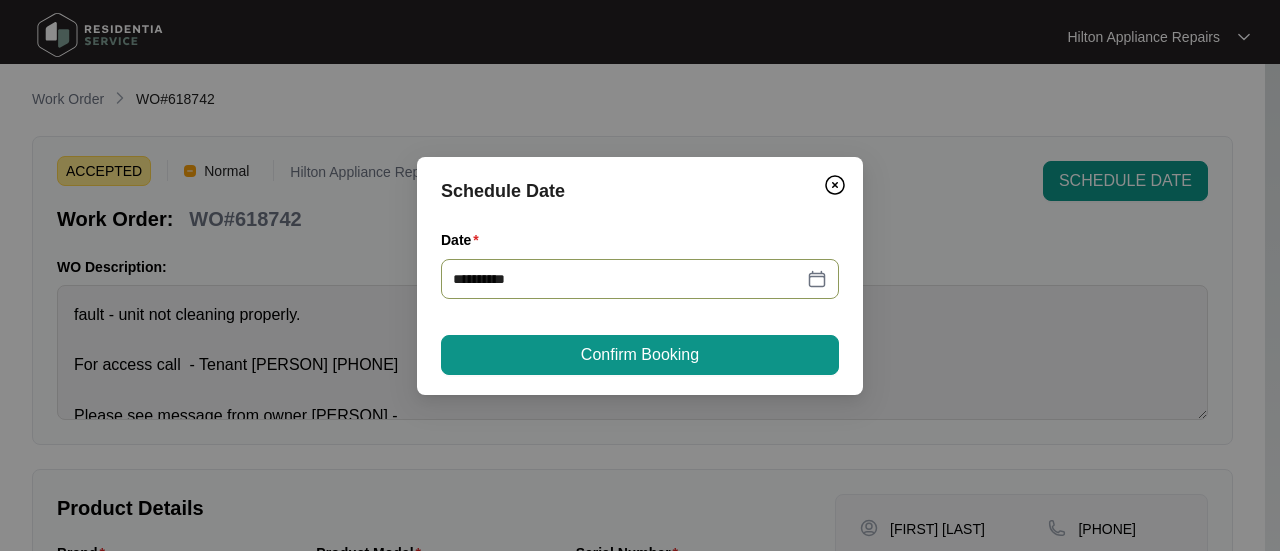 type on "**********" 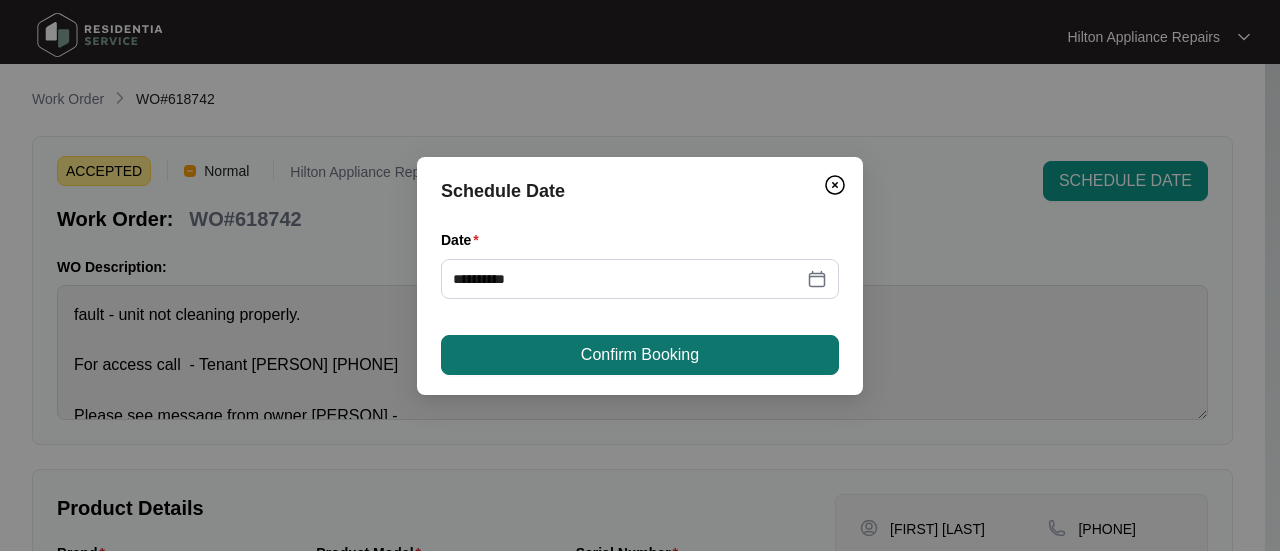 click on "Confirm Booking" at bounding box center (640, 355) 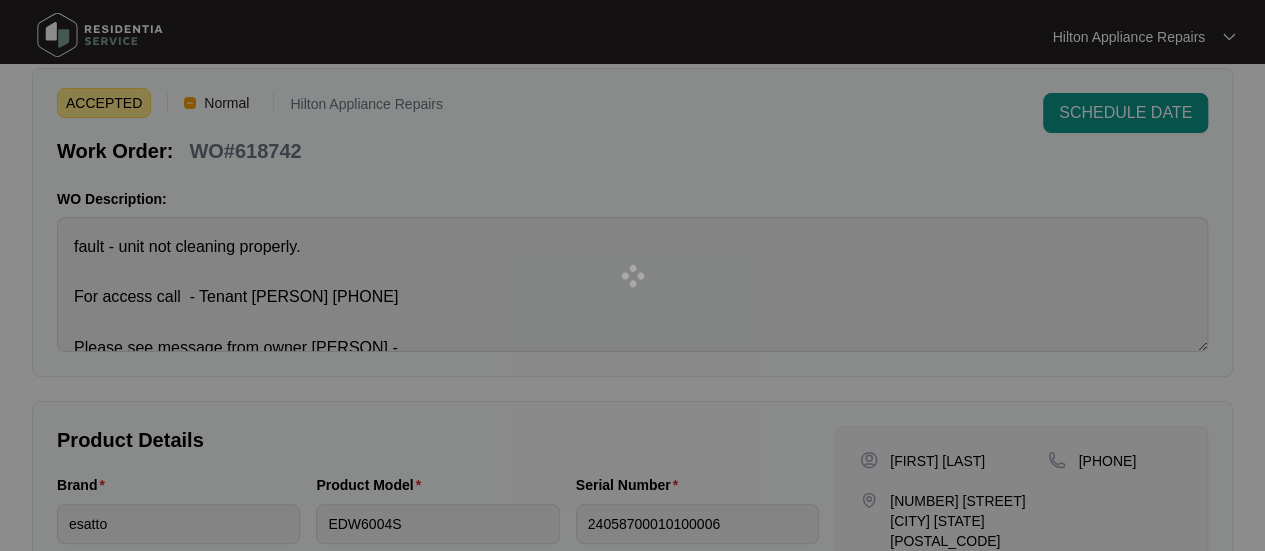 scroll, scrollTop: 100, scrollLeft: 0, axis: vertical 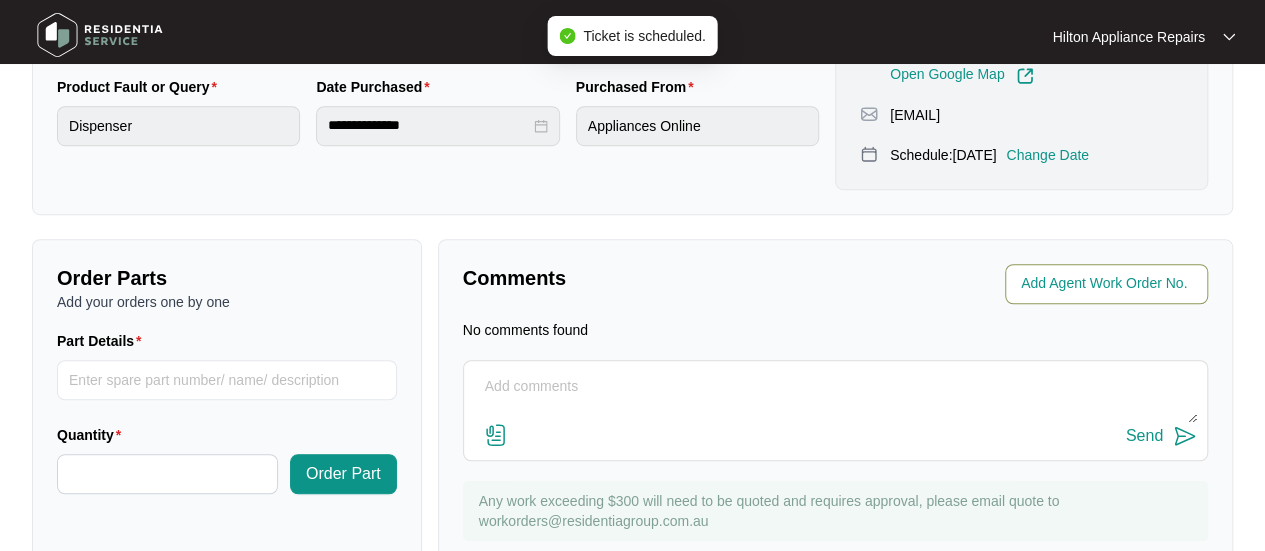 click at bounding box center (1108, 284) 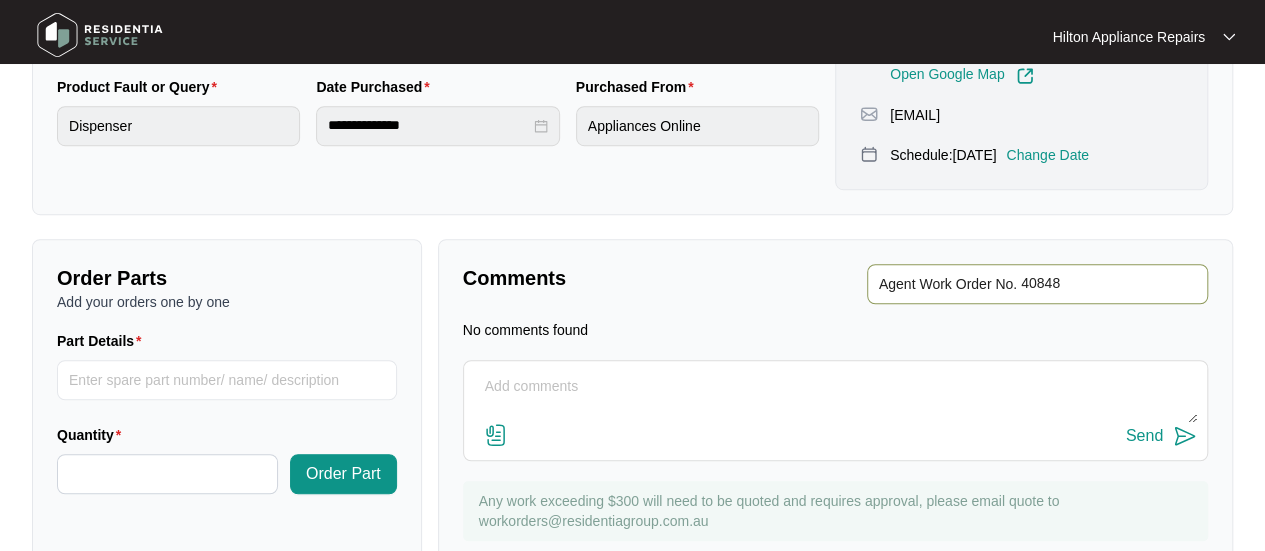 type on "40848" 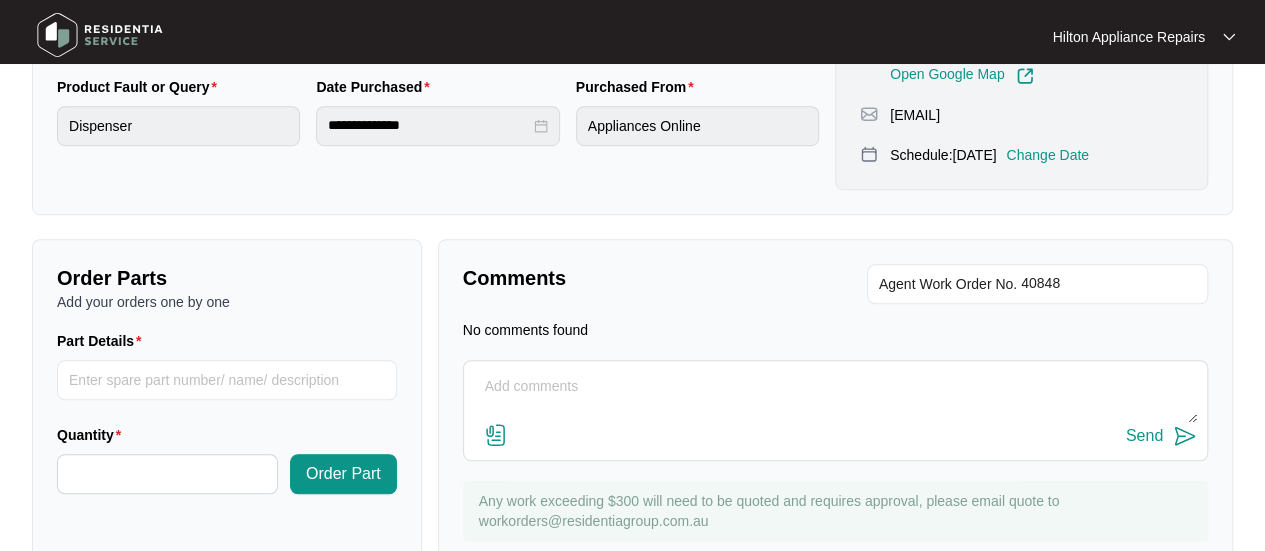 click on "Comments Agent Work Order No.  No comments found Send Any work exceeding $300 will need to be quoted and requires approval, please email quote to workorders@residentiagroup.com.au" at bounding box center [835, 412] 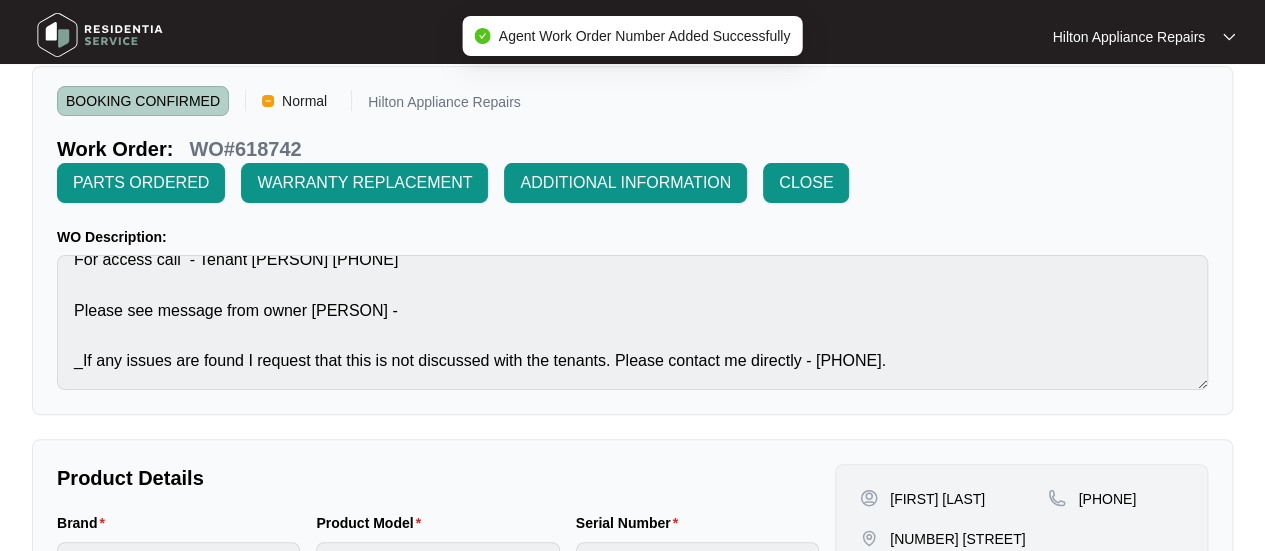 scroll, scrollTop: 0, scrollLeft: 0, axis: both 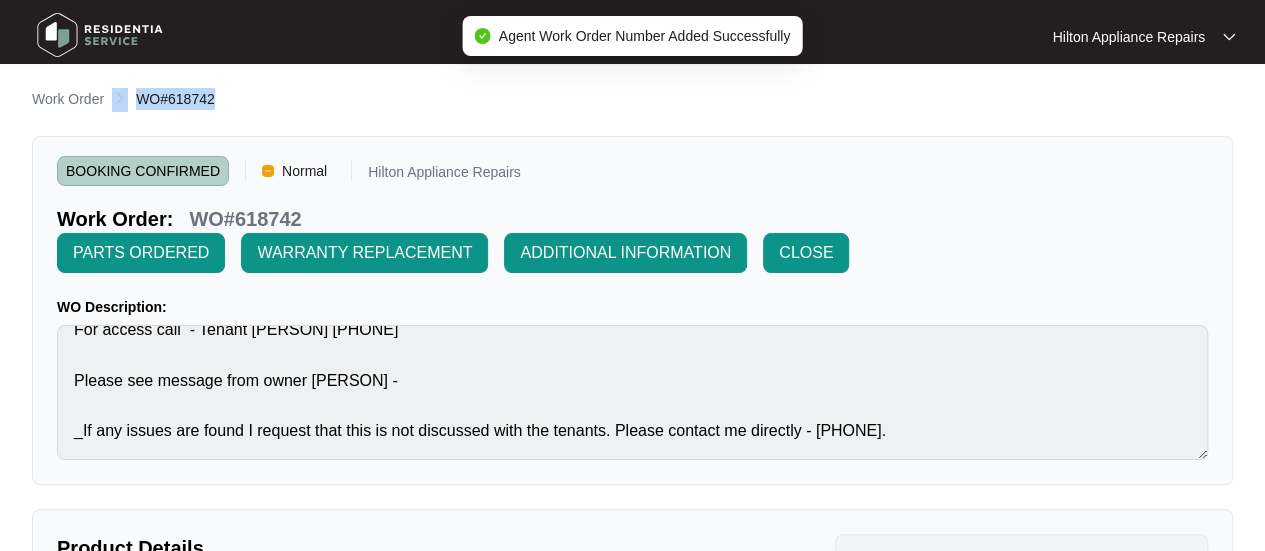drag, startPoint x: 230, startPoint y: 99, endPoint x: 112, endPoint y: 107, distance: 118.270874 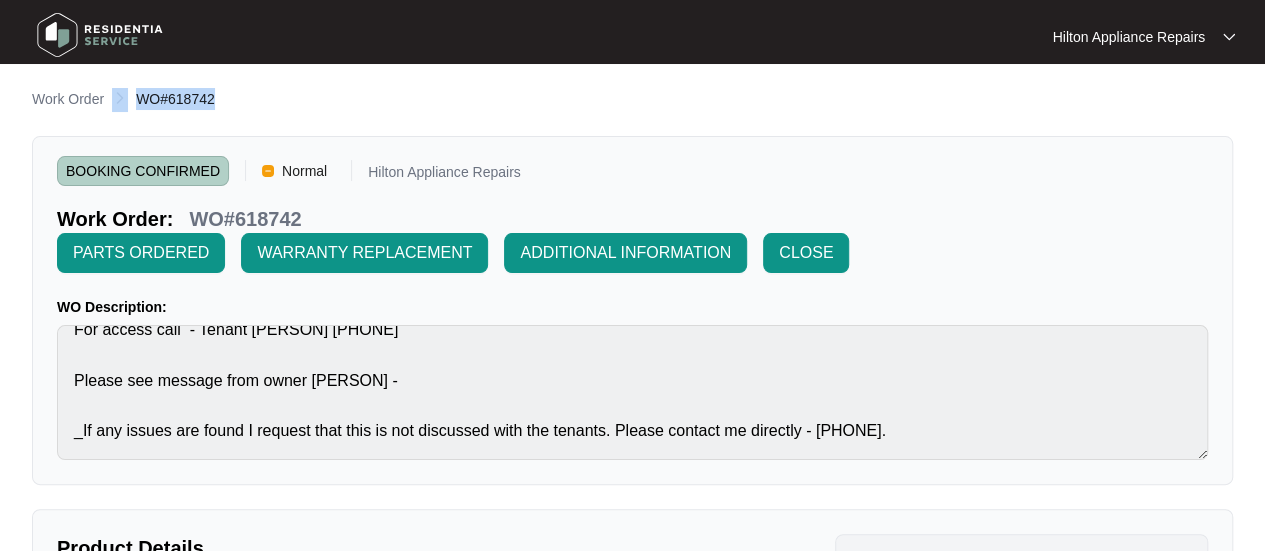 drag, startPoint x: 184, startPoint y: 97, endPoint x: 130, endPoint y: 100, distance: 54.08327 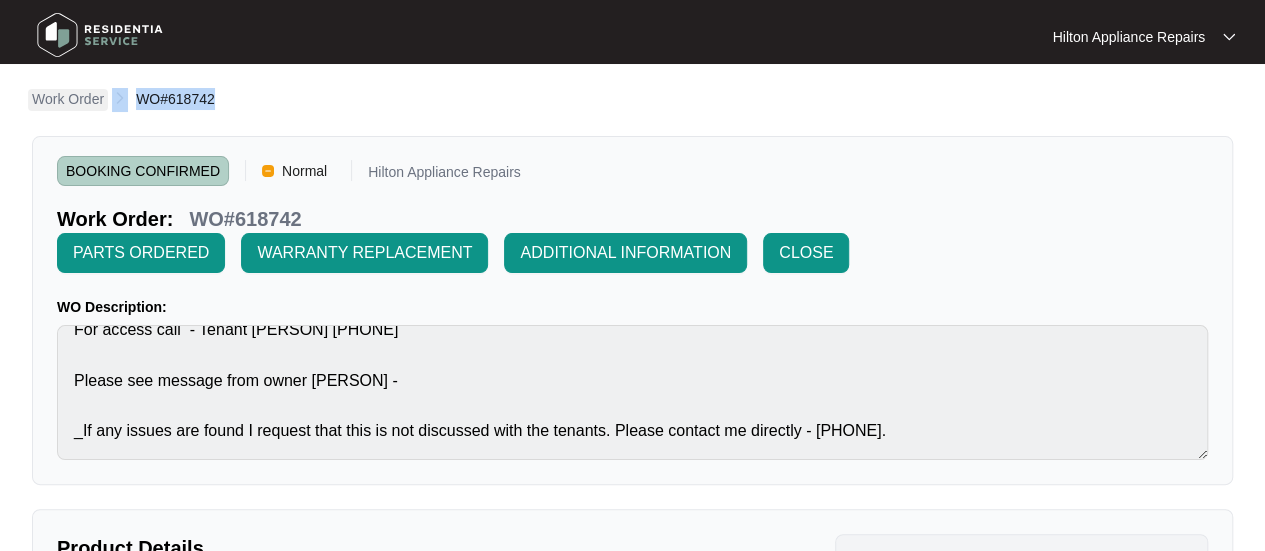 click on "Work Order" at bounding box center [68, 99] 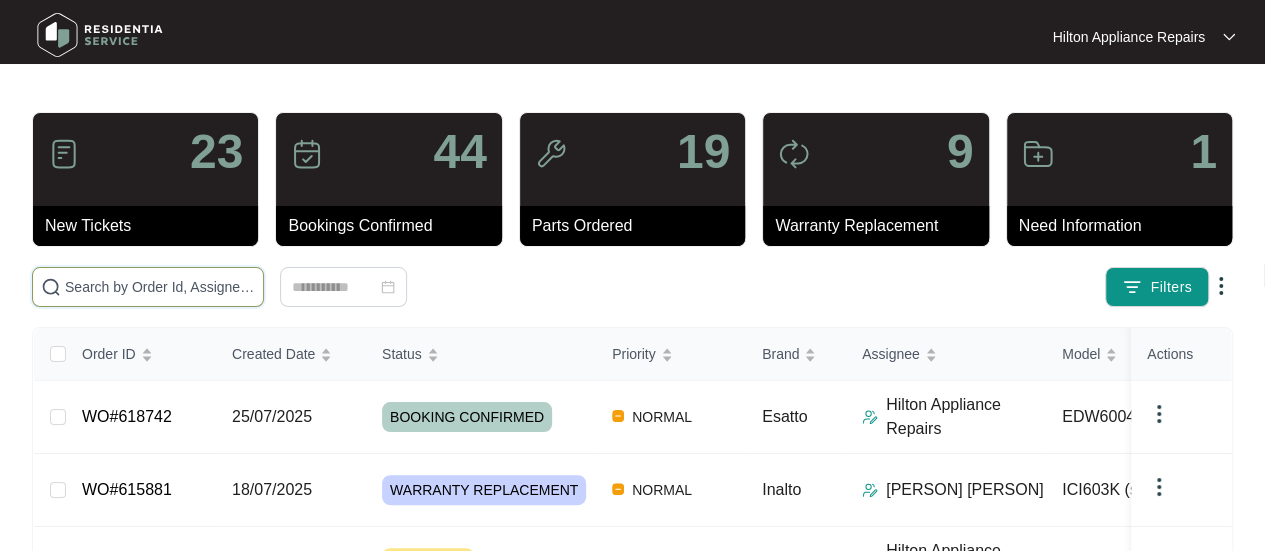 click at bounding box center [160, 287] 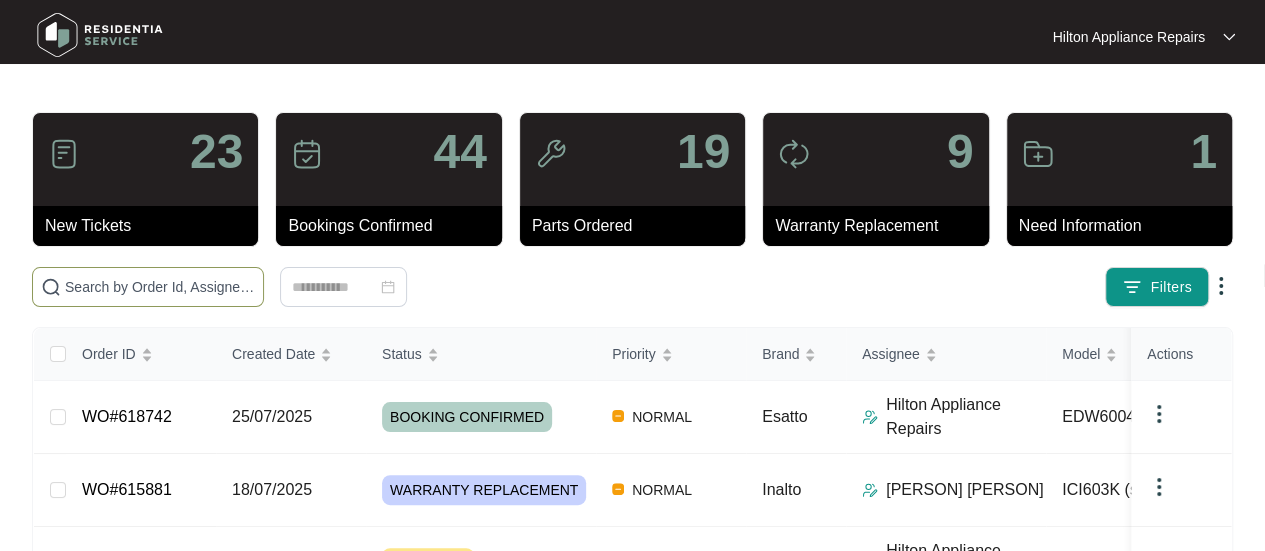 paste on "WO#618742" 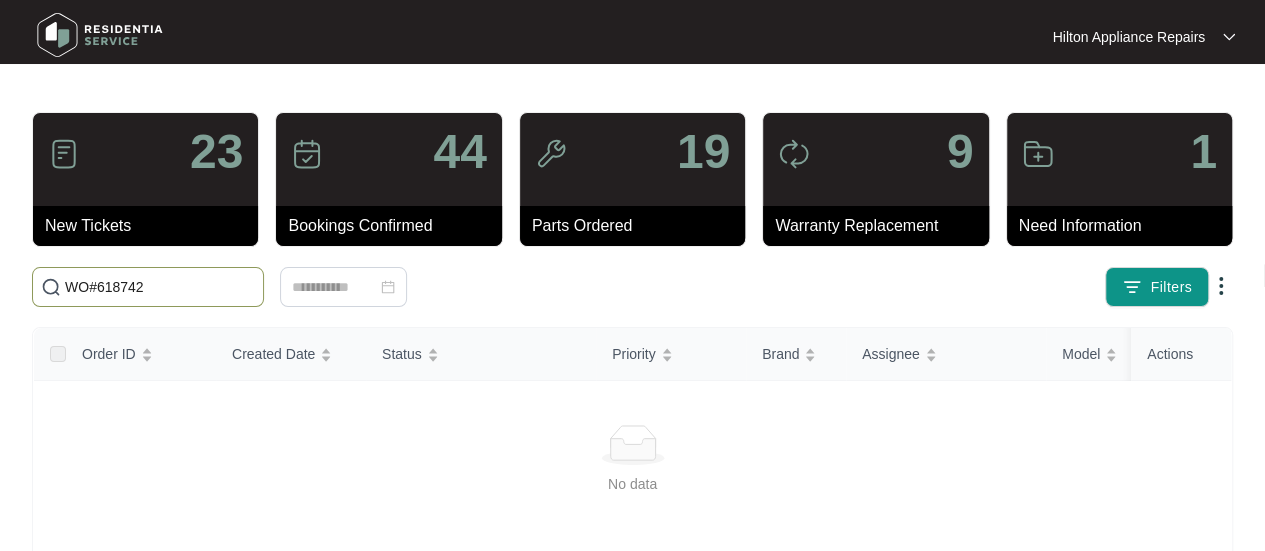 click on "WO#618742" at bounding box center (160, 287) 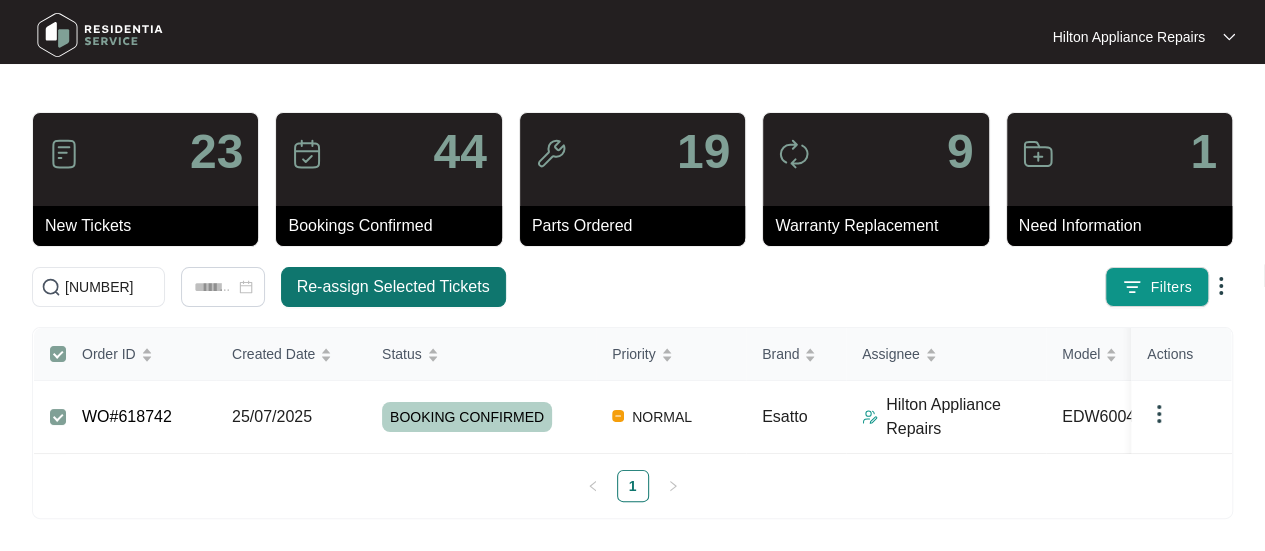 click on "Re-assign Selected Tickets" at bounding box center [393, 287] 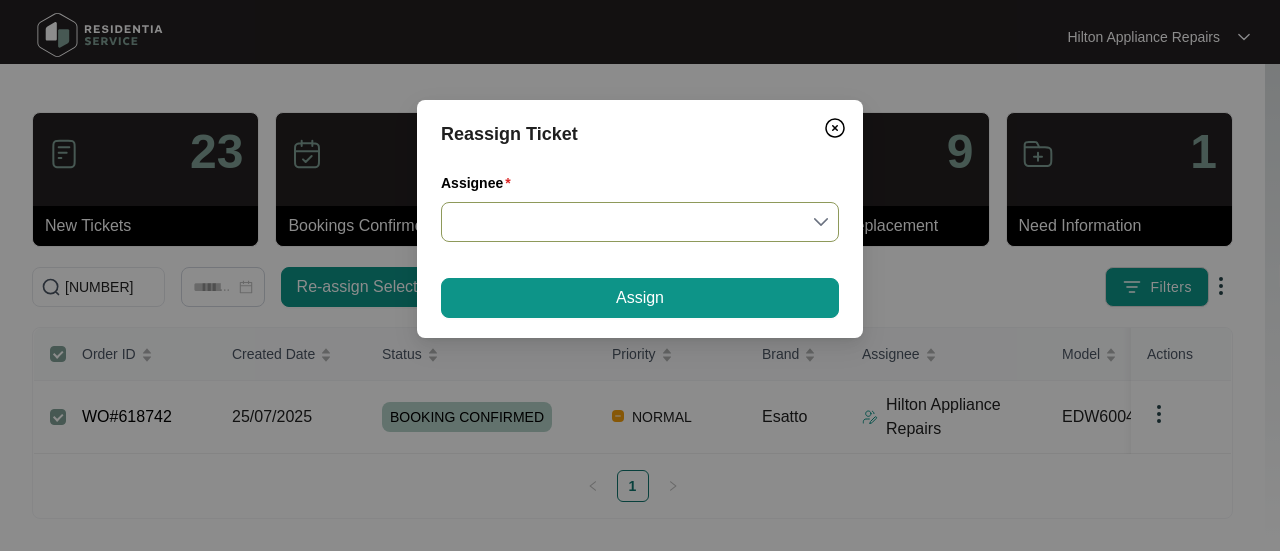 click on "Assignee" at bounding box center (640, 222) 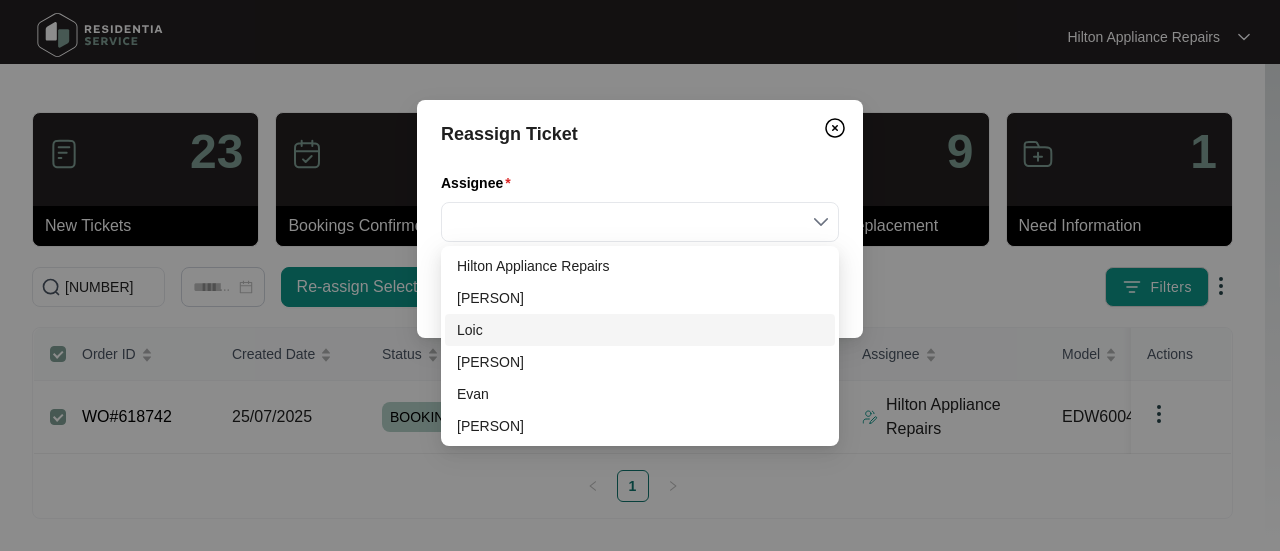 click on "Loic" at bounding box center [640, 330] 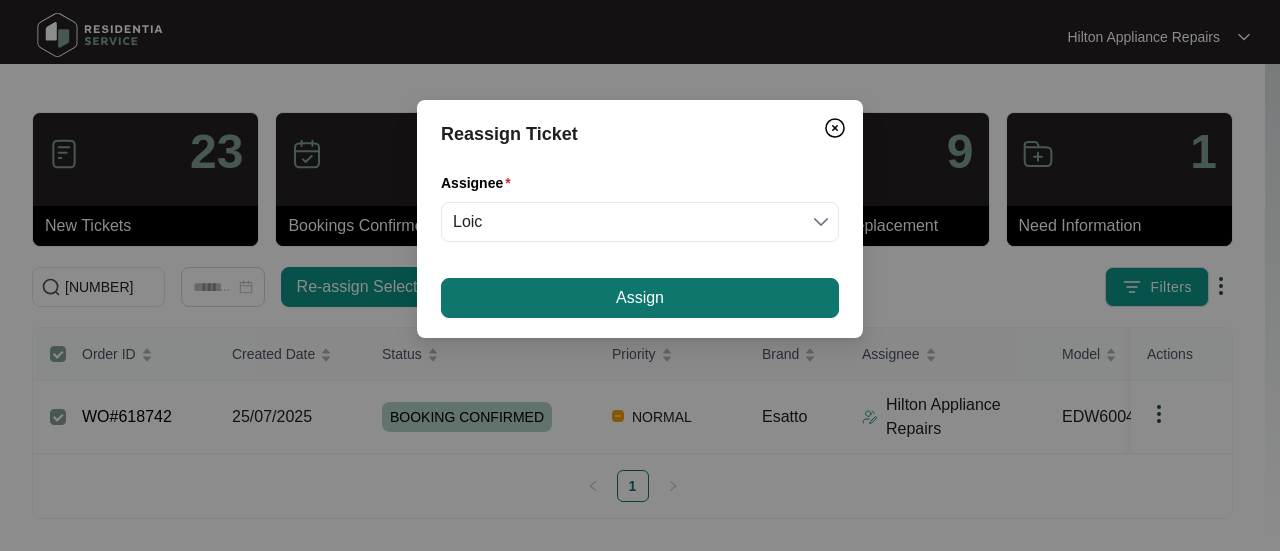 click on "Assign" at bounding box center [640, 298] 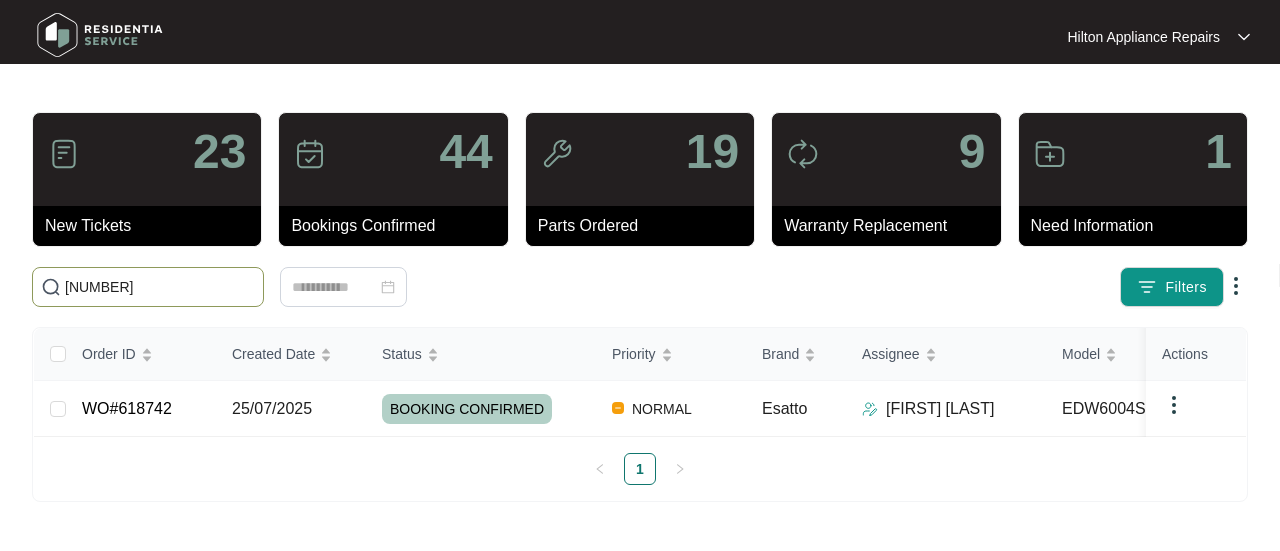 drag, startPoint x: 120, startPoint y: 283, endPoint x: 30, endPoint y: 283, distance: 90 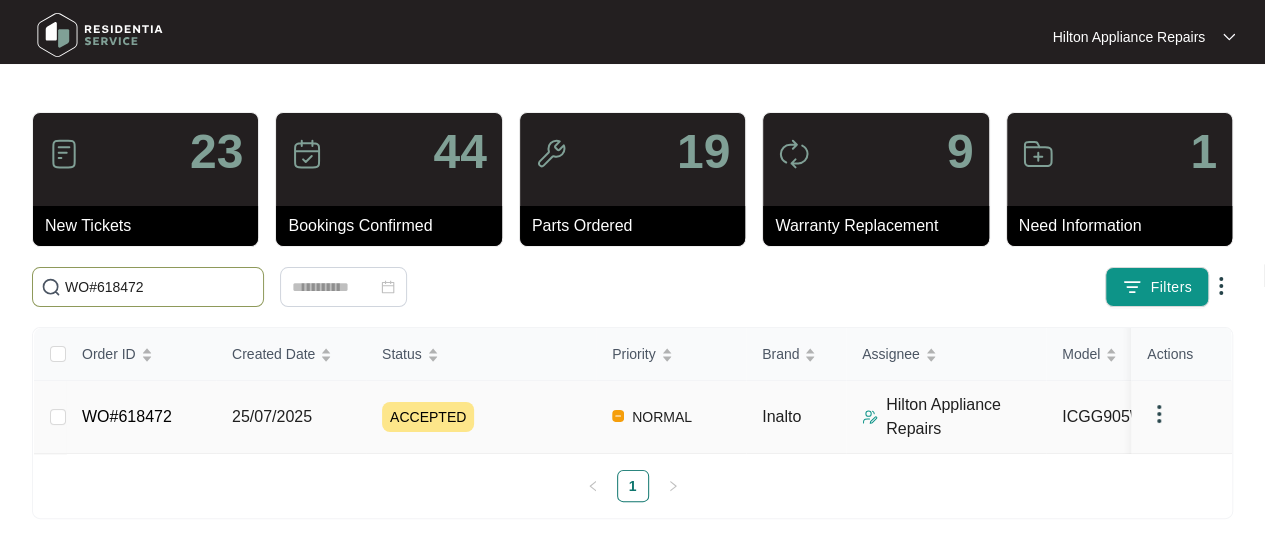 type on "WO#618472" 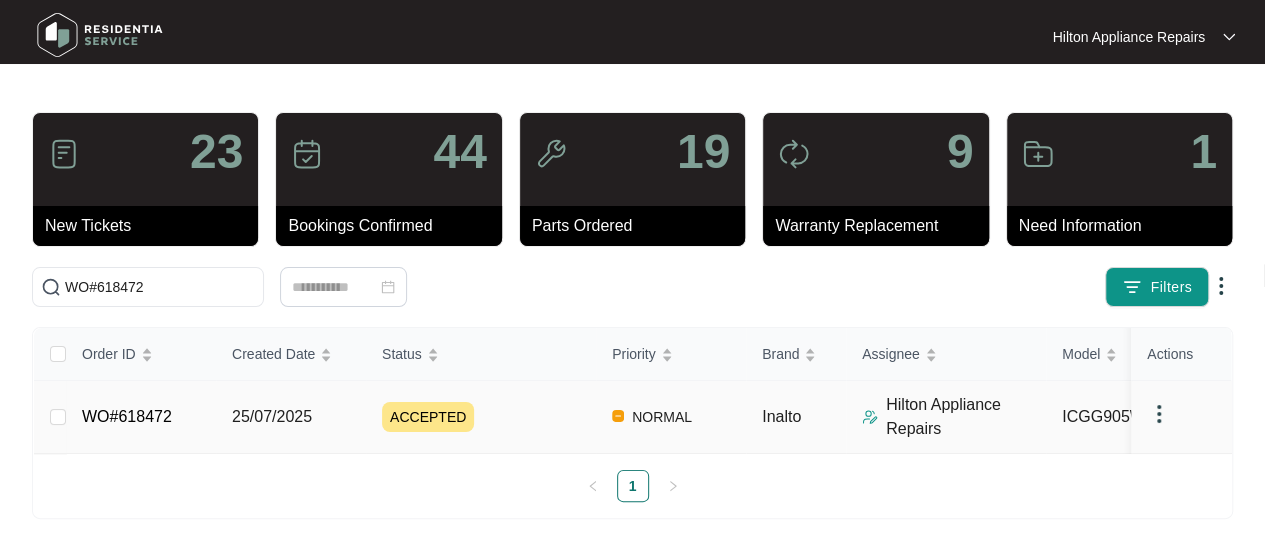 click on "25/07/2025" at bounding box center (272, 416) 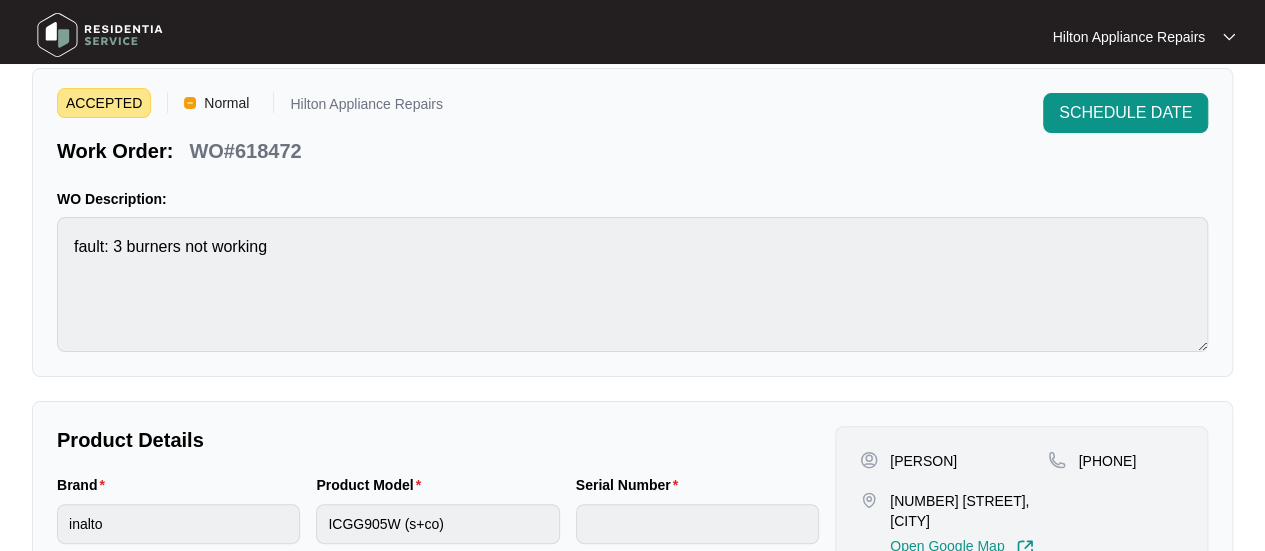scroll, scrollTop: 0, scrollLeft: 0, axis: both 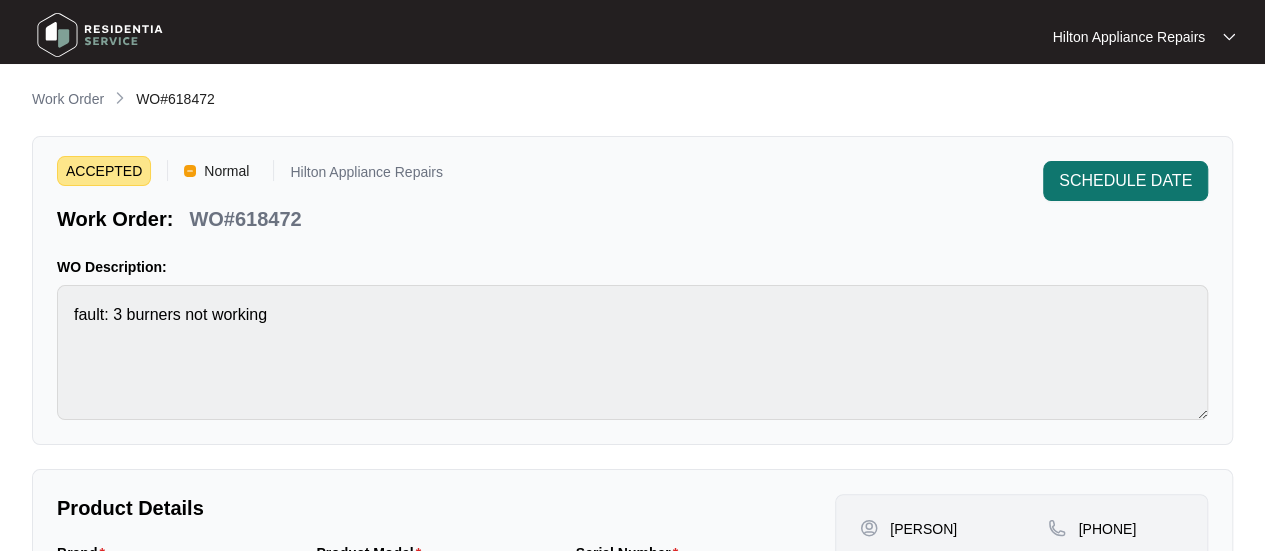 click on "SCHEDULE DATE" at bounding box center [1125, 181] 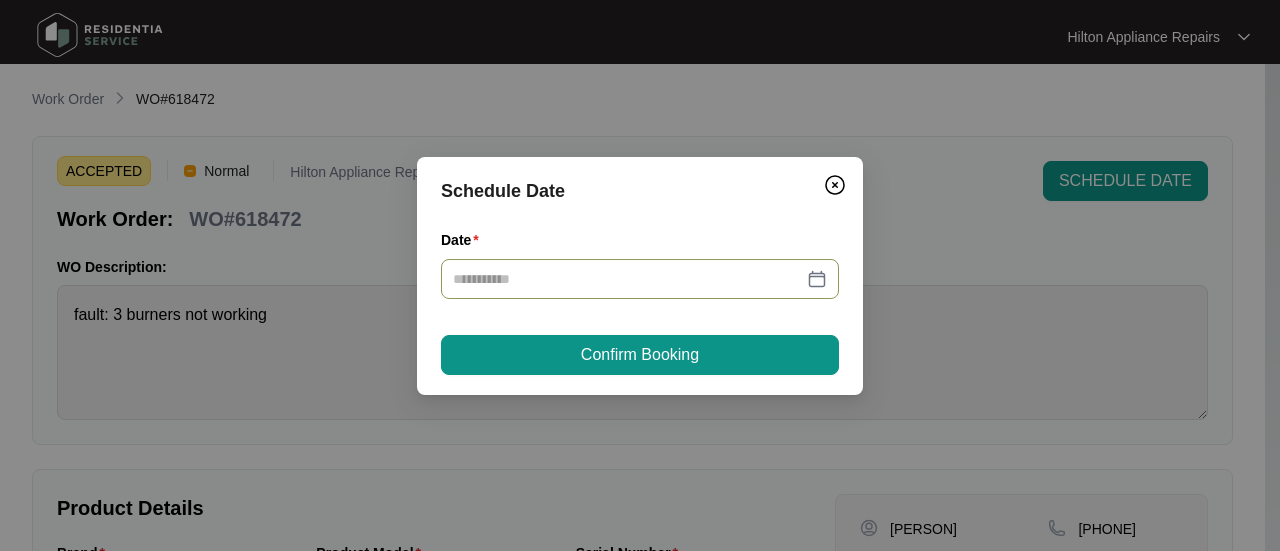 click at bounding box center [640, 279] 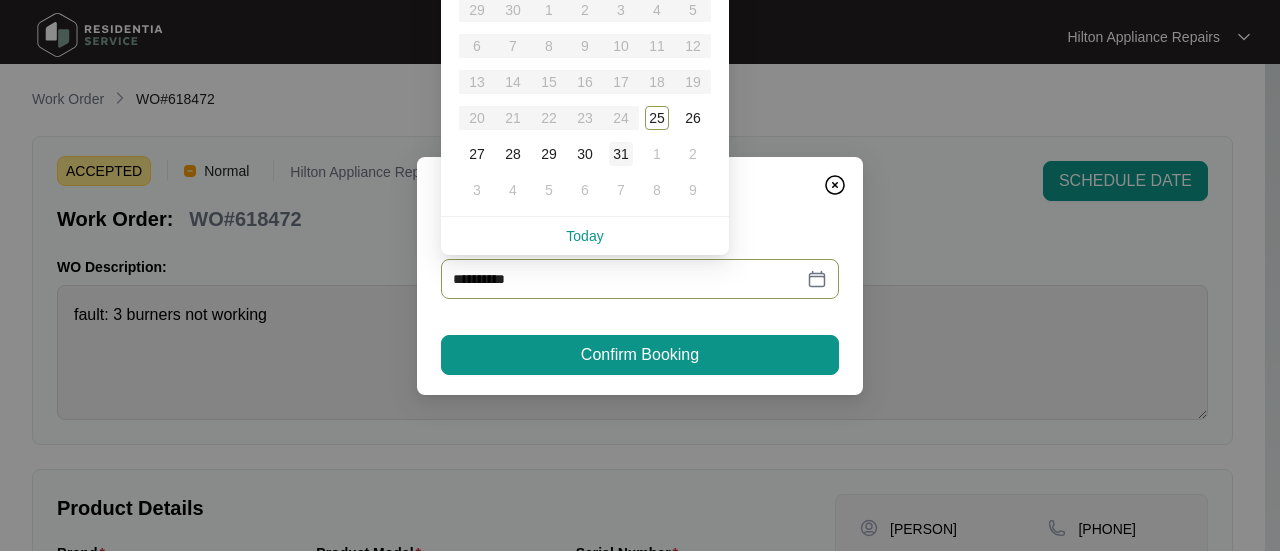 type on "**********" 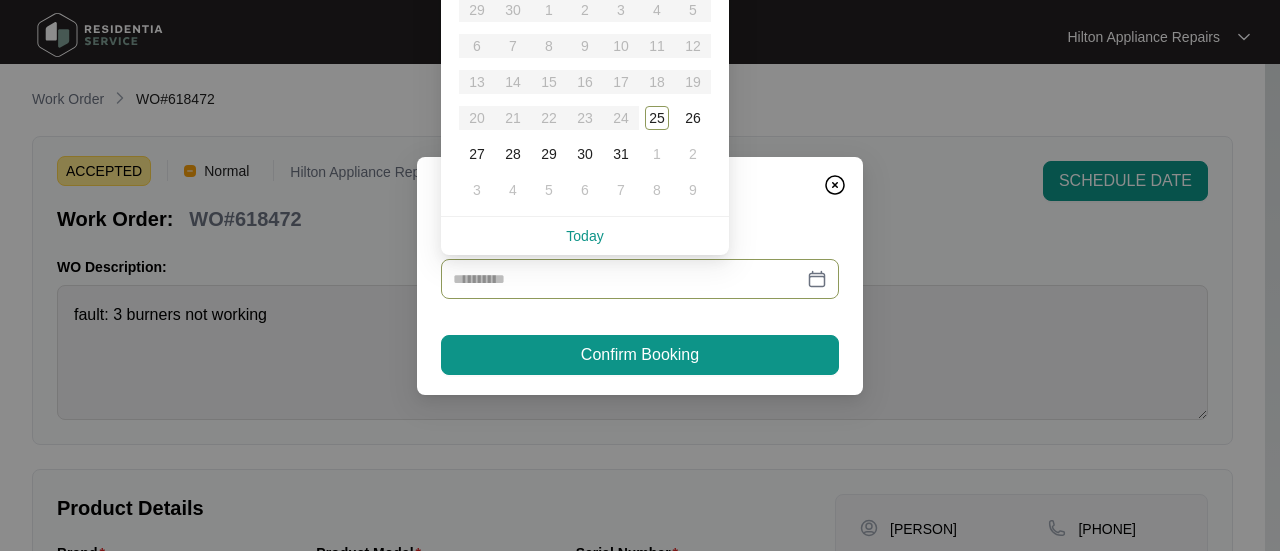 type on "**********" 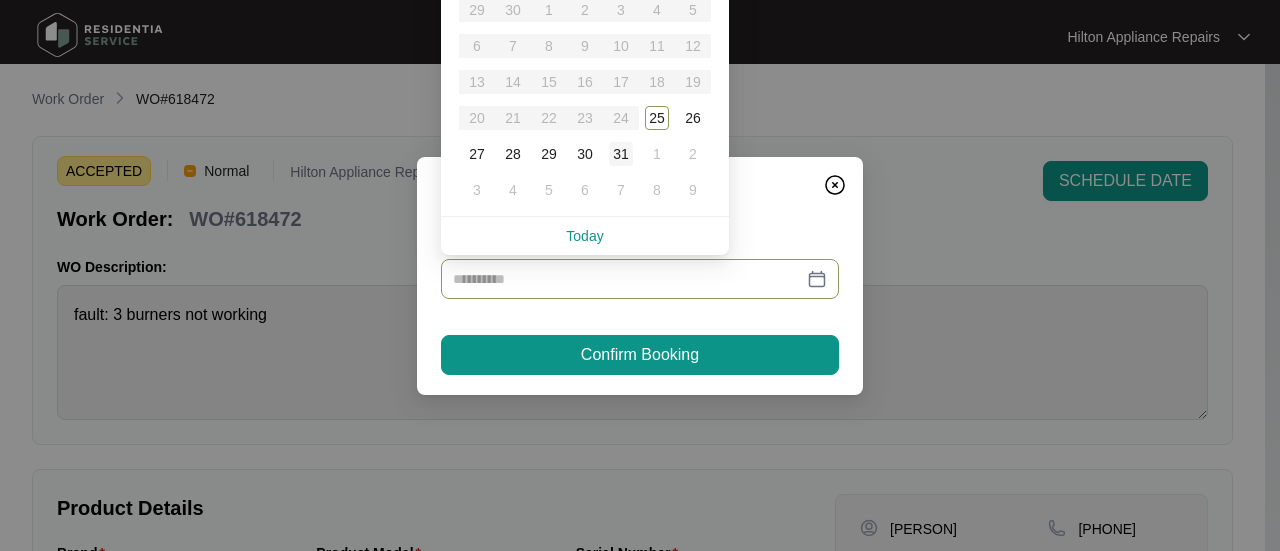 click on "31" at bounding box center (621, 154) 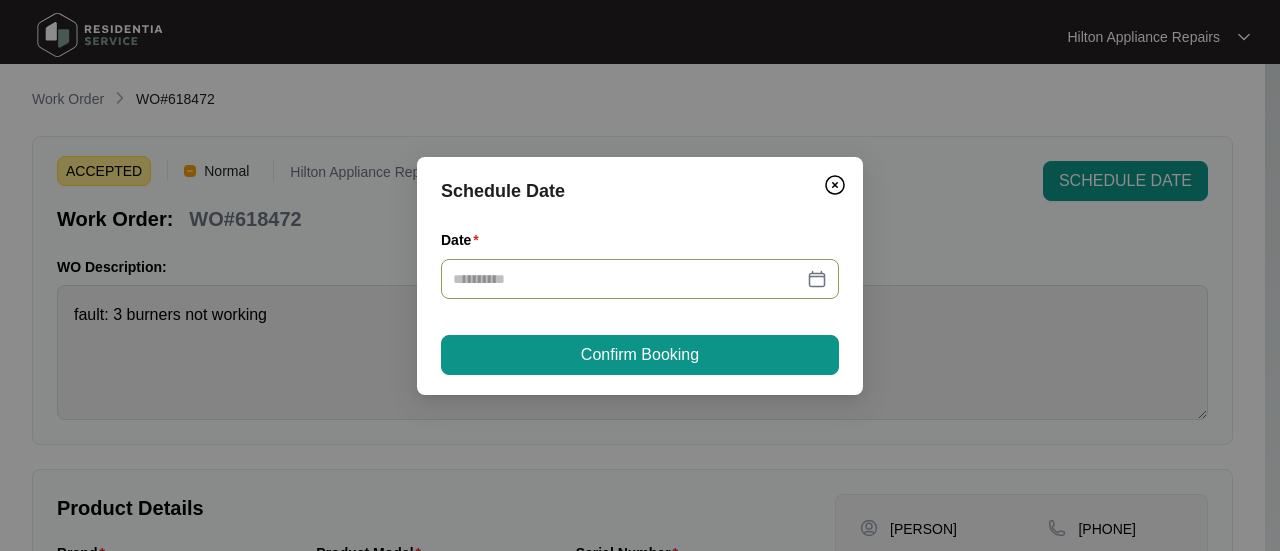 type on "**********" 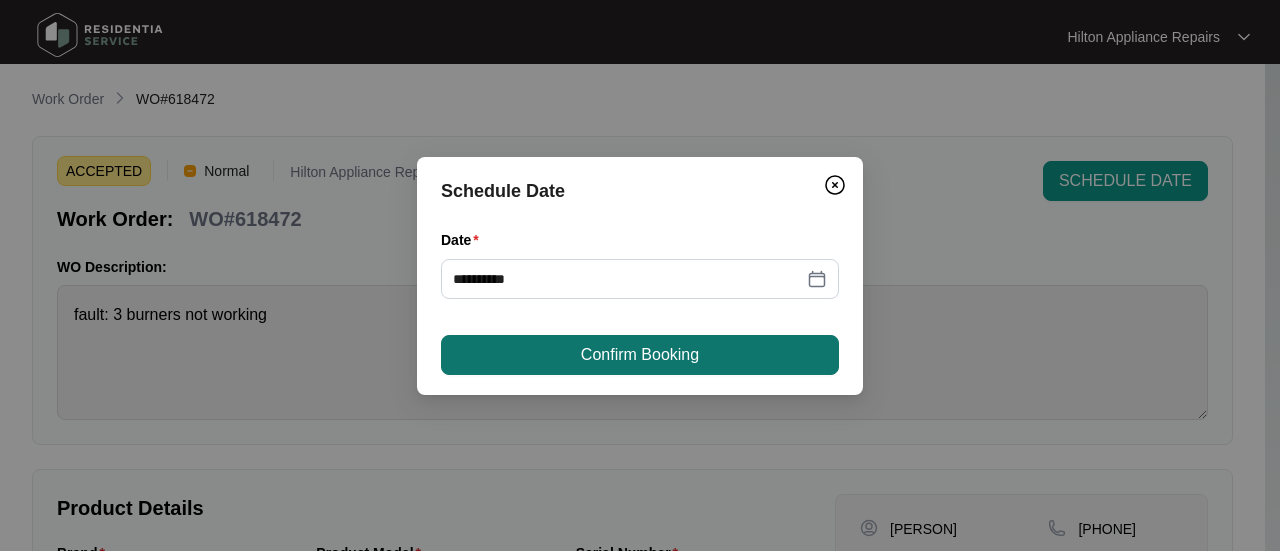 click on "Confirm Booking" at bounding box center [640, 355] 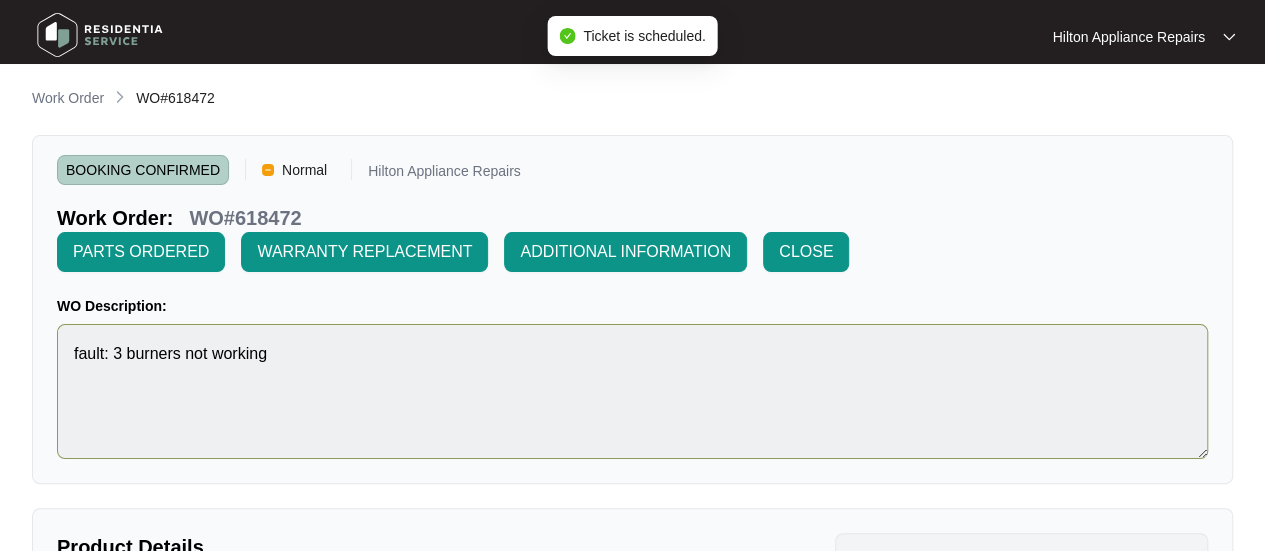 scroll, scrollTop: 0, scrollLeft: 0, axis: both 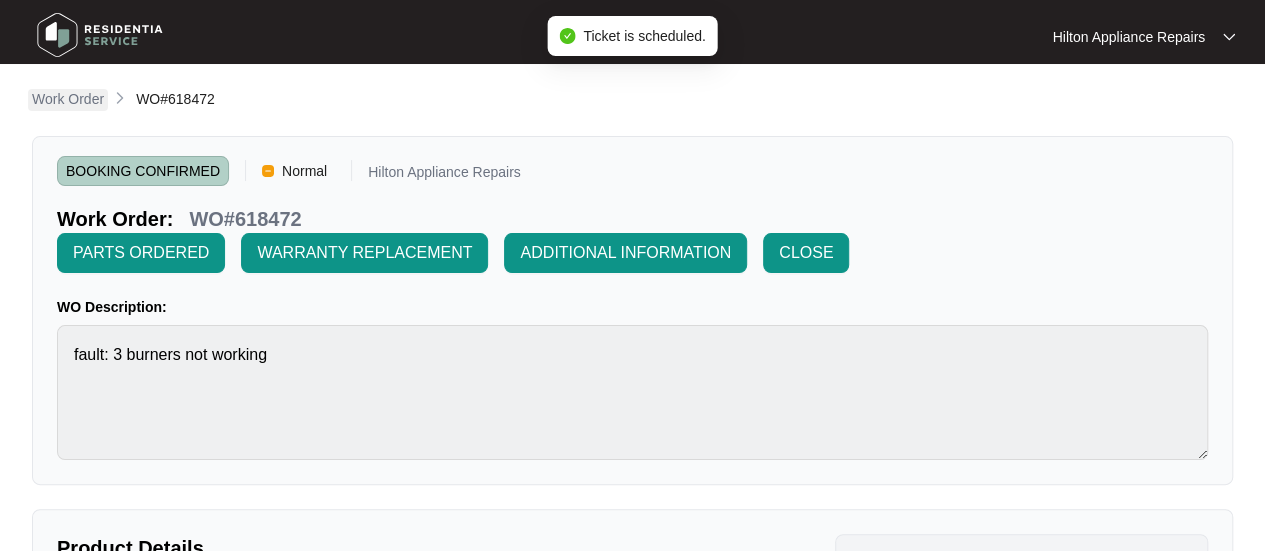click on "Work Order" at bounding box center (68, 99) 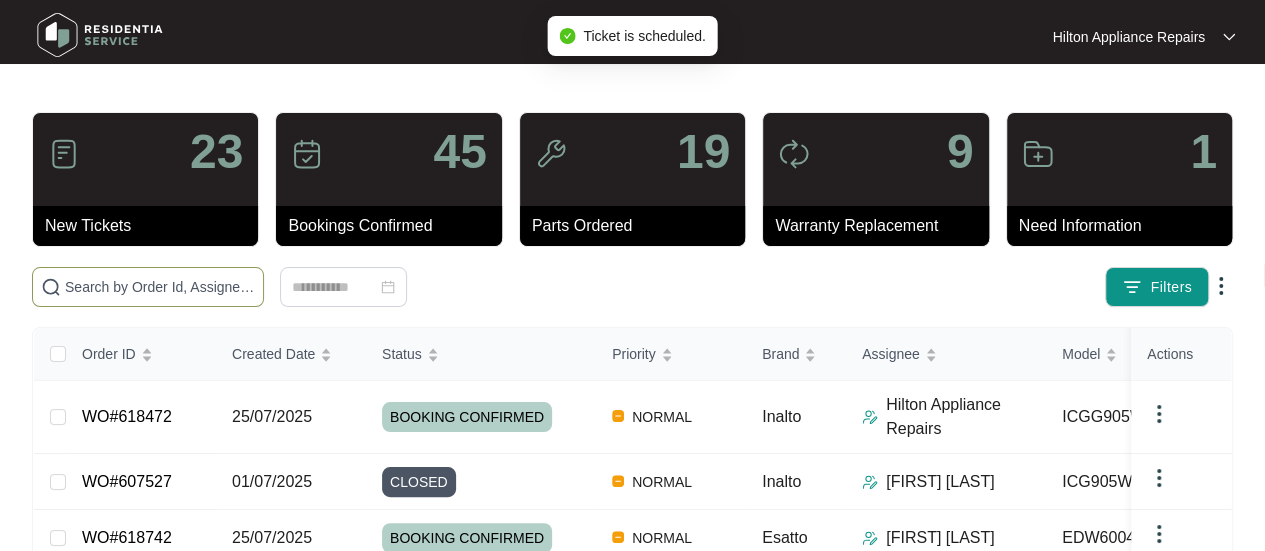 click at bounding box center [160, 287] 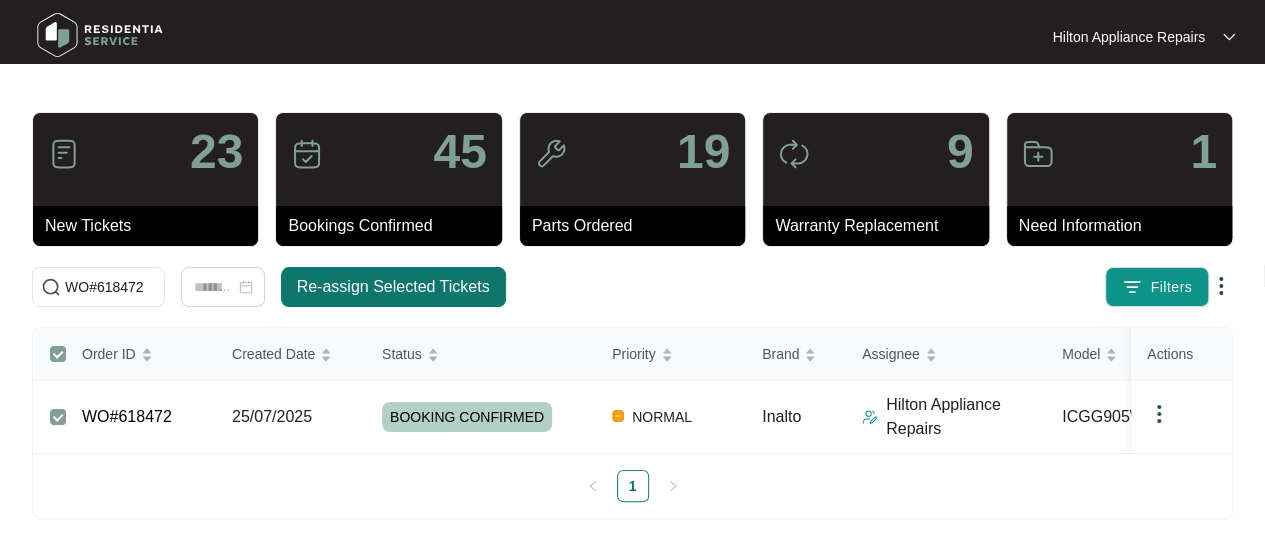 click on "Re-assign Selected Tickets" at bounding box center (393, 287) 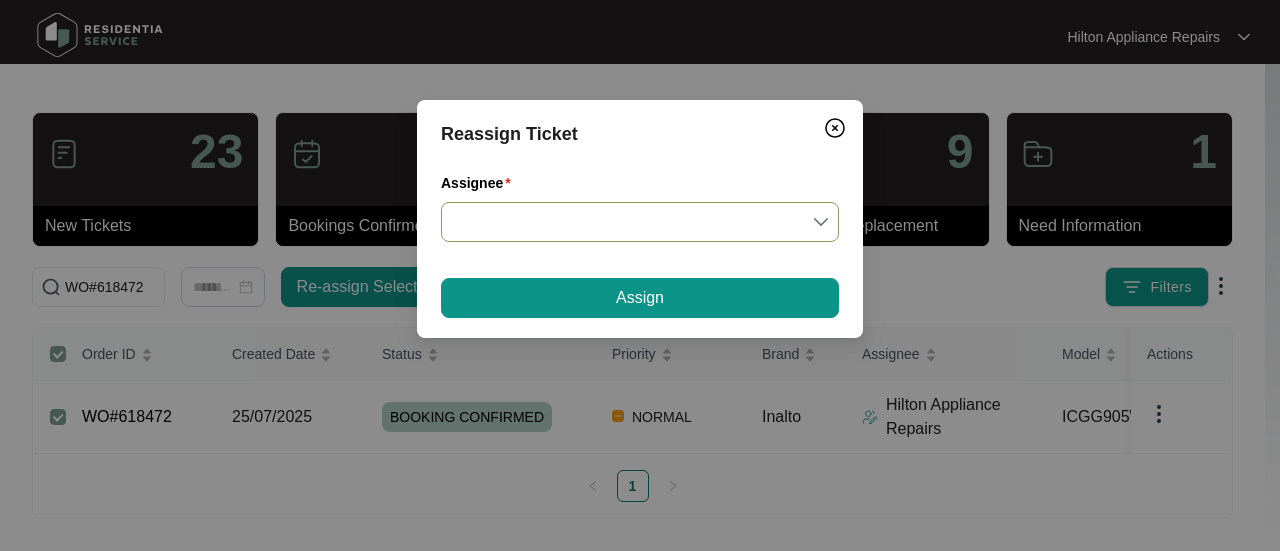 click on "Assignee" at bounding box center [640, 222] 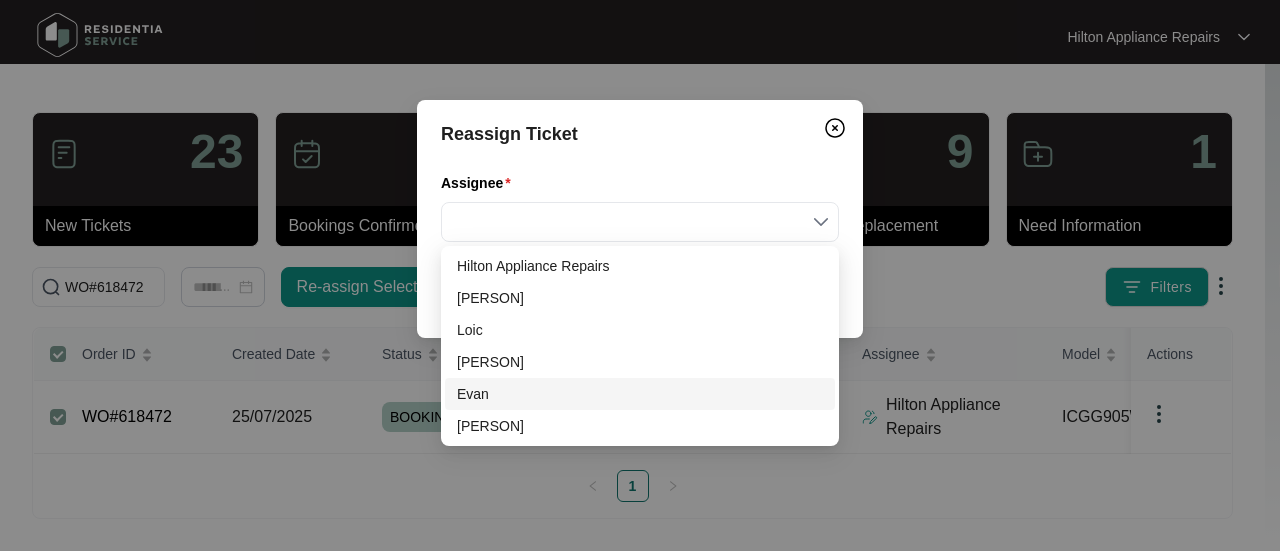 click on "Evan" at bounding box center (640, 394) 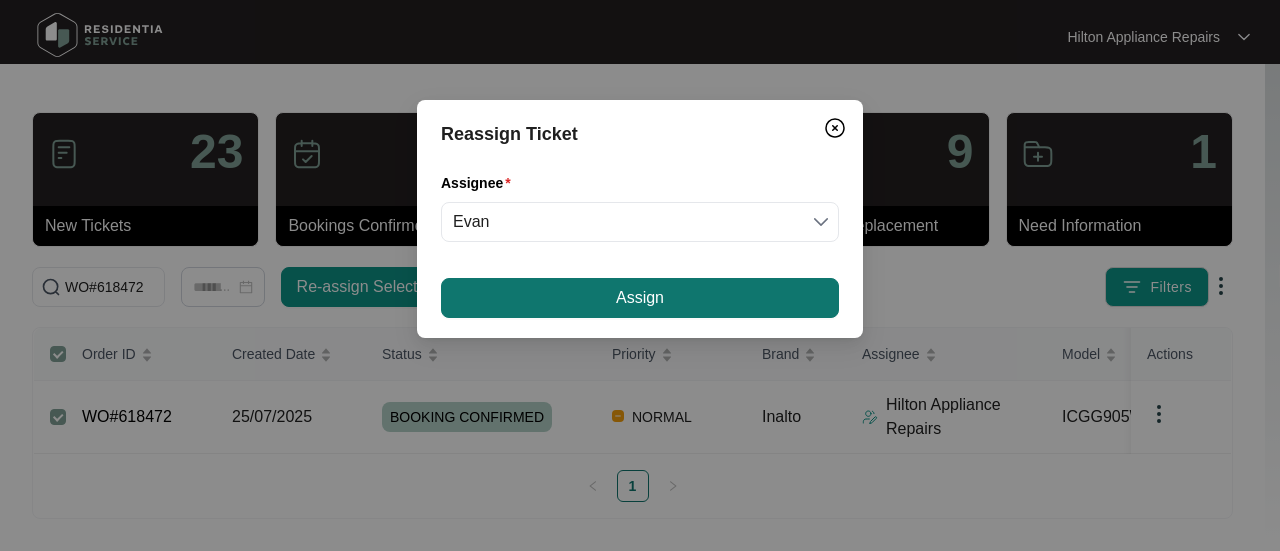 click on "Assign" at bounding box center (640, 298) 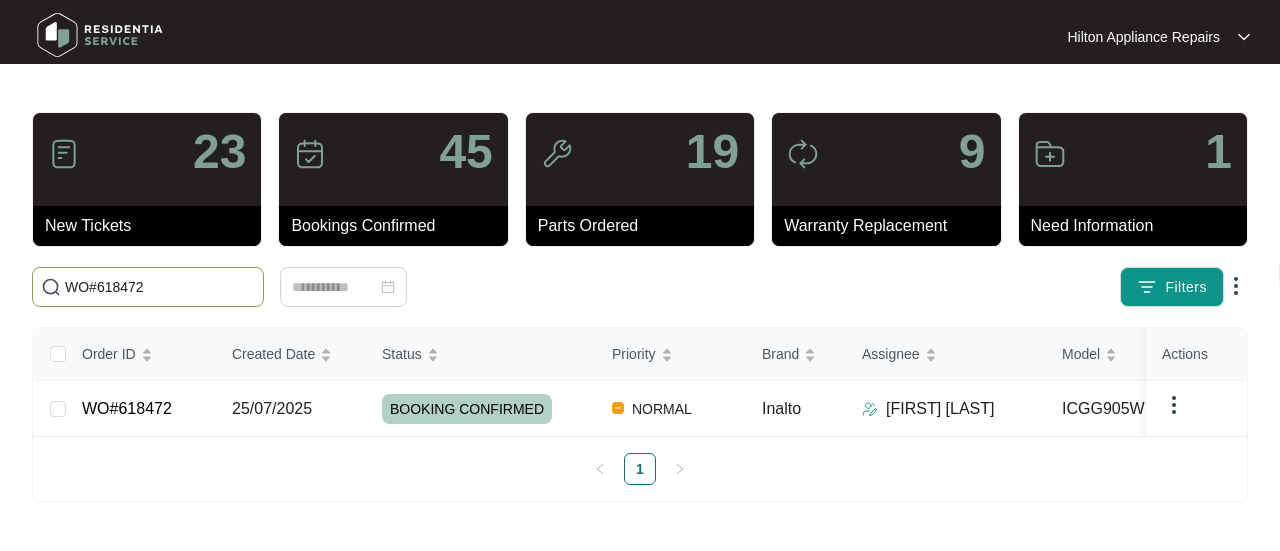 drag, startPoint x: 175, startPoint y: 283, endPoint x: 148, endPoint y: 283, distance: 27 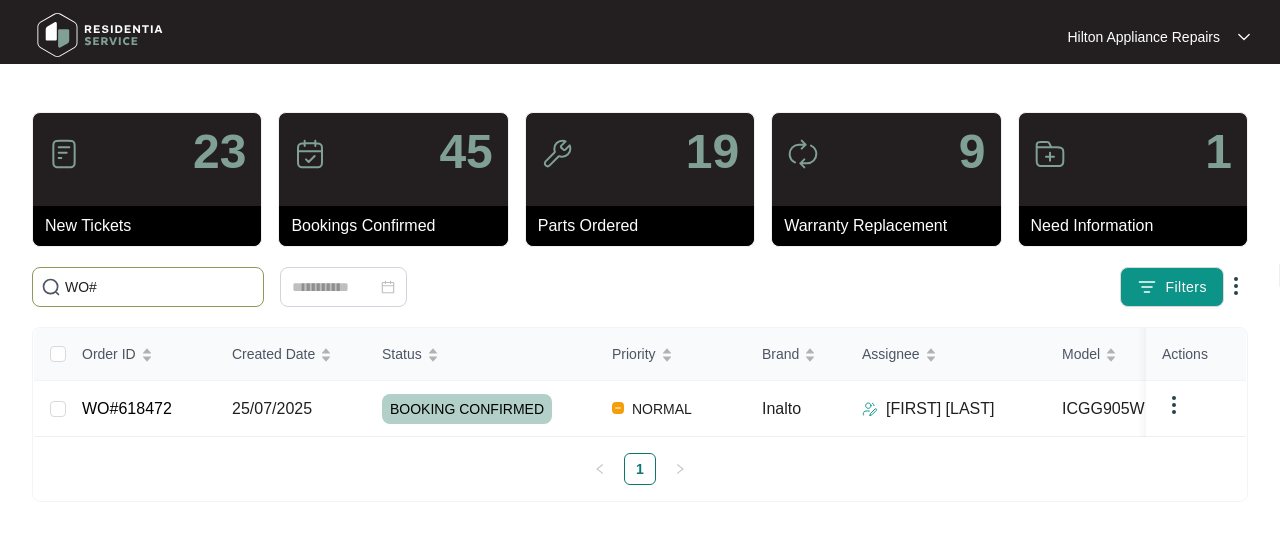 paste on "615646" 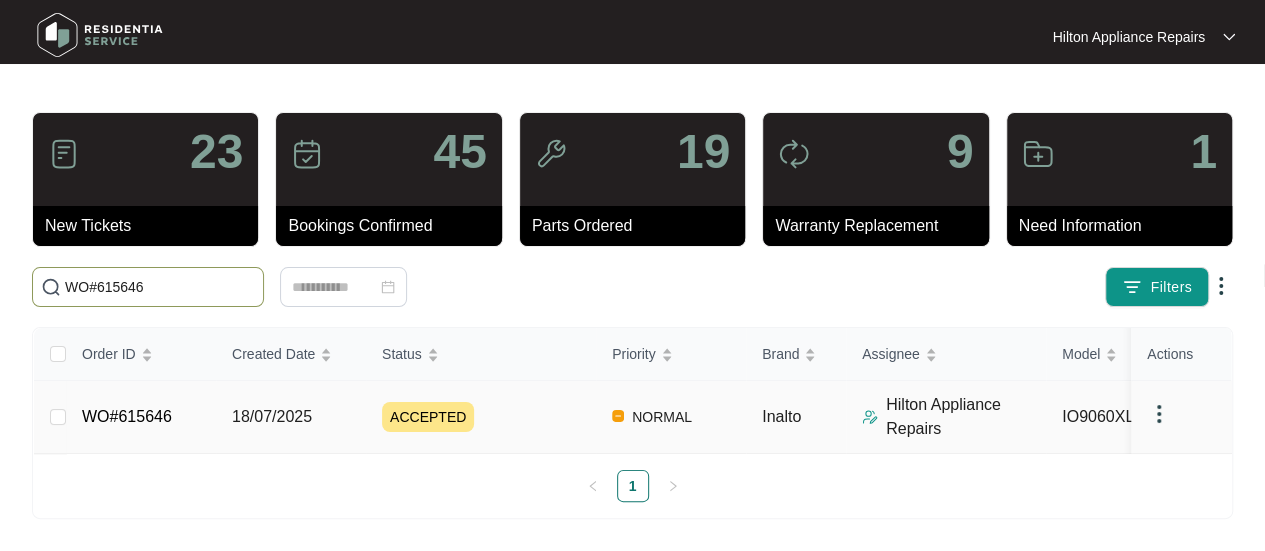 type on "WO#615646" 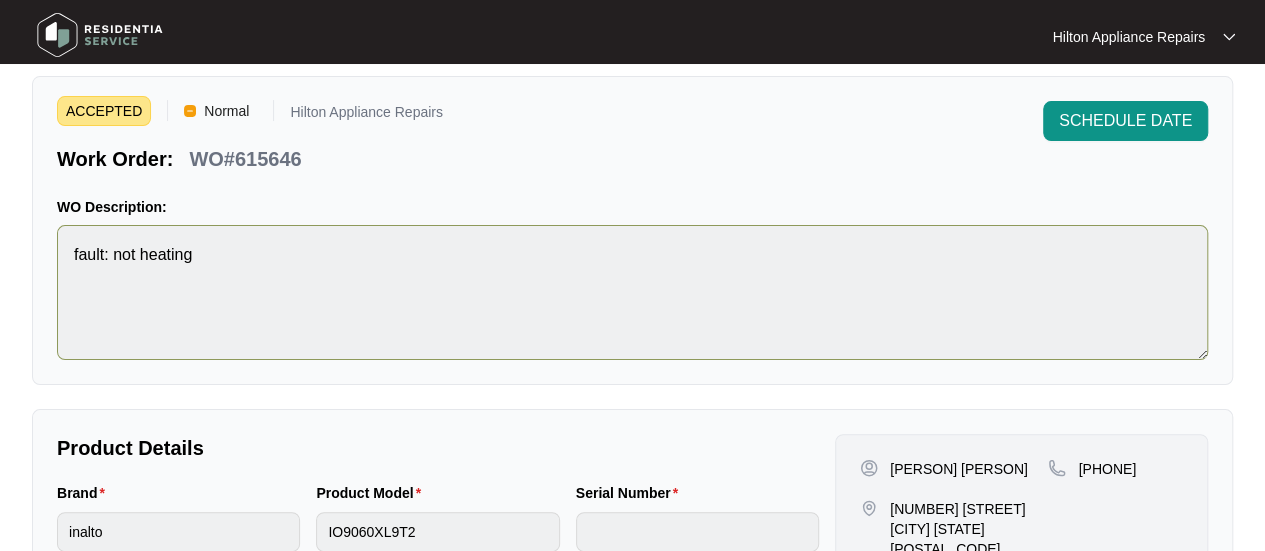 scroll, scrollTop: 0, scrollLeft: 0, axis: both 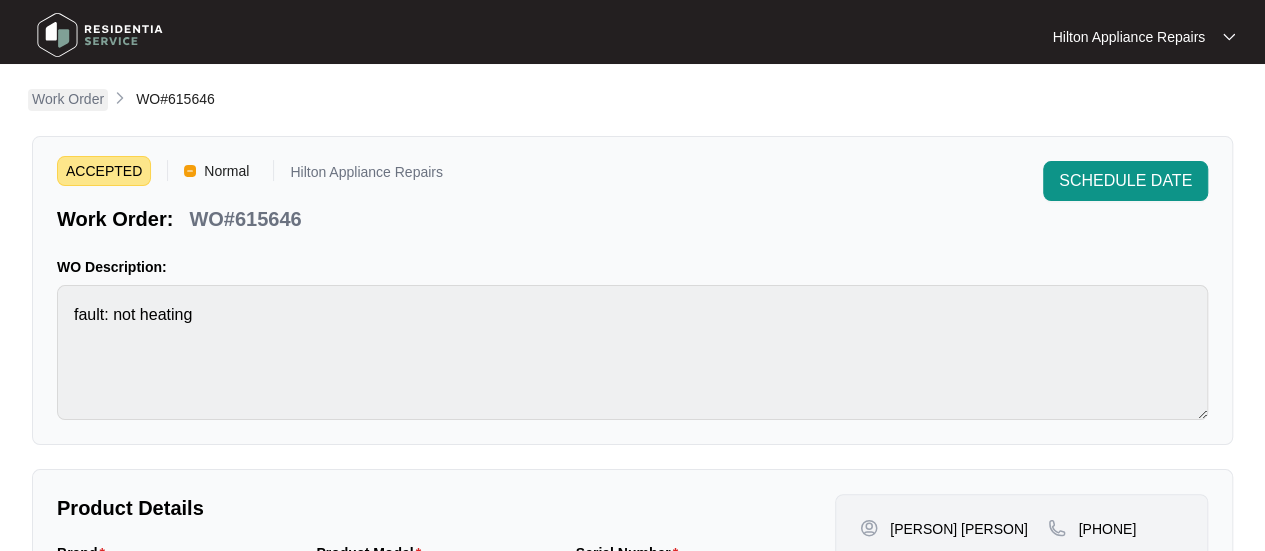 click on "Work Order" at bounding box center (68, 99) 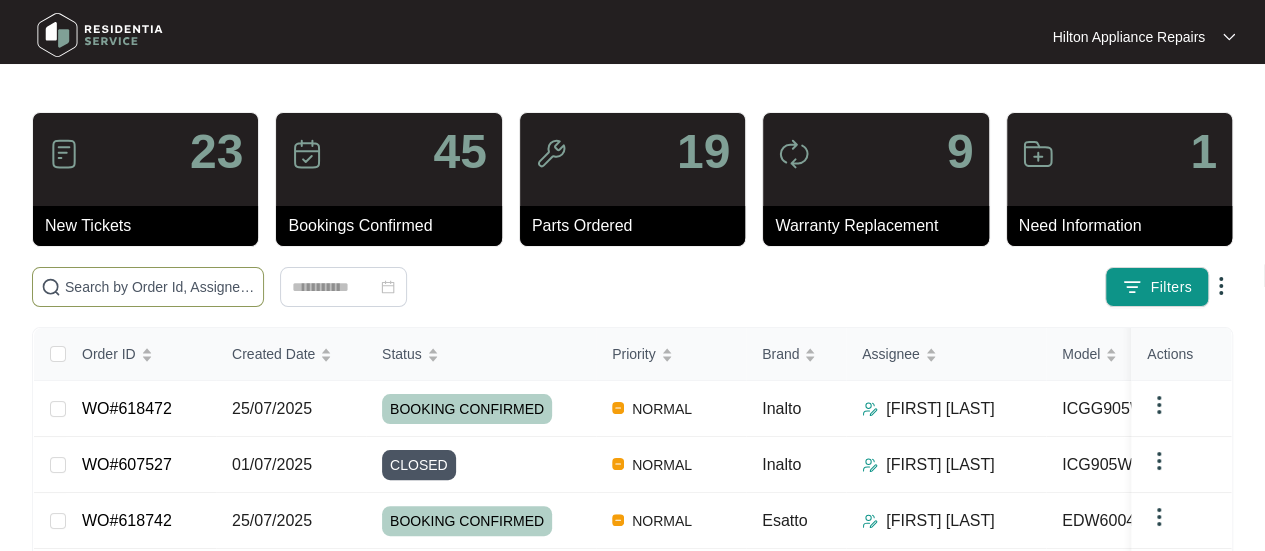 click at bounding box center [148, 287] 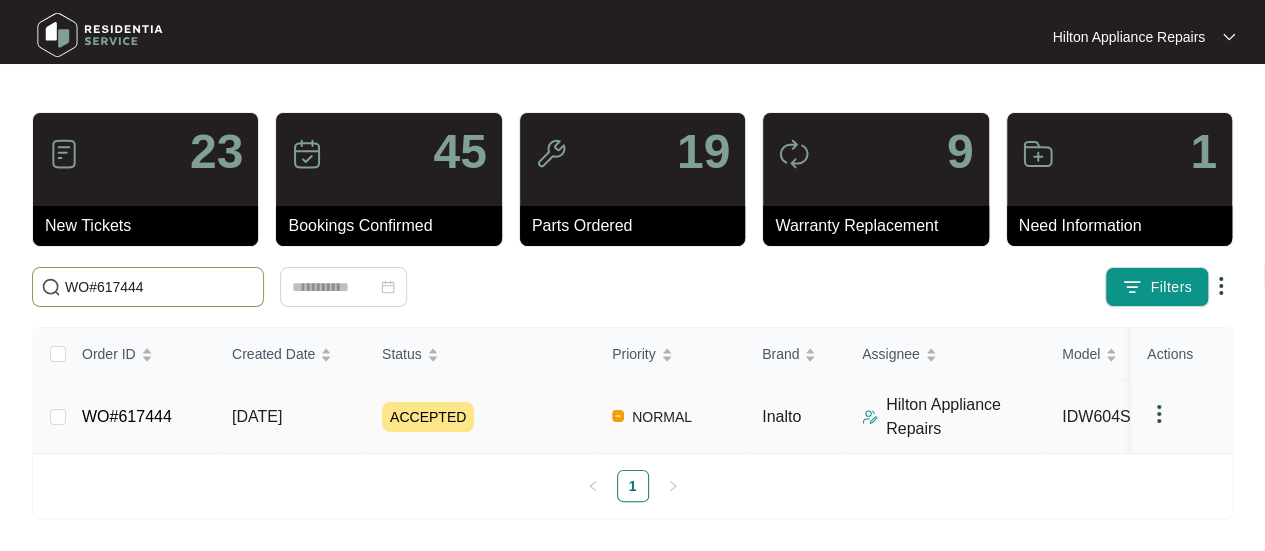 type on "WO#617444" 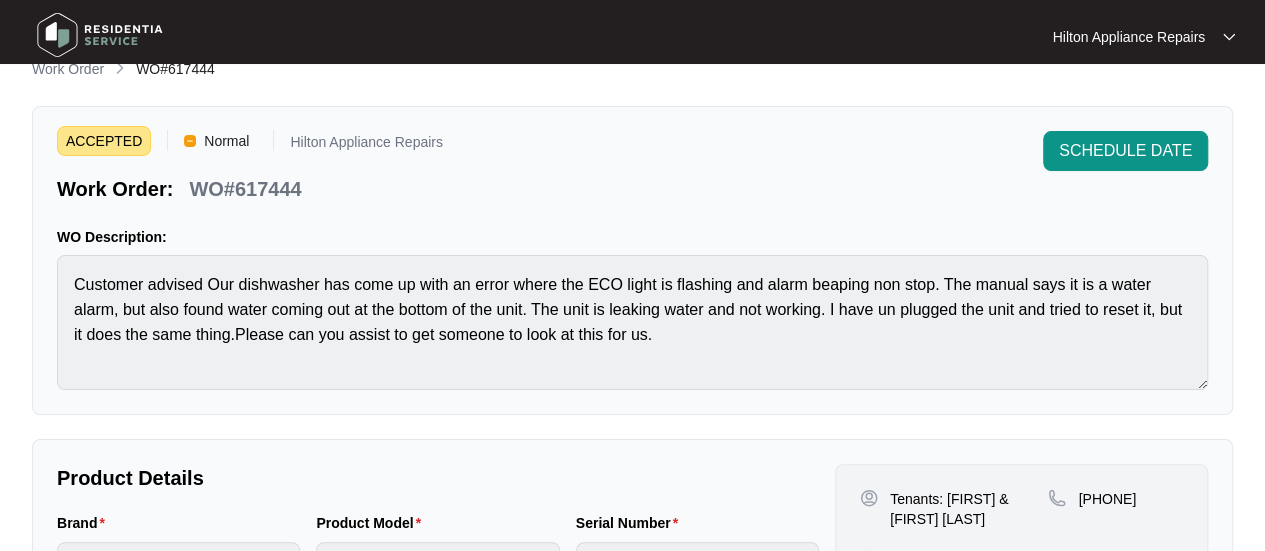 scroll, scrollTop: 0, scrollLeft: 0, axis: both 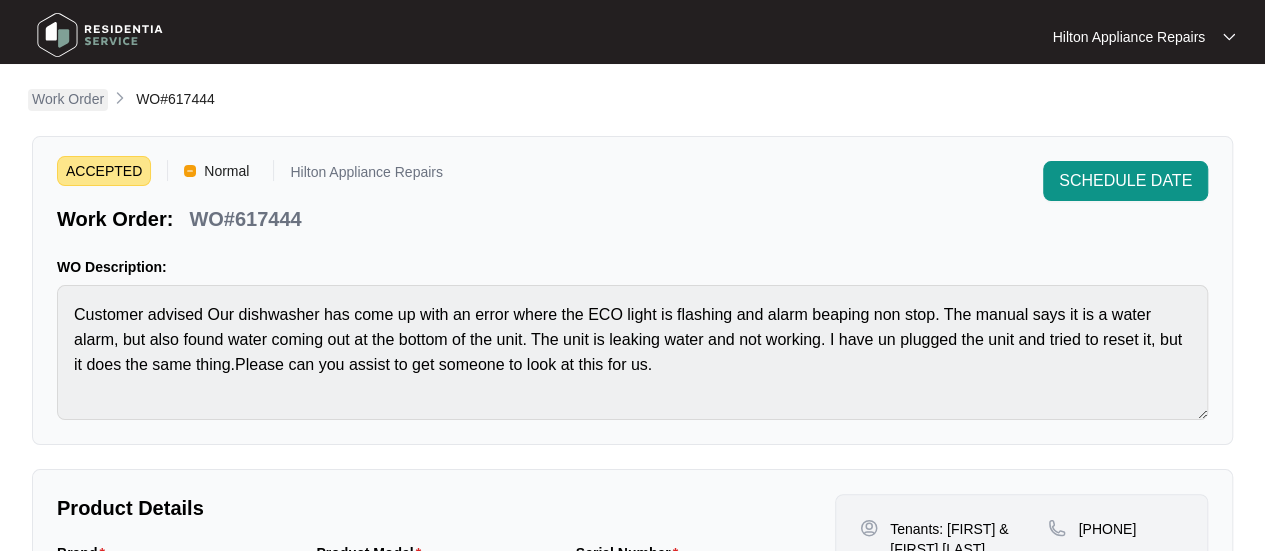 click on "Work Order" at bounding box center (68, 99) 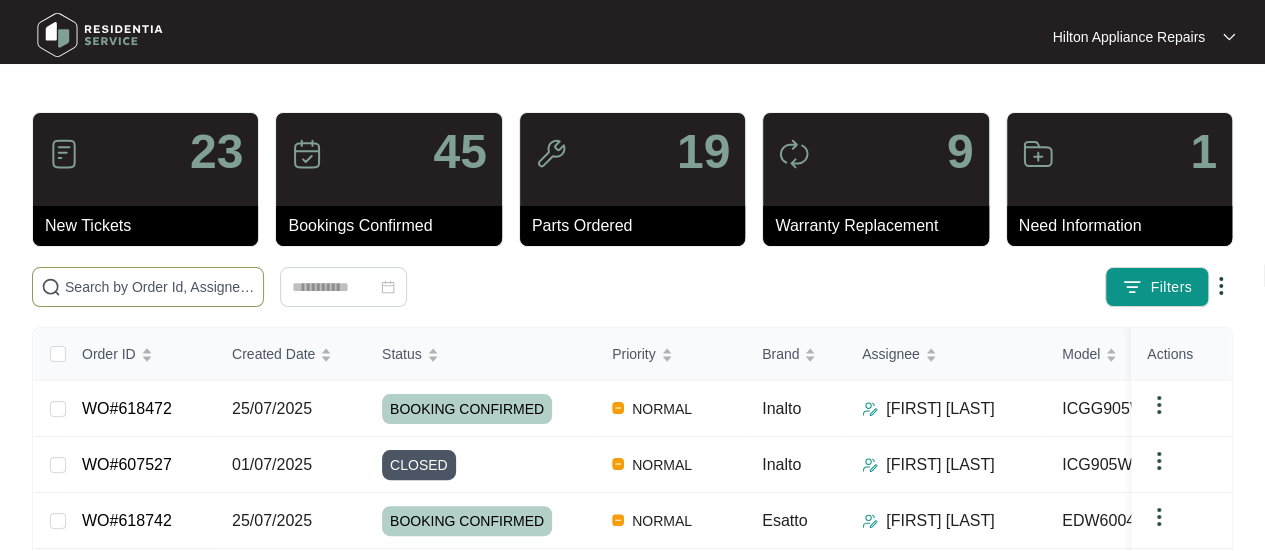 click at bounding box center (160, 287) 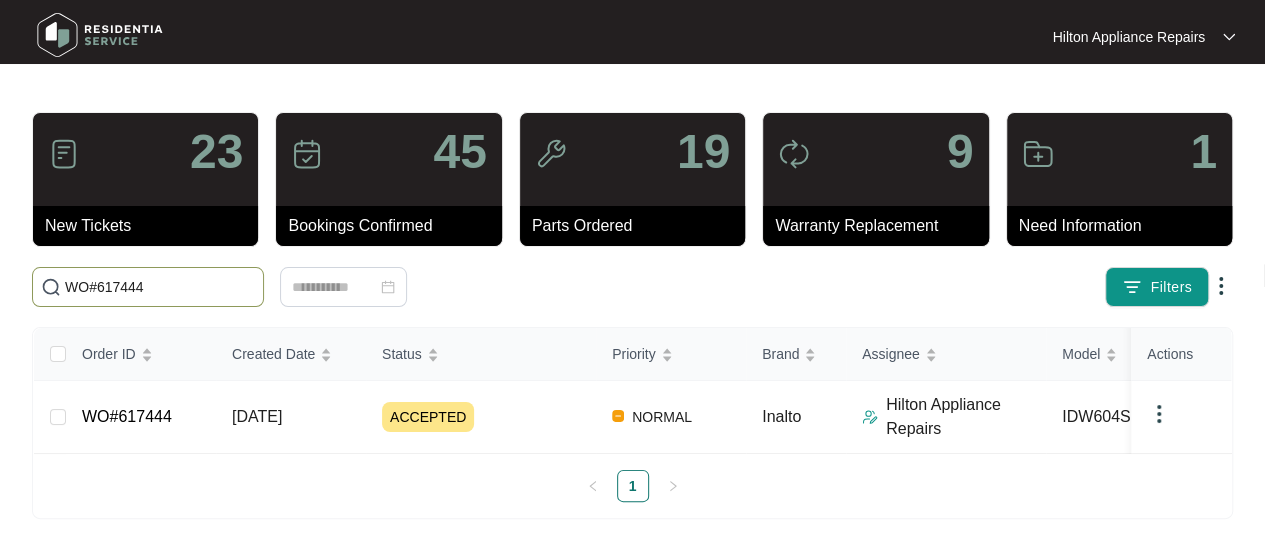 type on "WO#617444" 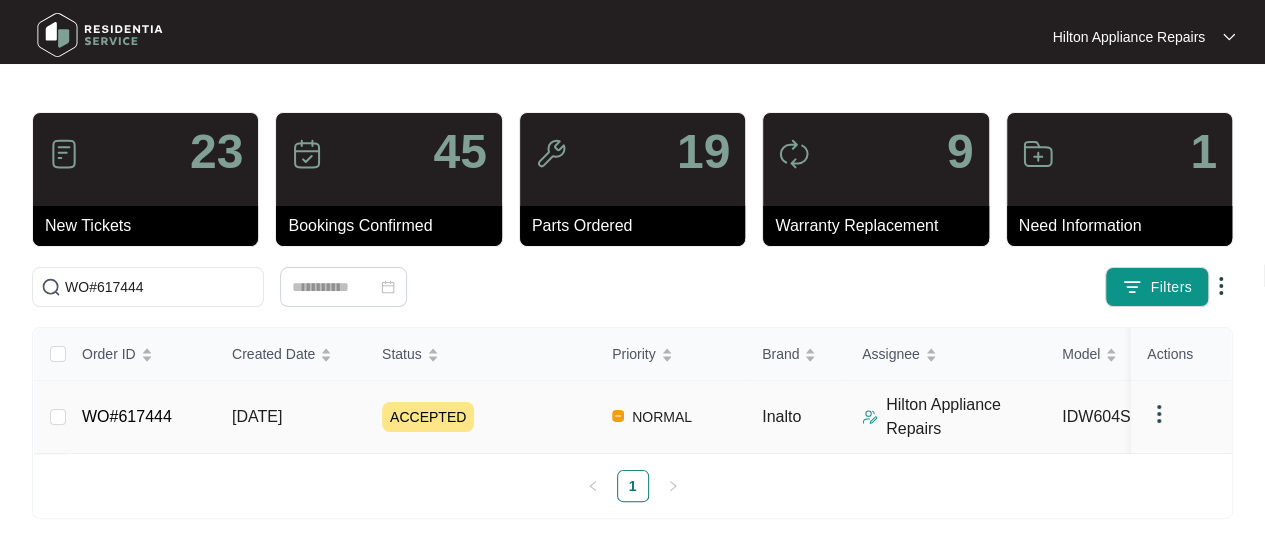 click on "[DATE]" at bounding box center [257, 416] 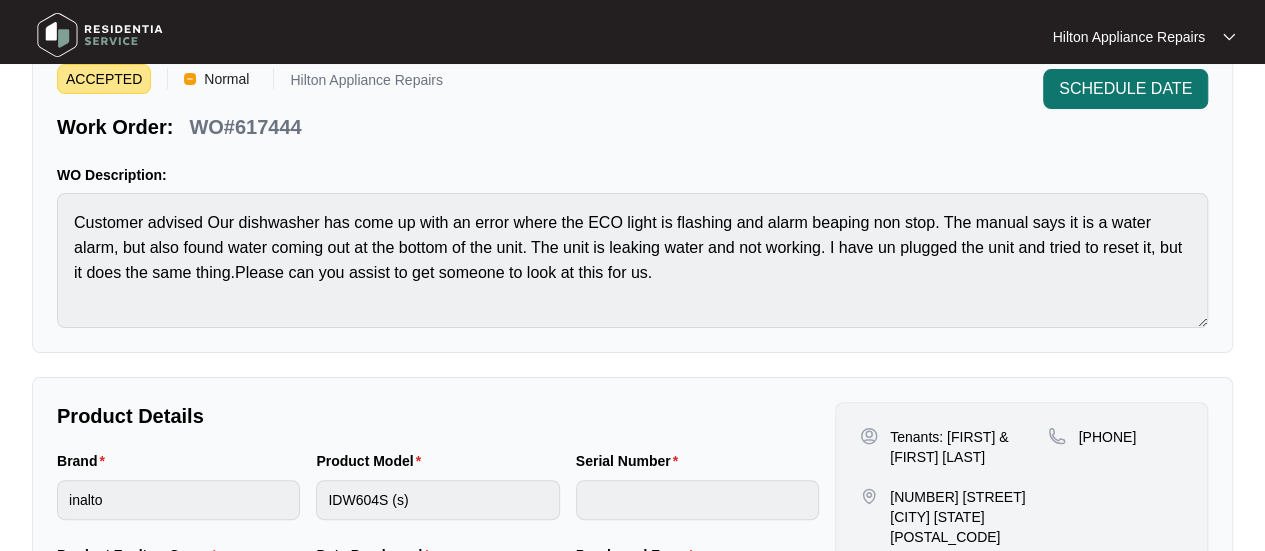 scroll, scrollTop: 0, scrollLeft: 0, axis: both 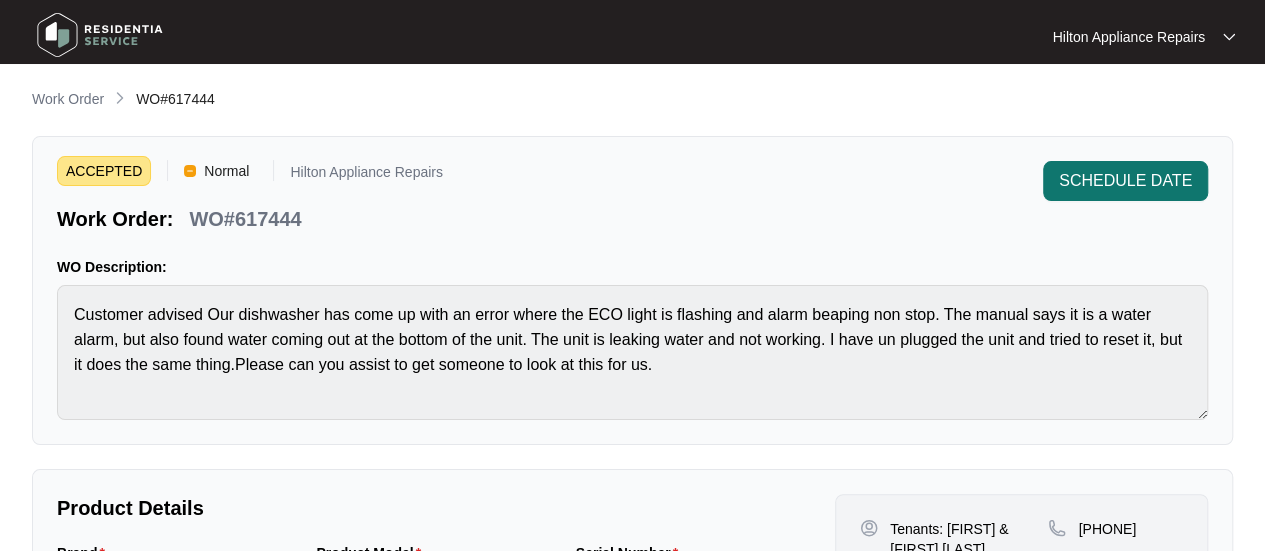 click on "SCHEDULE DATE" at bounding box center [1125, 181] 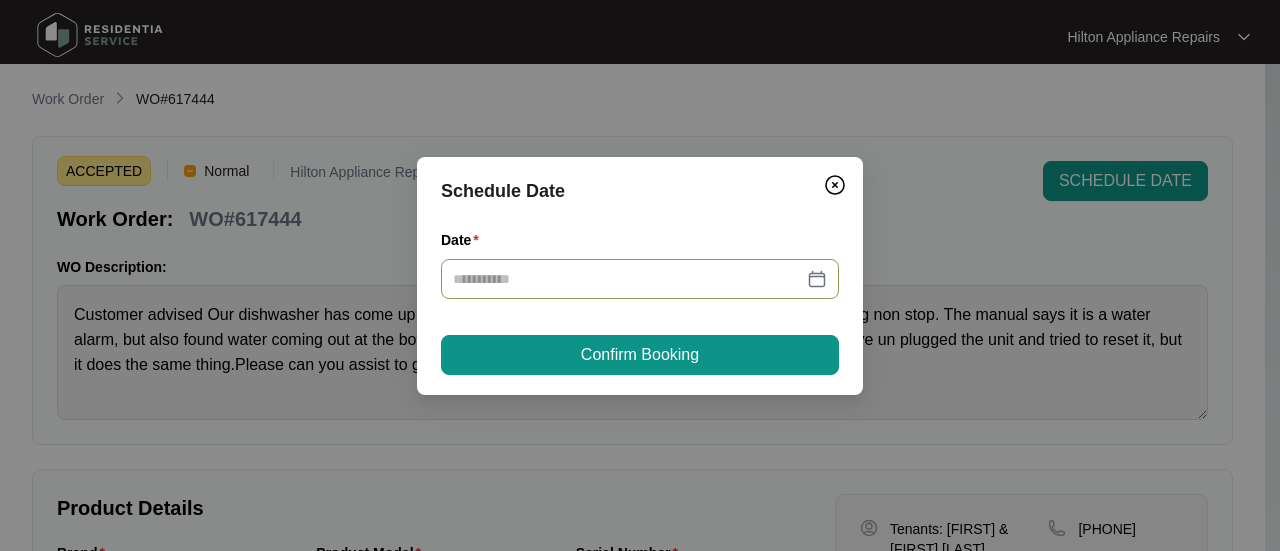 click at bounding box center (640, 279) 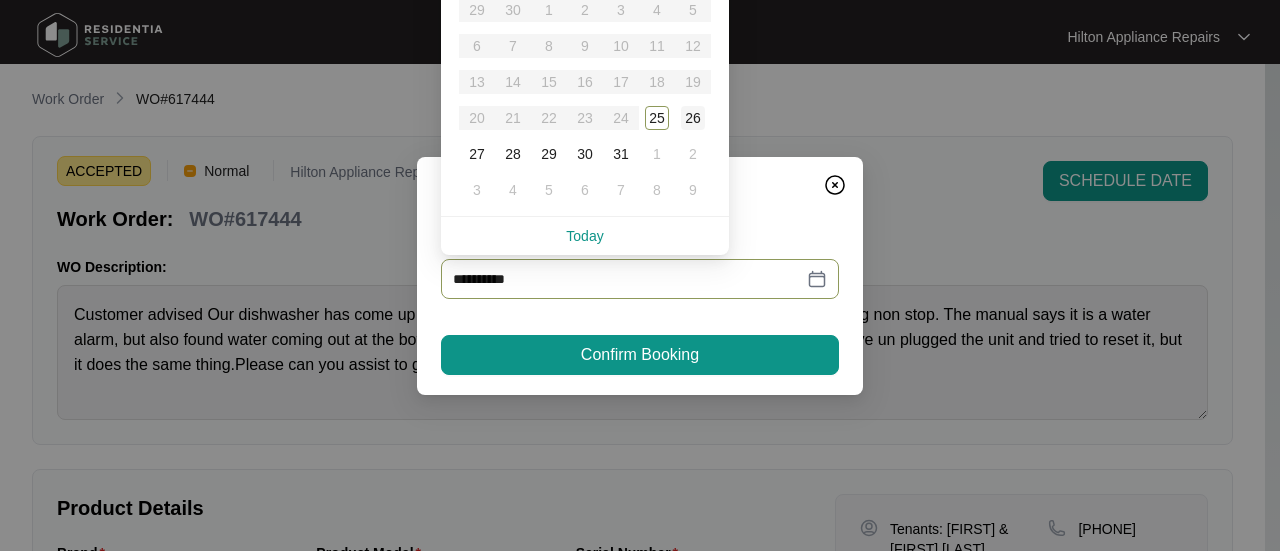 type on "**********" 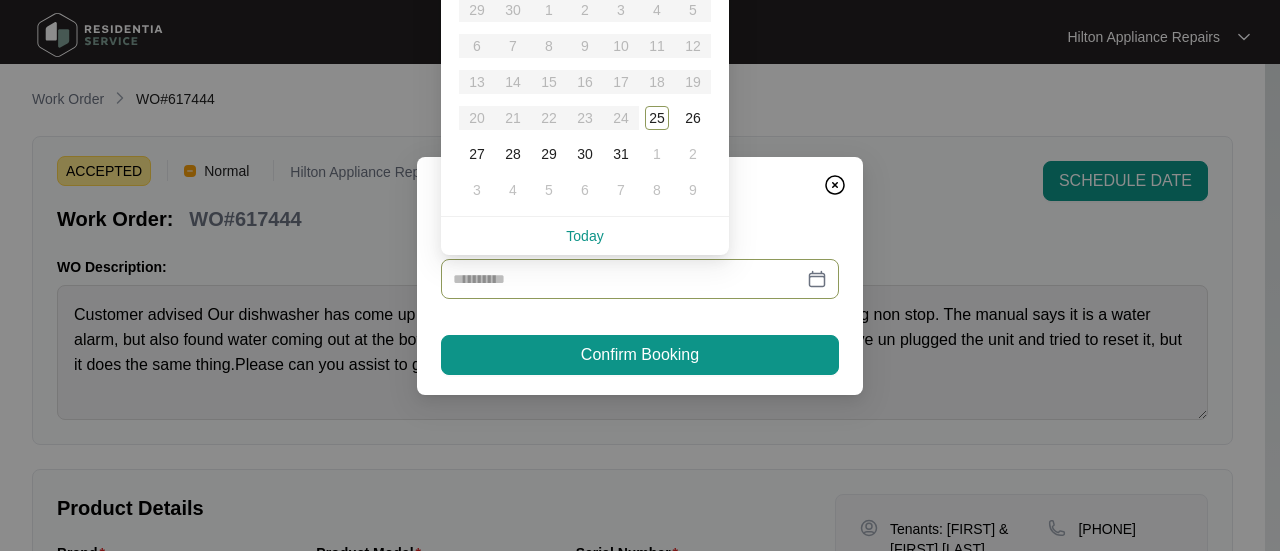 type on "**********" 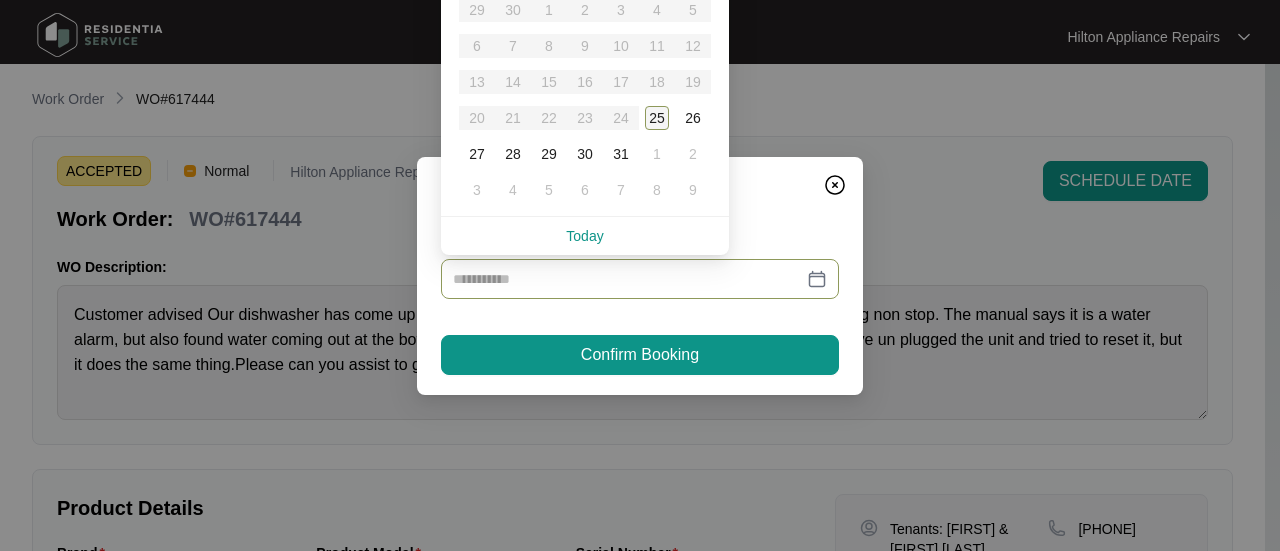 type on "**********" 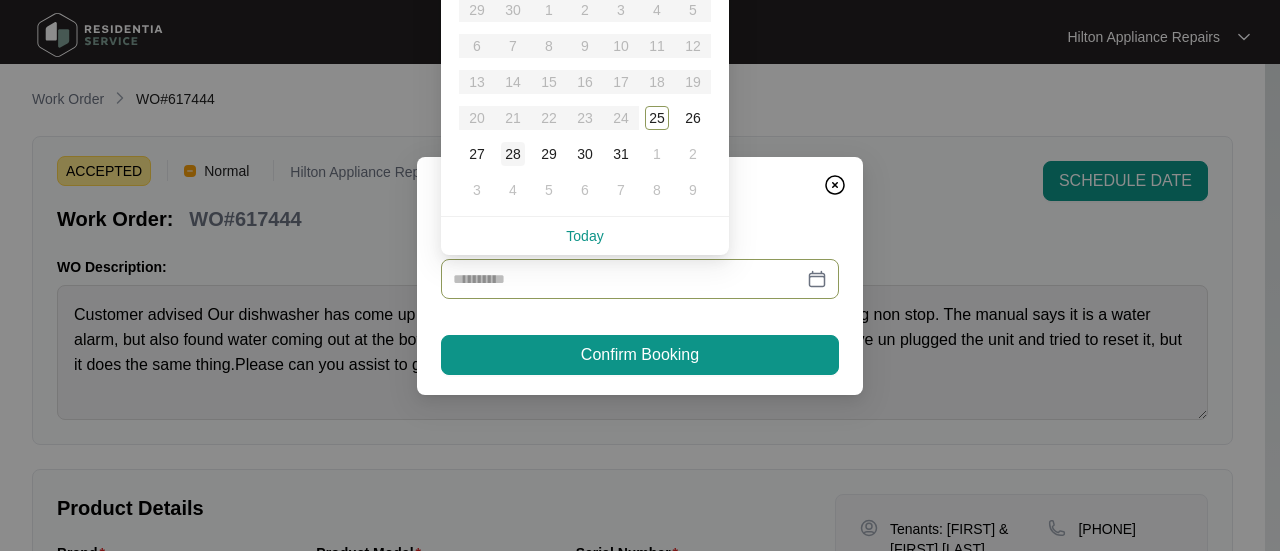 click on "28" at bounding box center (513, 154) 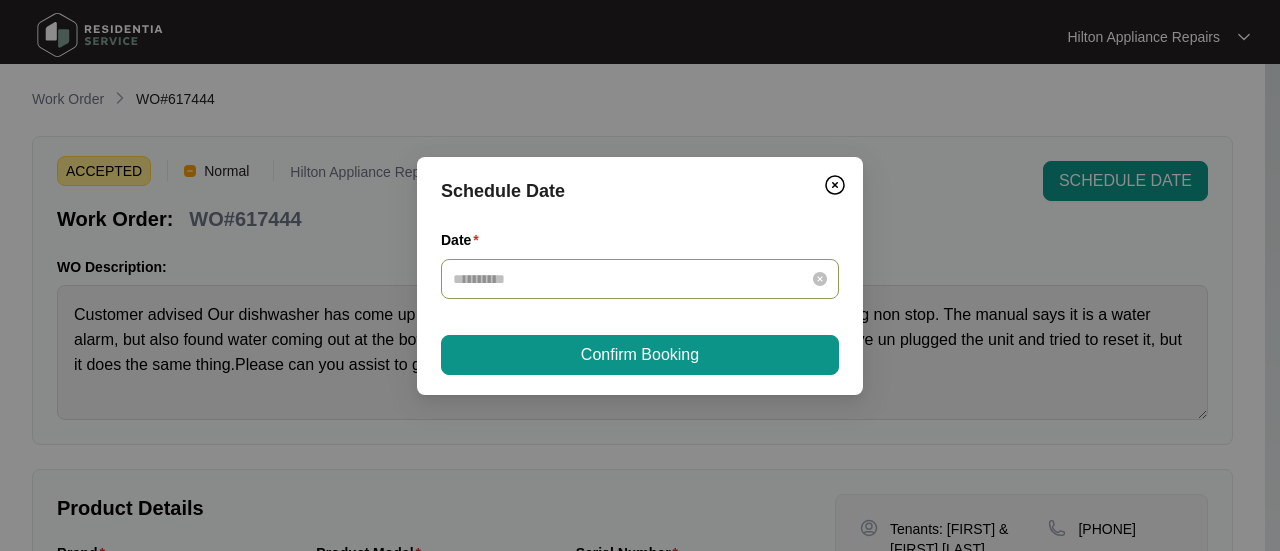 type on "**********" 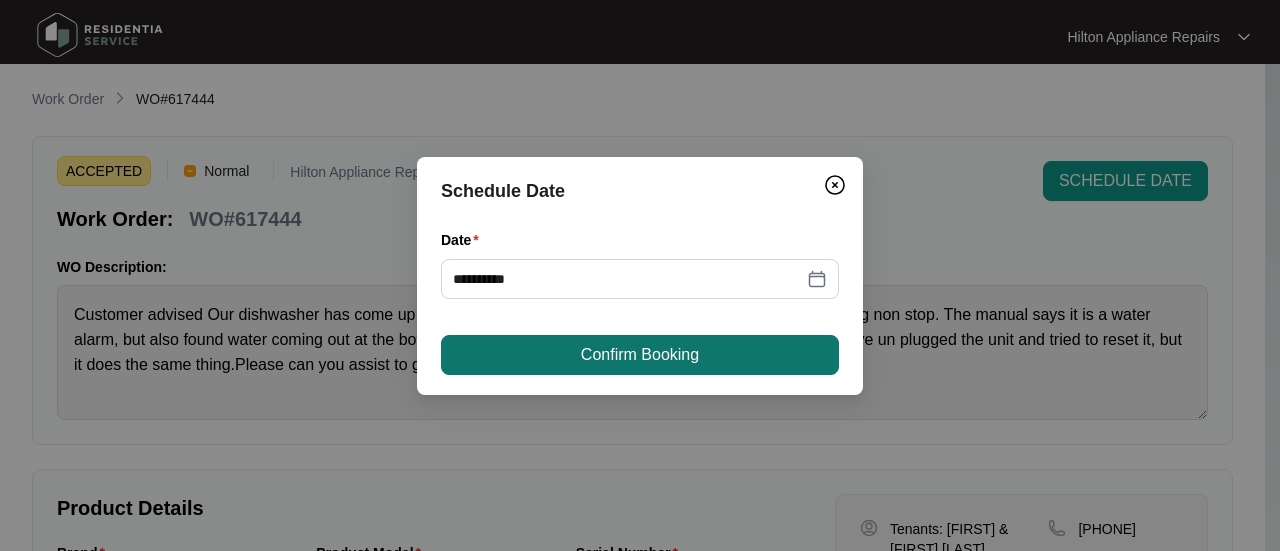 click on "Confirm Booking" at bounding box center [640, 355] 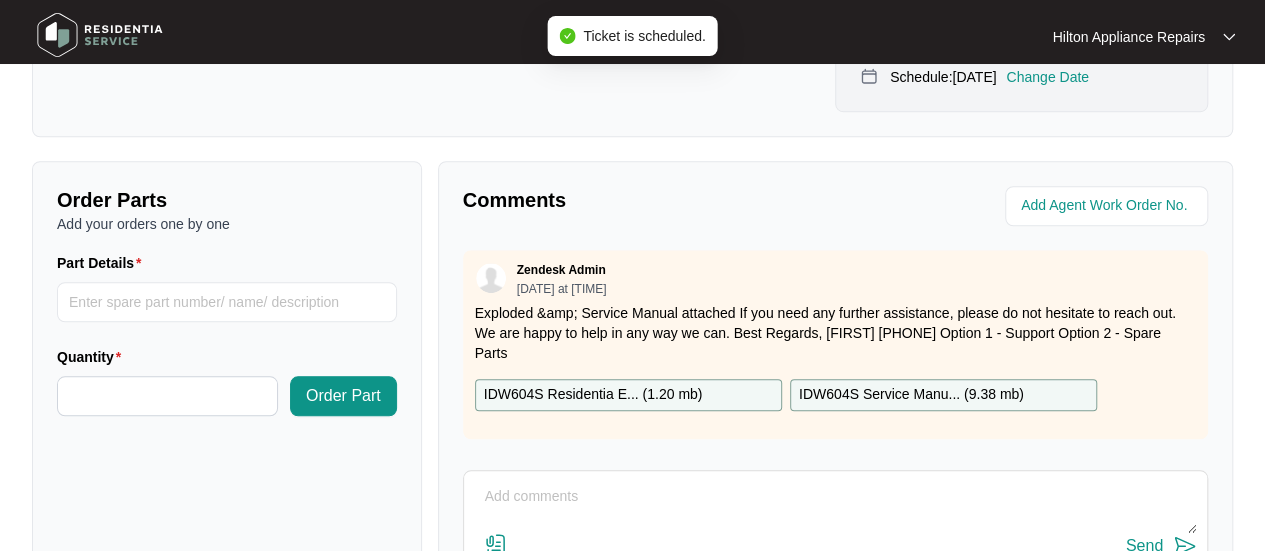scroll, scrollTop: 740, scrollLeft: 0, axis: vertical 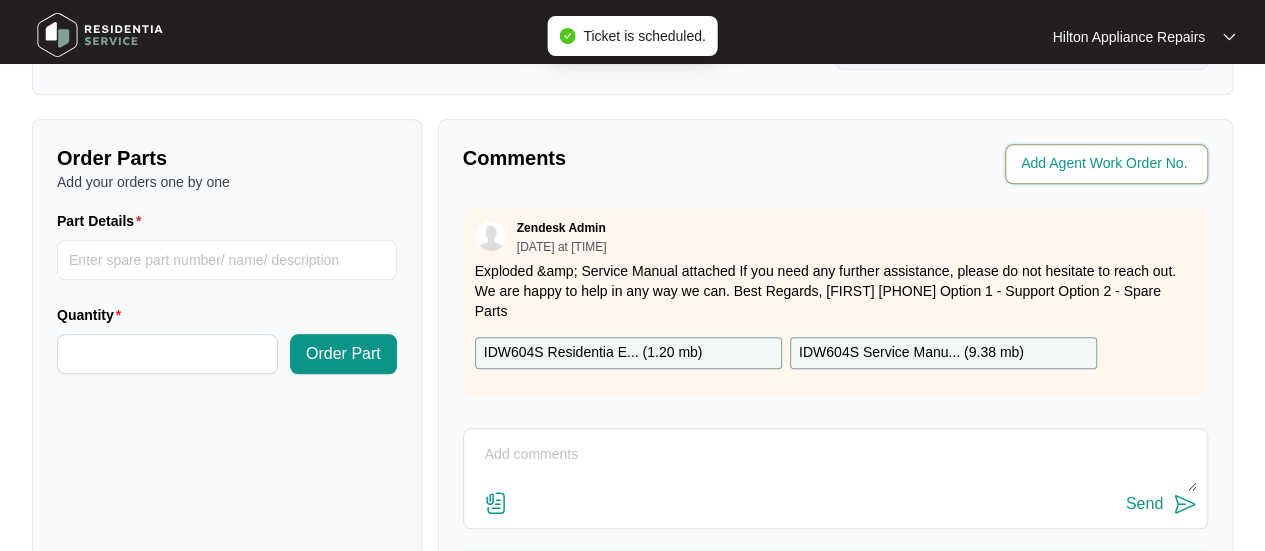drag, startPoint x: 1046, startPoint y: 140, endPoint x: 1158, endPoint y: 121, distance: 113.600174 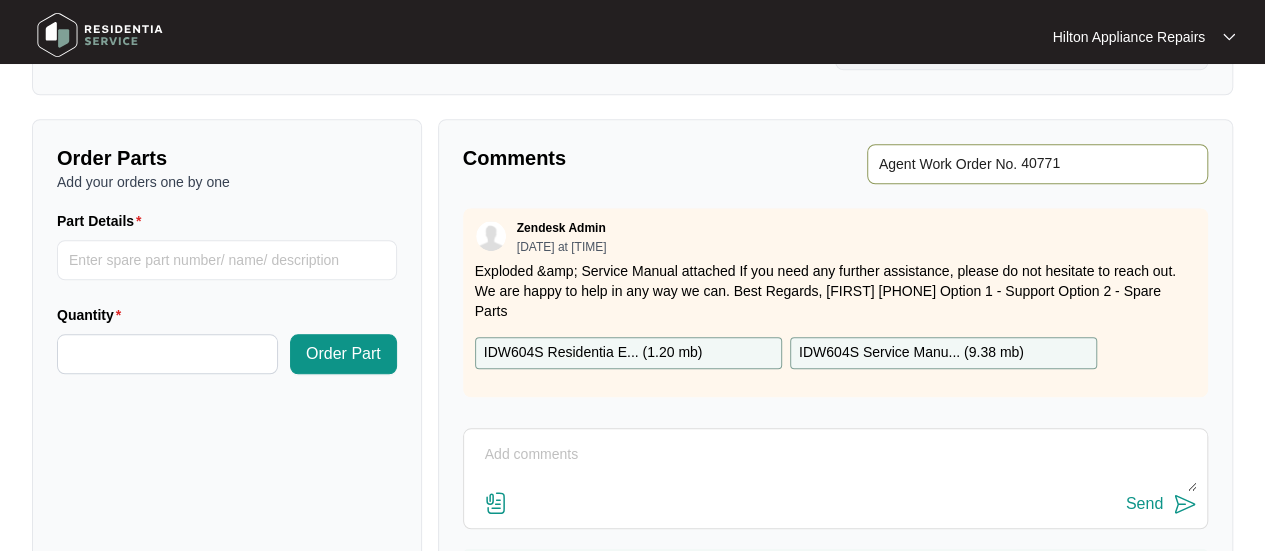 type on "40771" 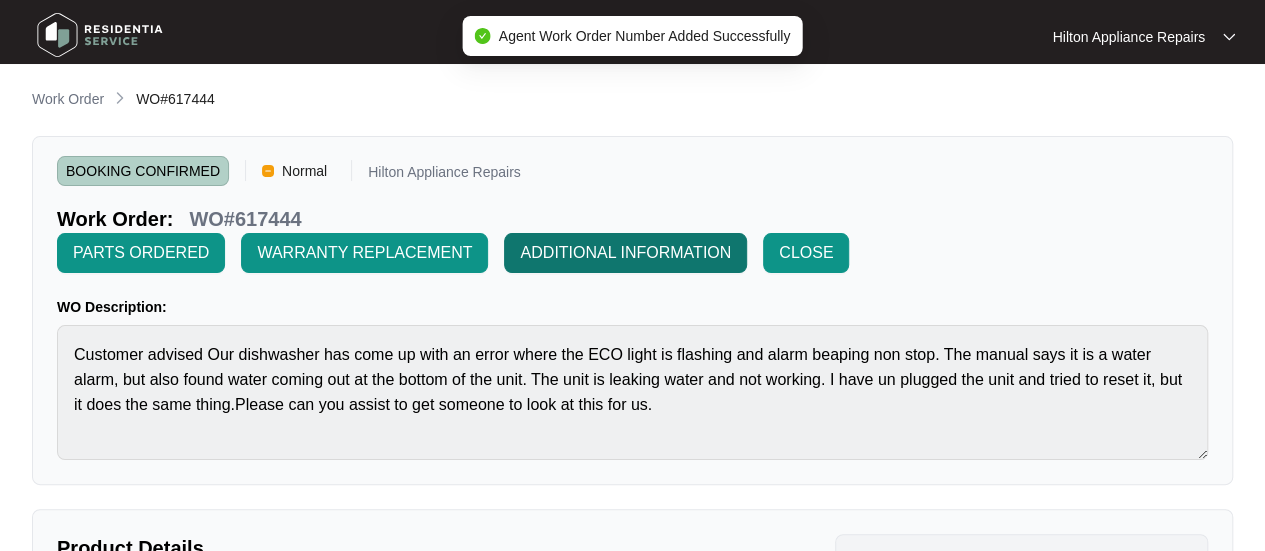 scroll, scrollTop: 0, scrollLeft: 0, axis: both 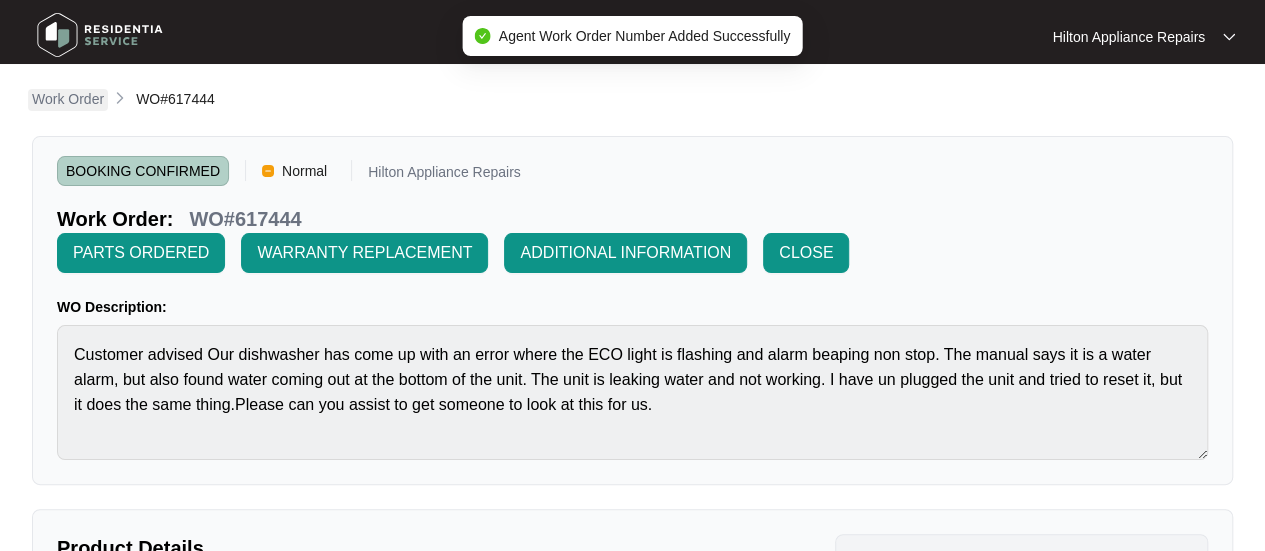 click on "Work Order" at bounding box center [68, 99] 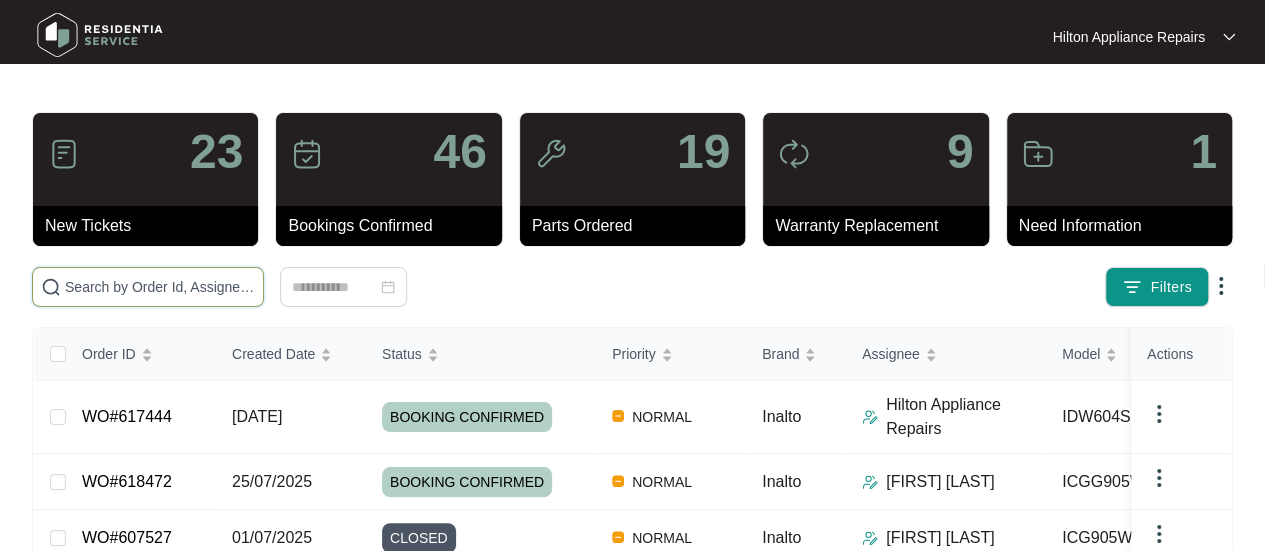 click at bounding box center [160, 287] 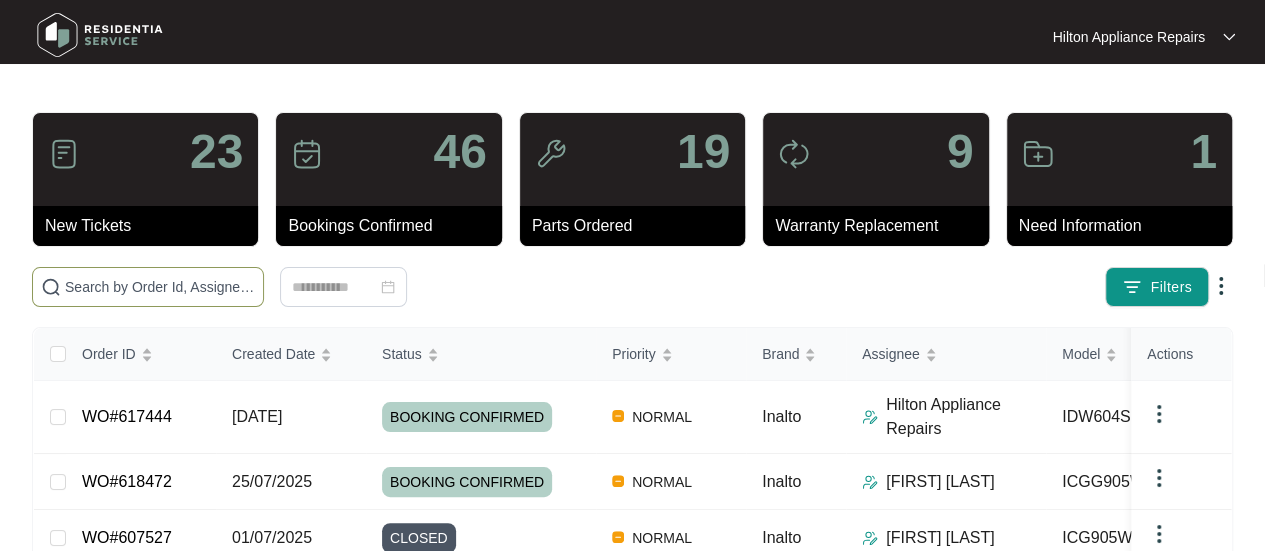 paste on "WO#617444" 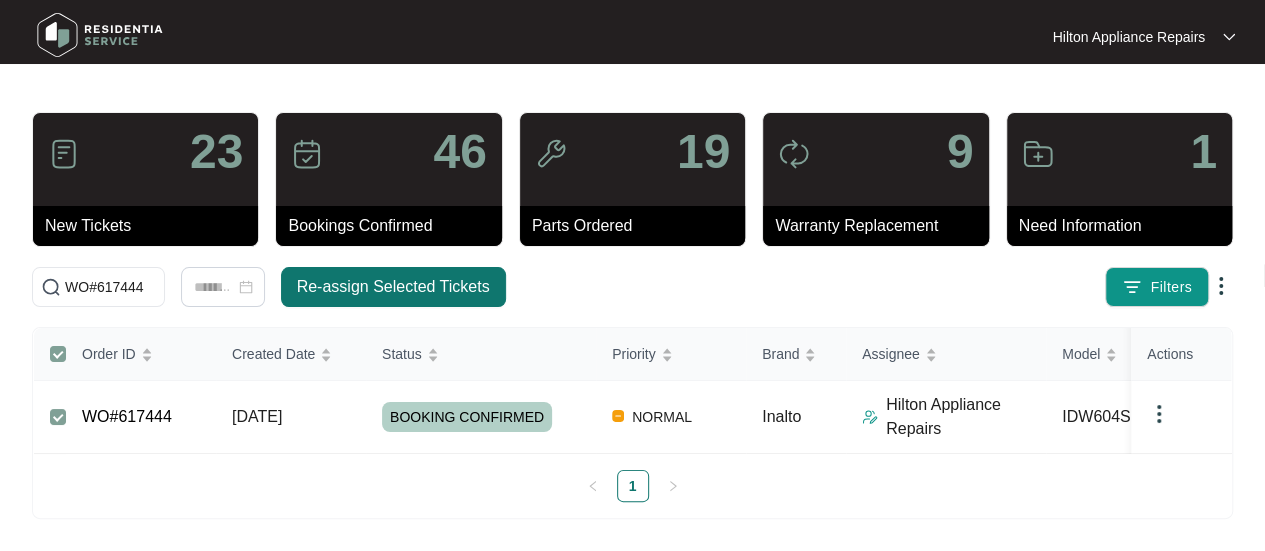 click on "Re-assign Selected Tickets" at bounding box center [393, 287] 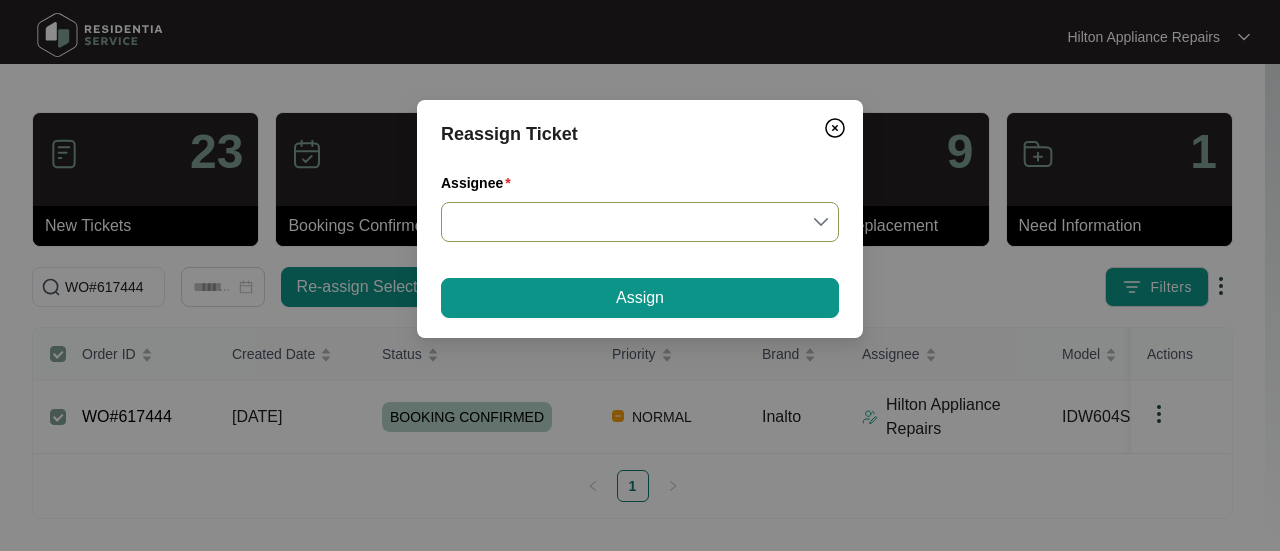 click at bounding box center (640, 222) 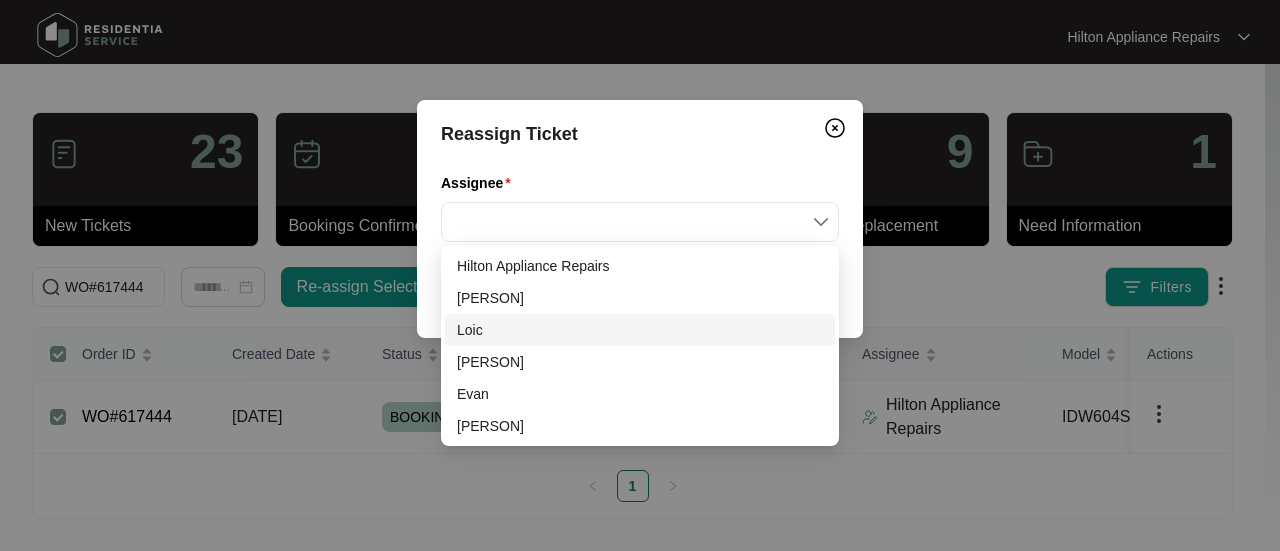 click on "Loic" at bounding box center [640, 330] 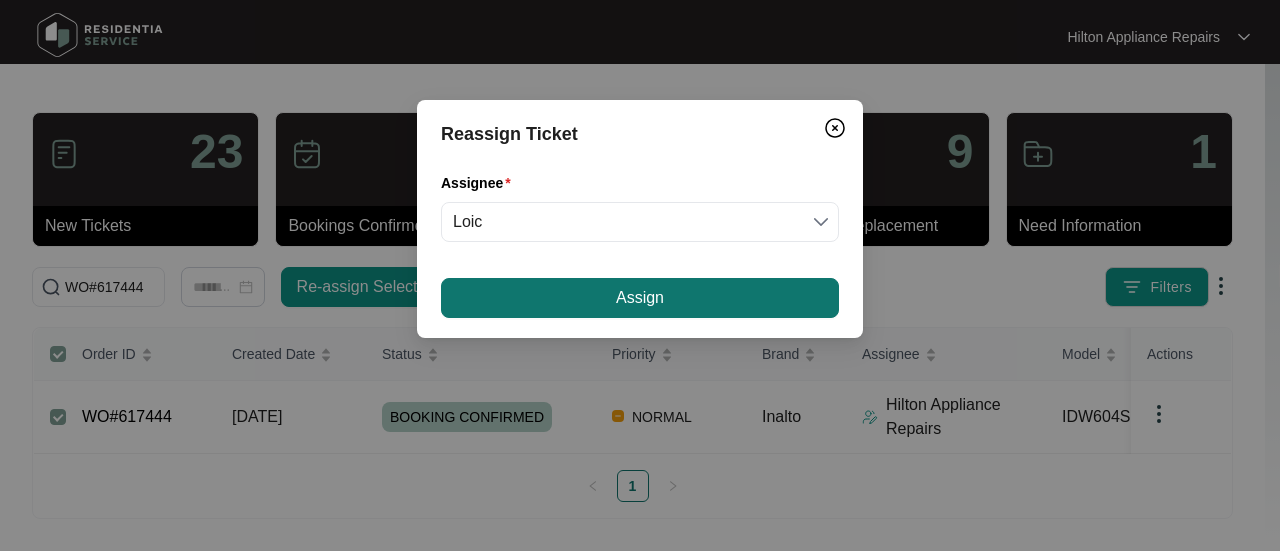 click on "Assign" at bounding box center (640, 298) 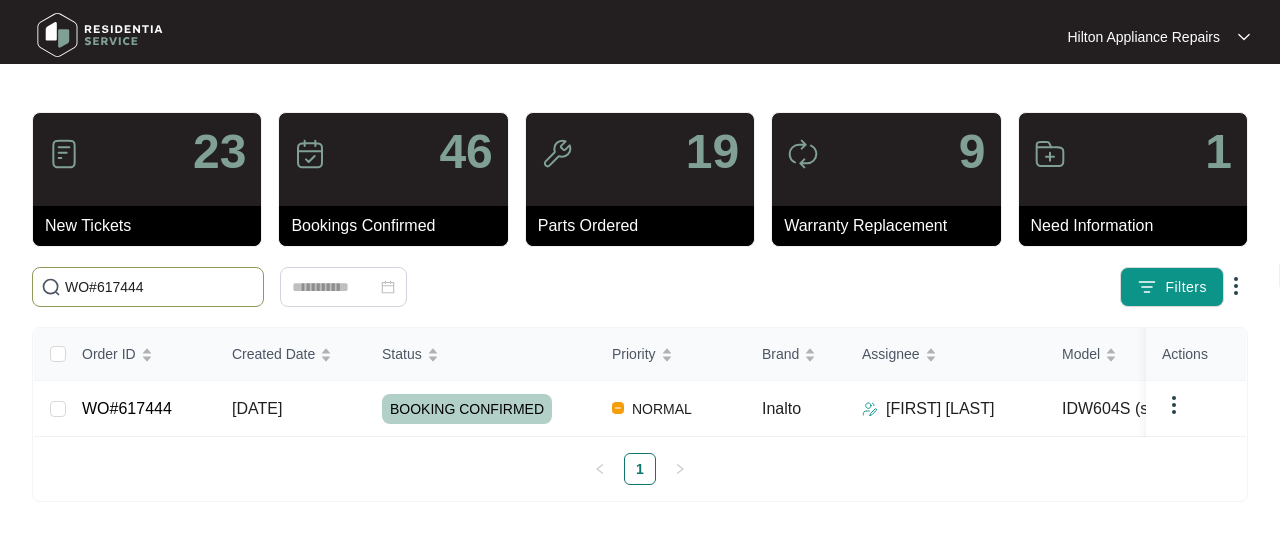 drag, startPoint x: 62, startPoint y: 287, endPoint x: 38, endPoint y: 287, distance: 24 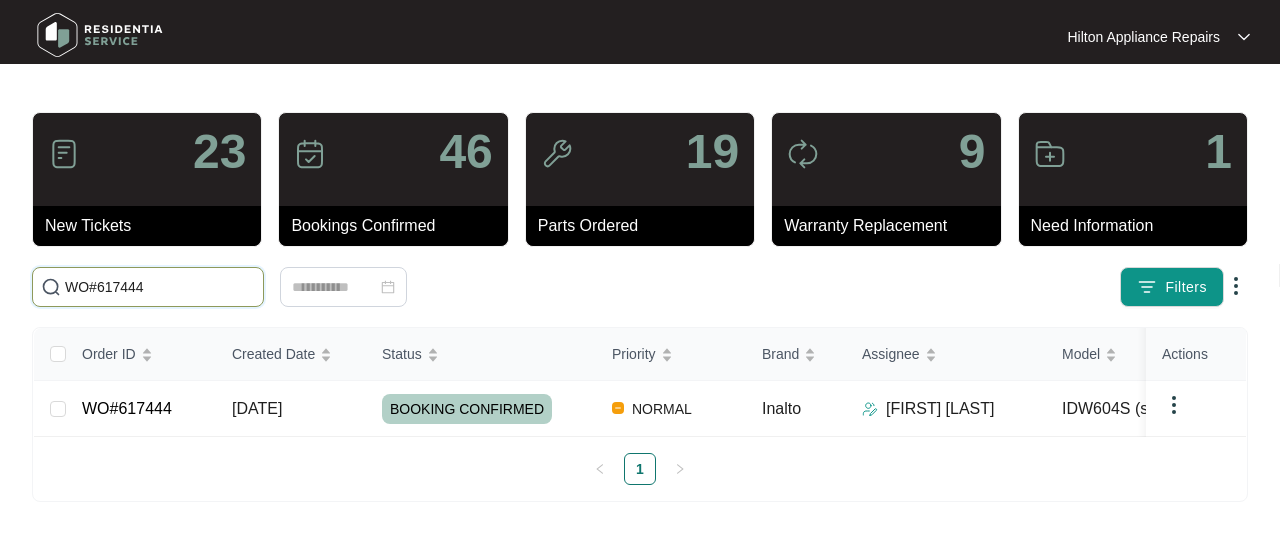 click on "WO#617444" at bounding box center (160, 287) 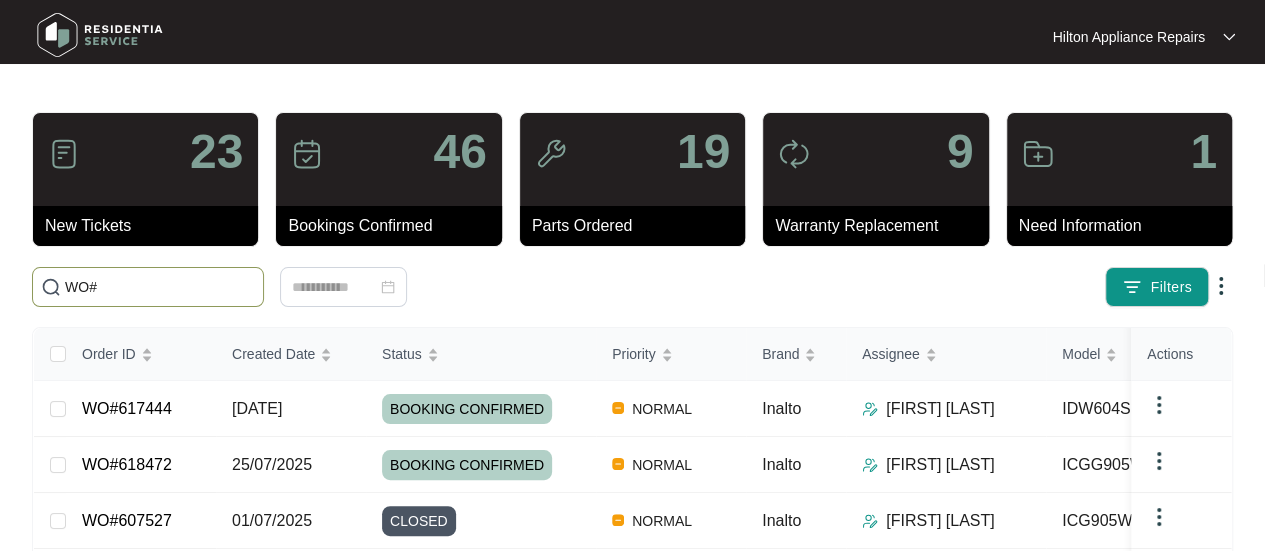 paste on "618554" 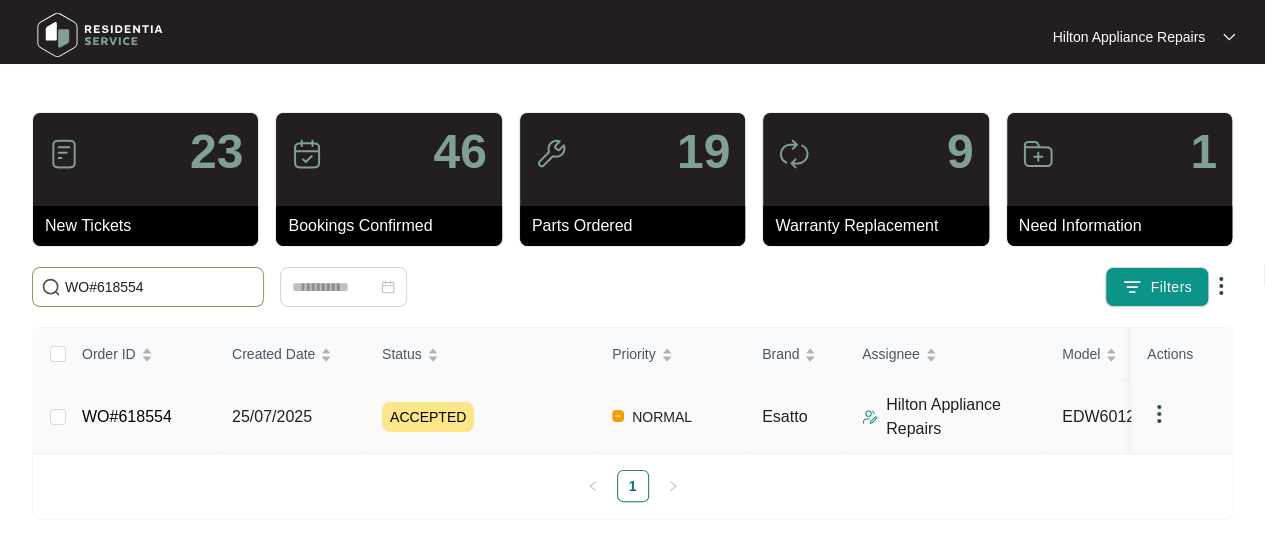 type on "WO#618554" 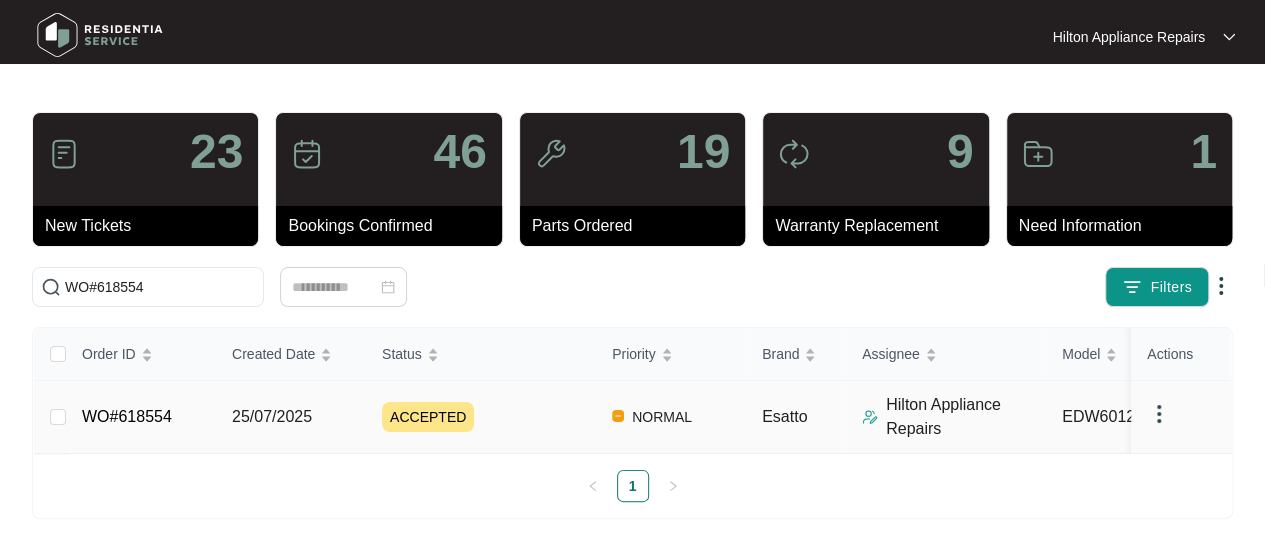 click on "25/07/2025" at bounding box center (272, 416) 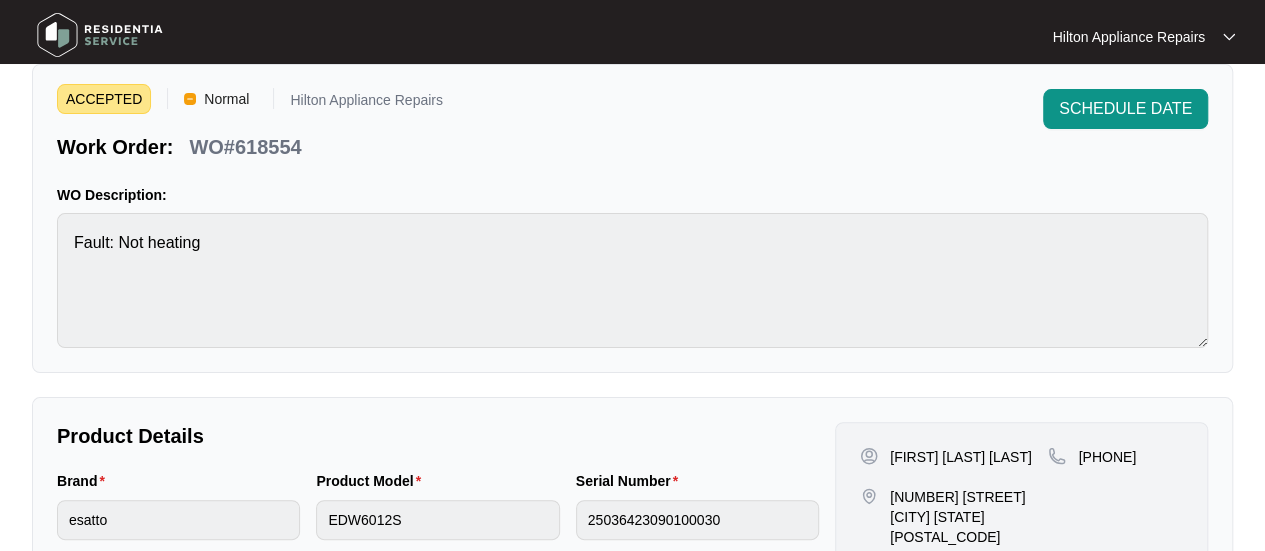 scroll, scrollTop: 0, scrollLeft: 0, axis: both 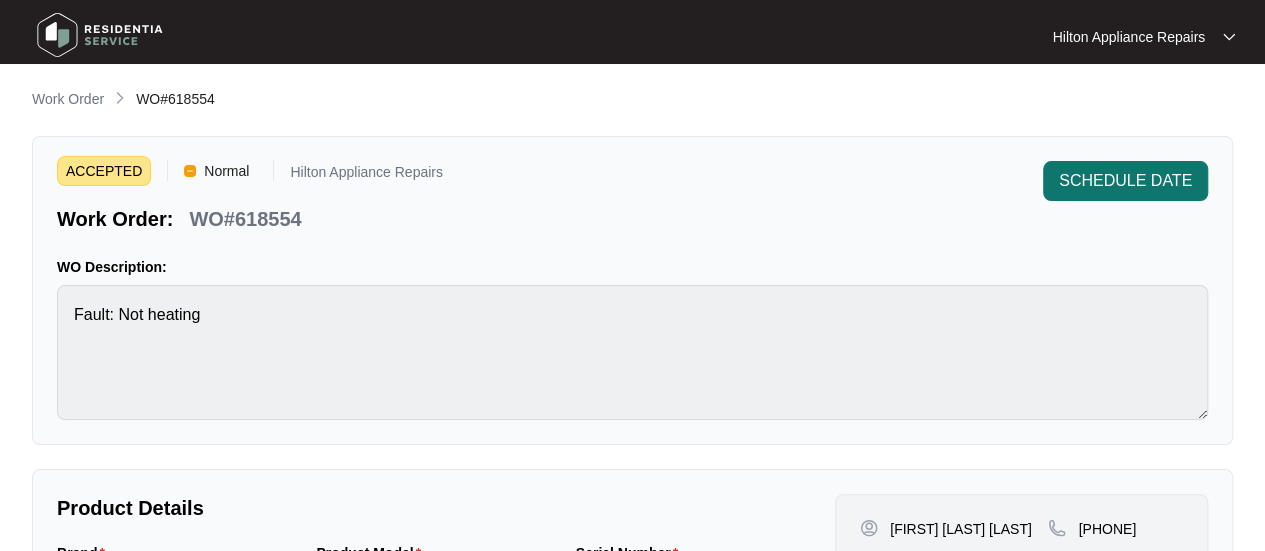 click on "SCHEDULE DATE" at bounding box center (1125, 181) 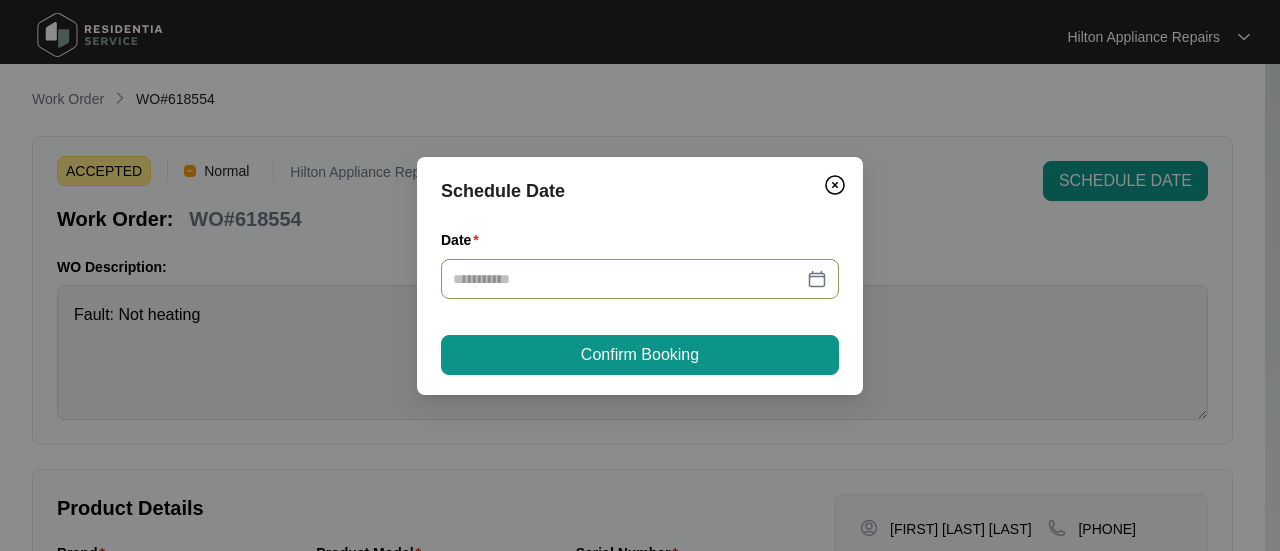 click at bounding box center (640, 279) 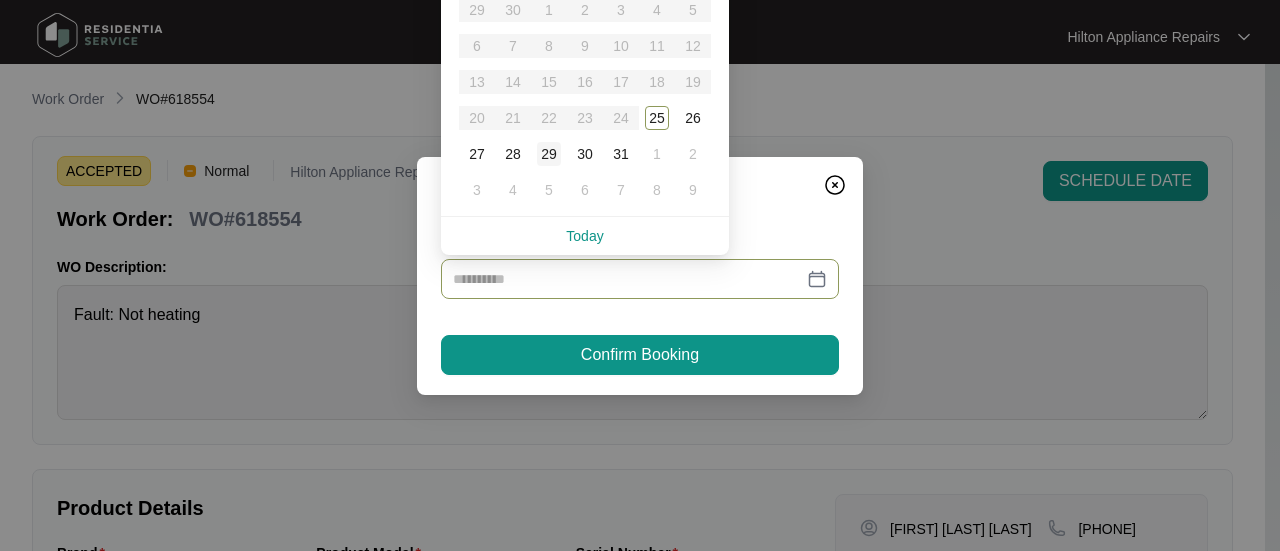click on "29" at bounding box center [549, 154] 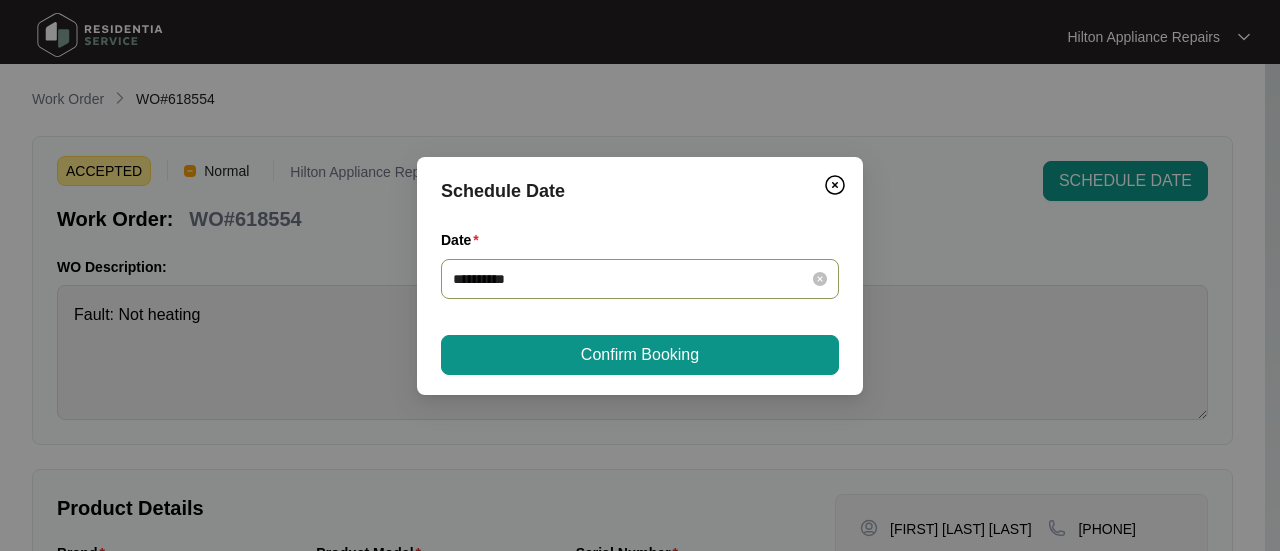 type on "**********" 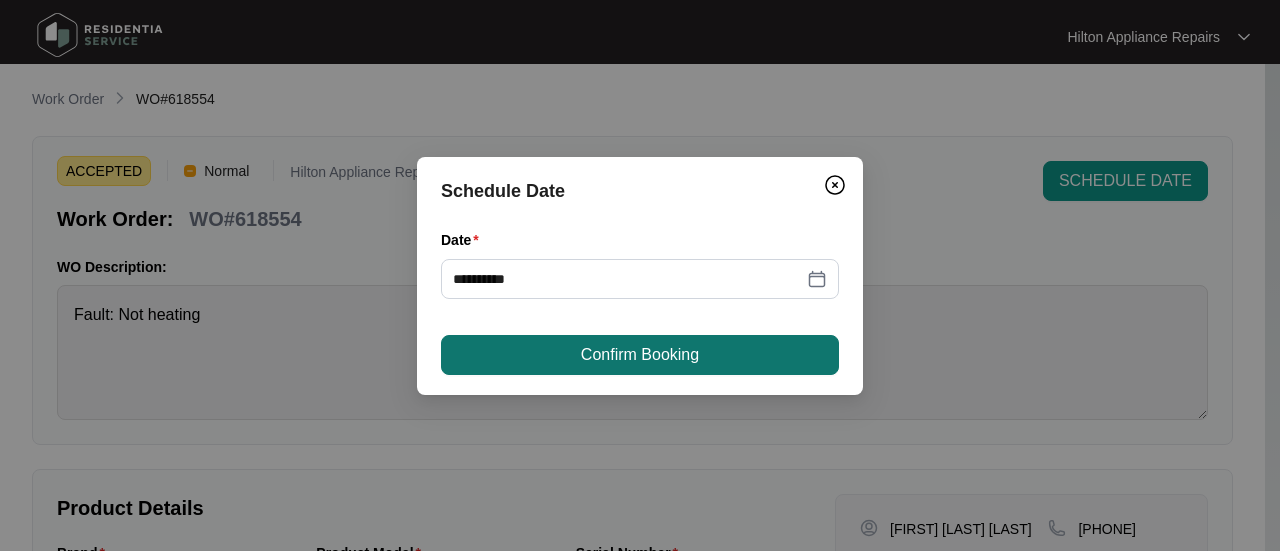 click on "Confirm Booking" at bounding box center [640, 355] 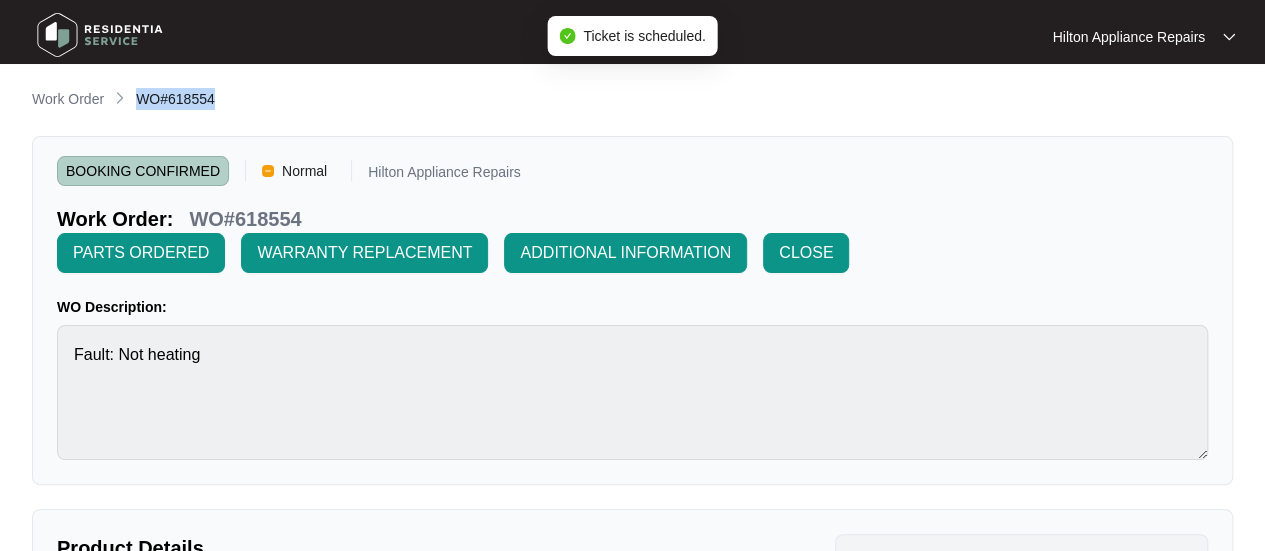 drag, startPoint x: 222, startPoint y: 105, endPoint x: 138, endPoint y: 91, distance: 85.158676 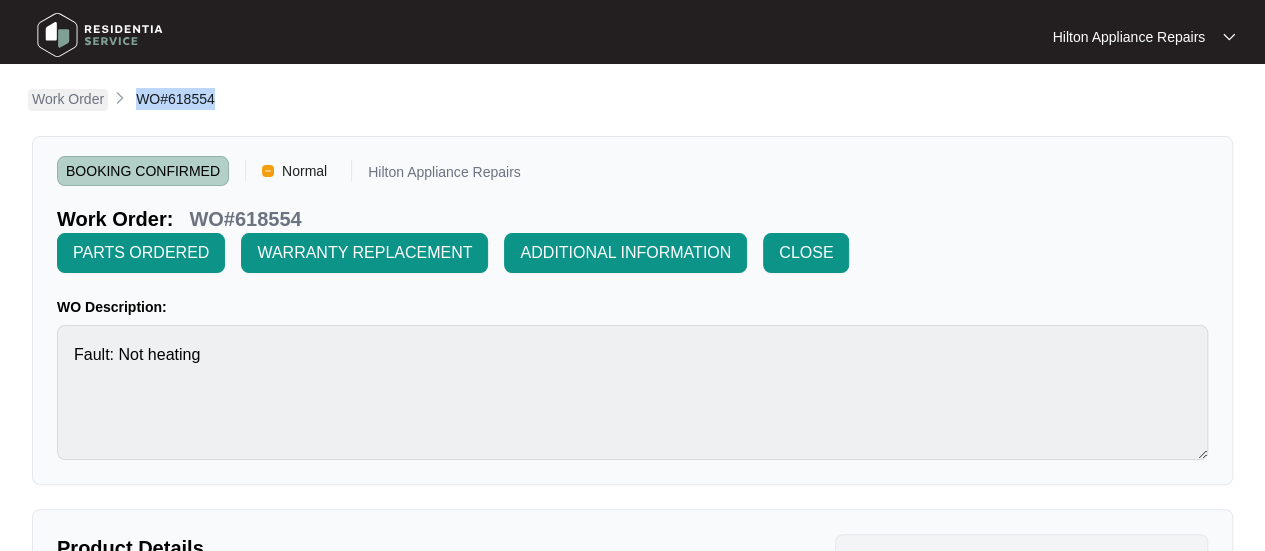 click on "Work Order" at bounding box center (68, 99) 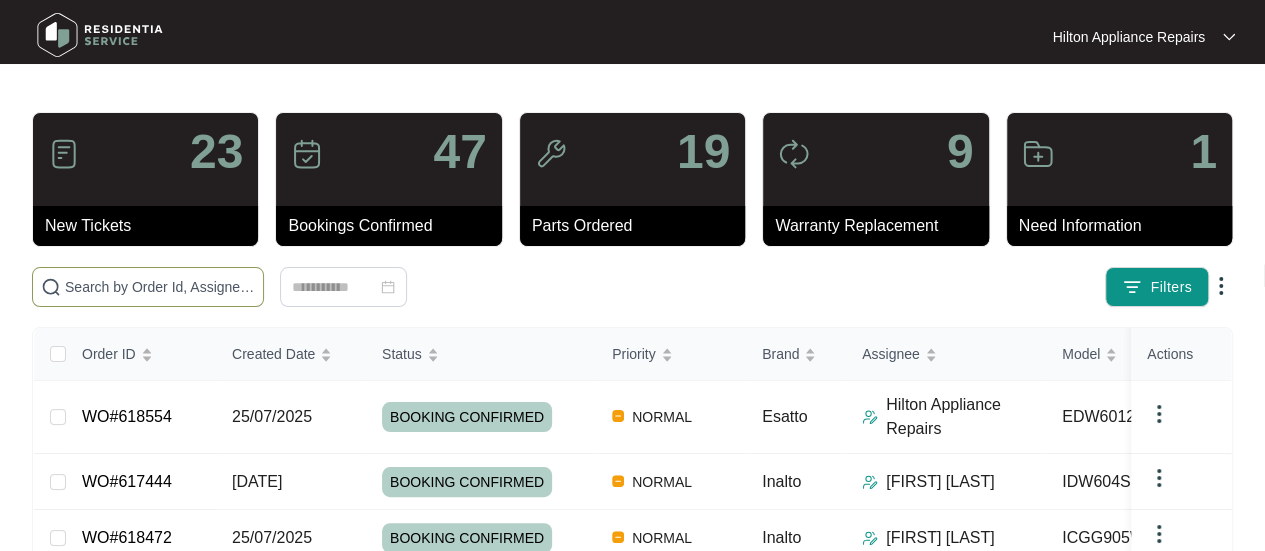 click at bounding box center (160, 287) 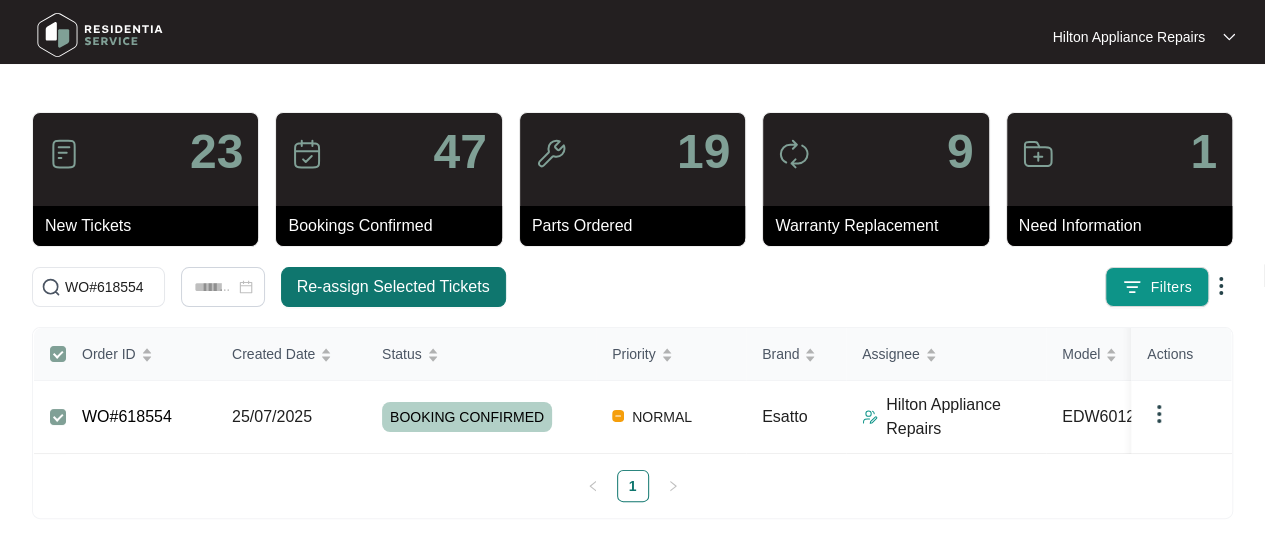 click on "Re-assign Selected Tickets" at bounding box center [393, 287] 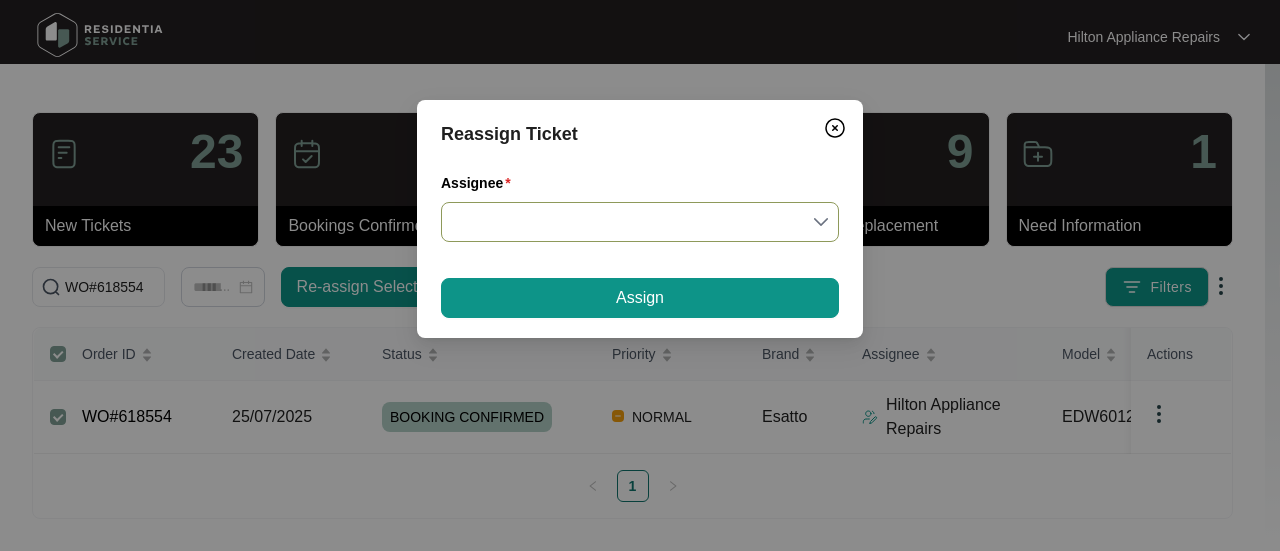 click on "Assignee" at bounding box center [640, 222] 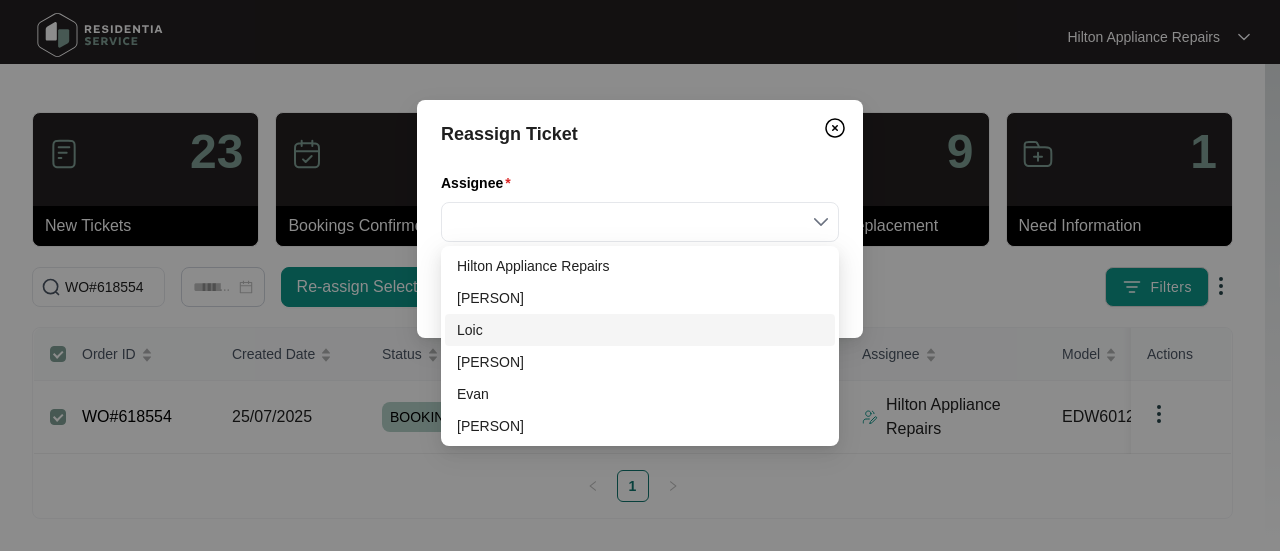 click on "Loic" at bounding box center (640, 330) 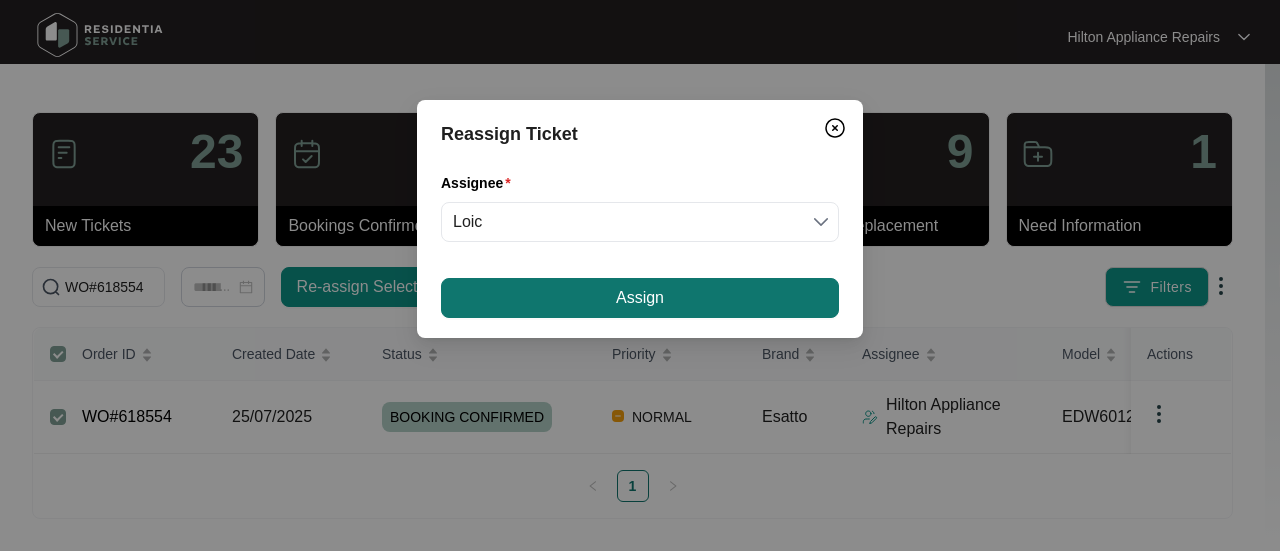 click on "Assign" at bounding box center (640, 298) 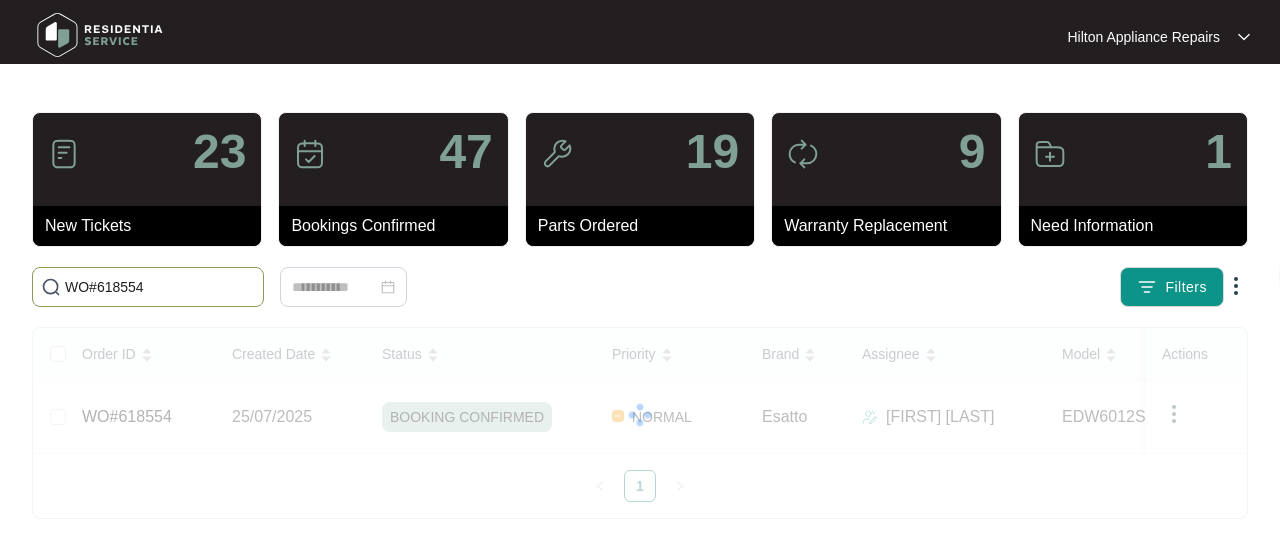 drag, startPoint x: 170, startPoint y: 291, endPoint x: -52, endPoint y: 281, distance: 222.22511 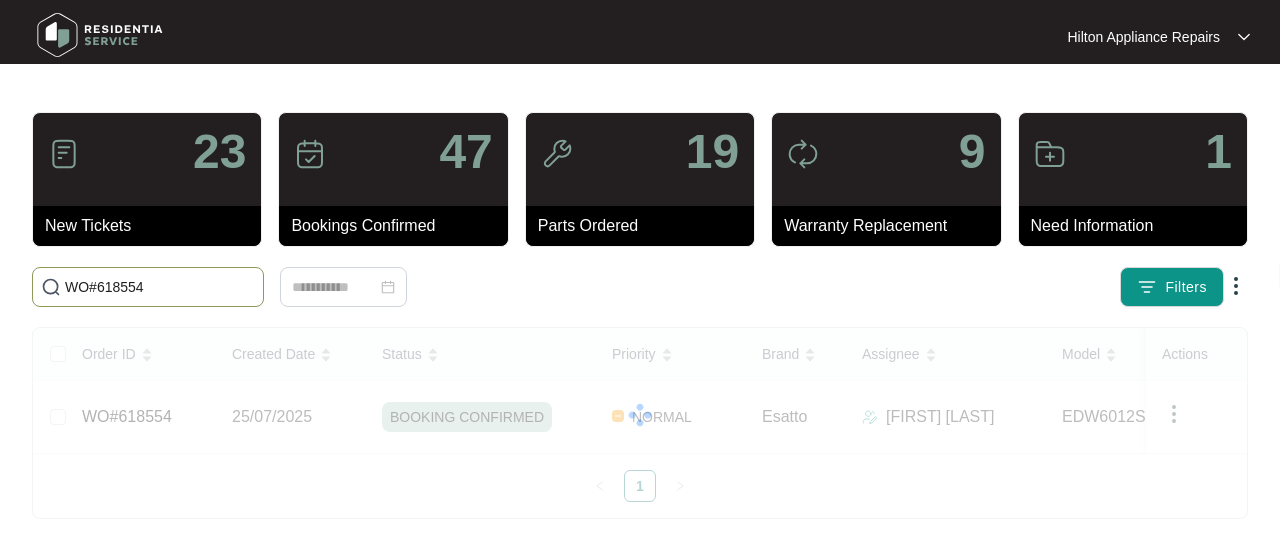 click on "Hilton Appliance Repairs Hilton App... 23 New Tickets 47 Bookings Confirmed 19 Parts Ordered 9 Warranty Replacement 1 Need Information WO#[NUMBER]   Filters Order ID Created Date Status Priority Brand Assignee Model Customer Name Purchased From Actions                       WO#[NUMBER] [DATE] BOOKING CONFIRMED NORMAL Esatto [PERSON] EDW6012S [PERSON] [PERSON] [PERSON]  1 Click to sort ascending Click to sort ascending" at bounding box center [640, 275] 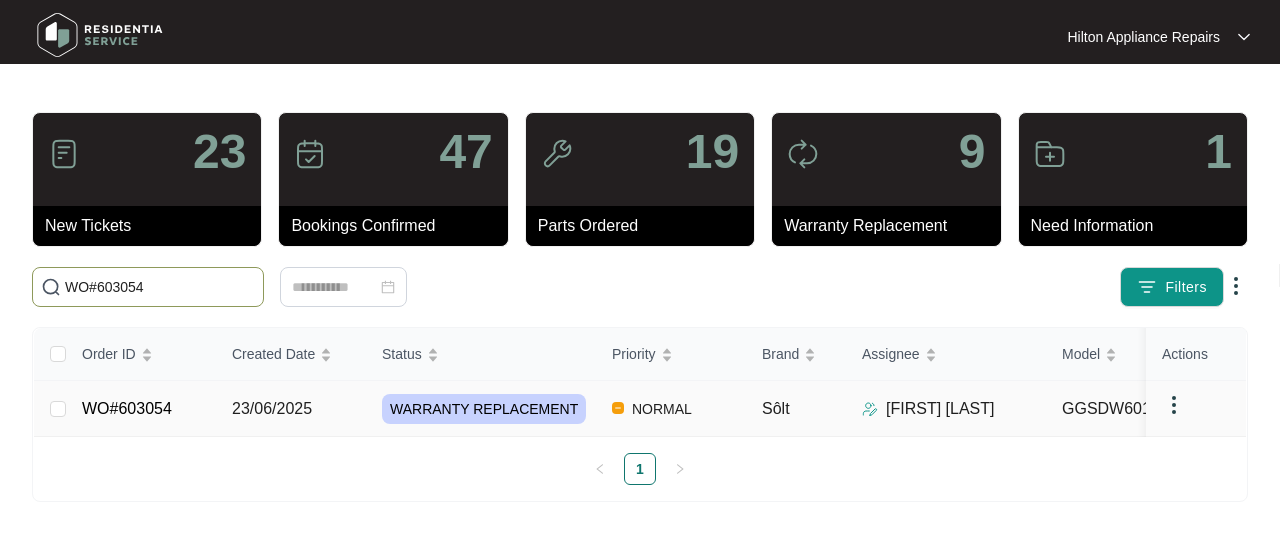 type on "WO#603054" 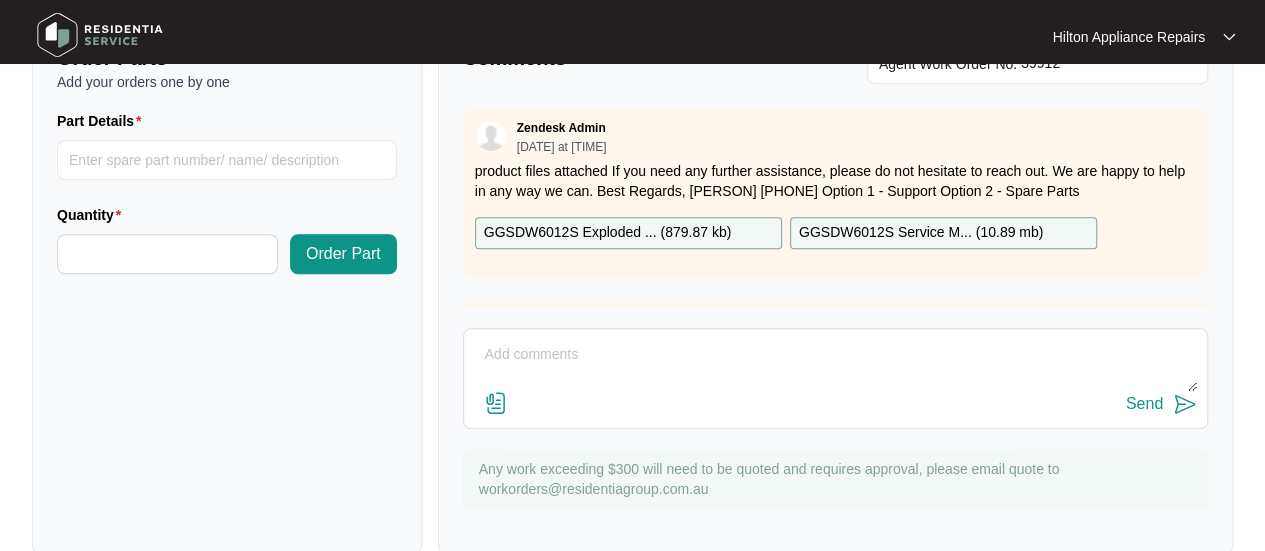 scroll, scrollTop: 831, scrollLeft: 0, axis: vertical 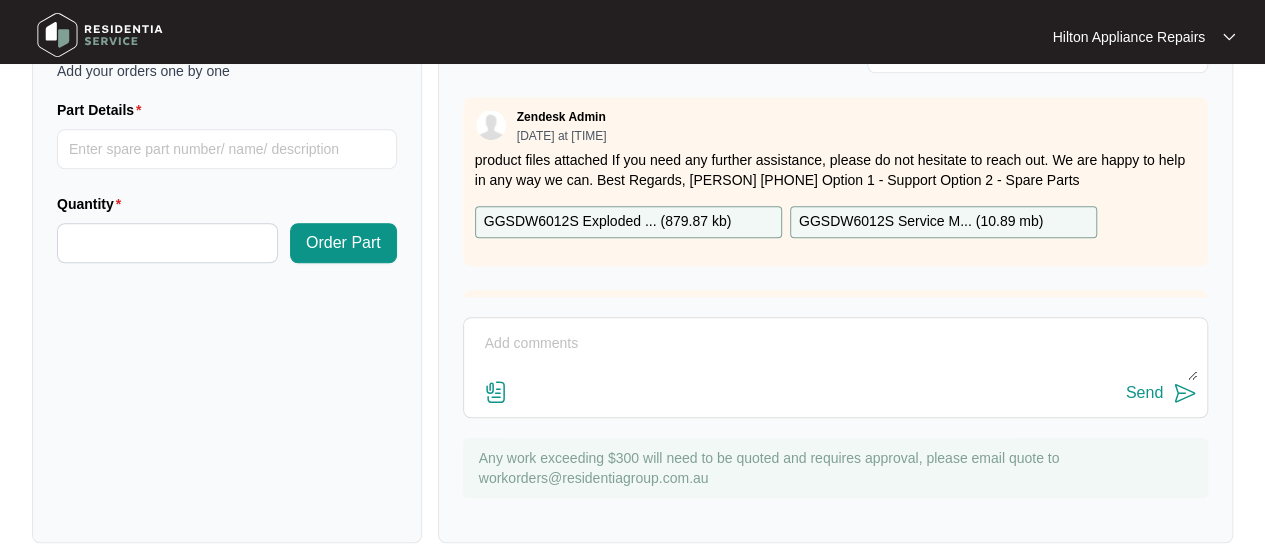 click at bounding box center [835, 354] 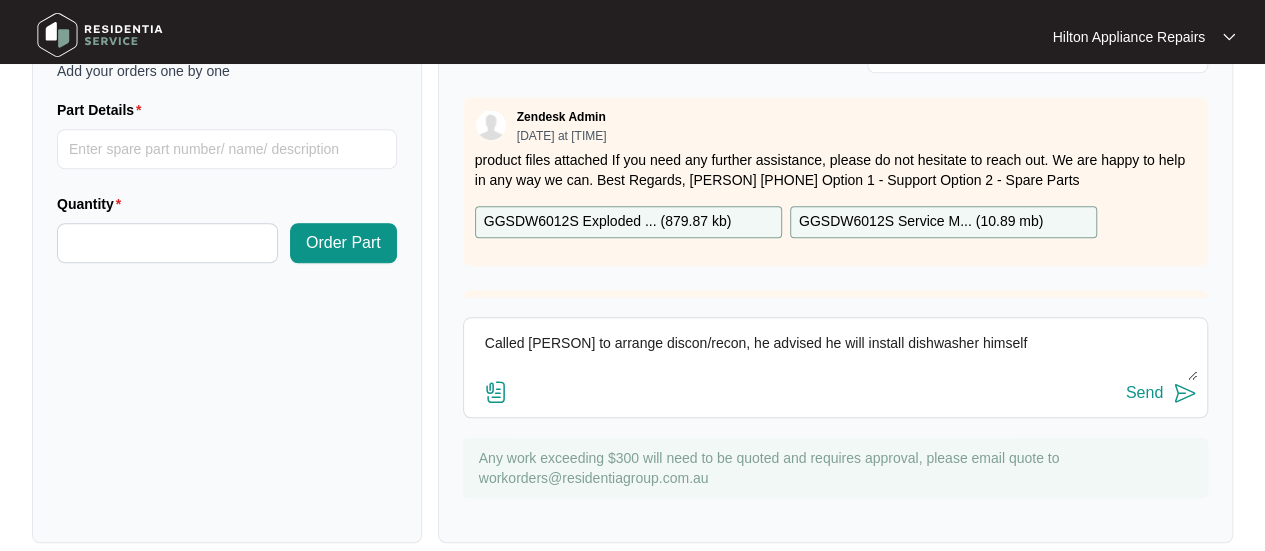 type on "Called [PERSON] to arrange discon/recon, he advised he will install dishwasher himself" 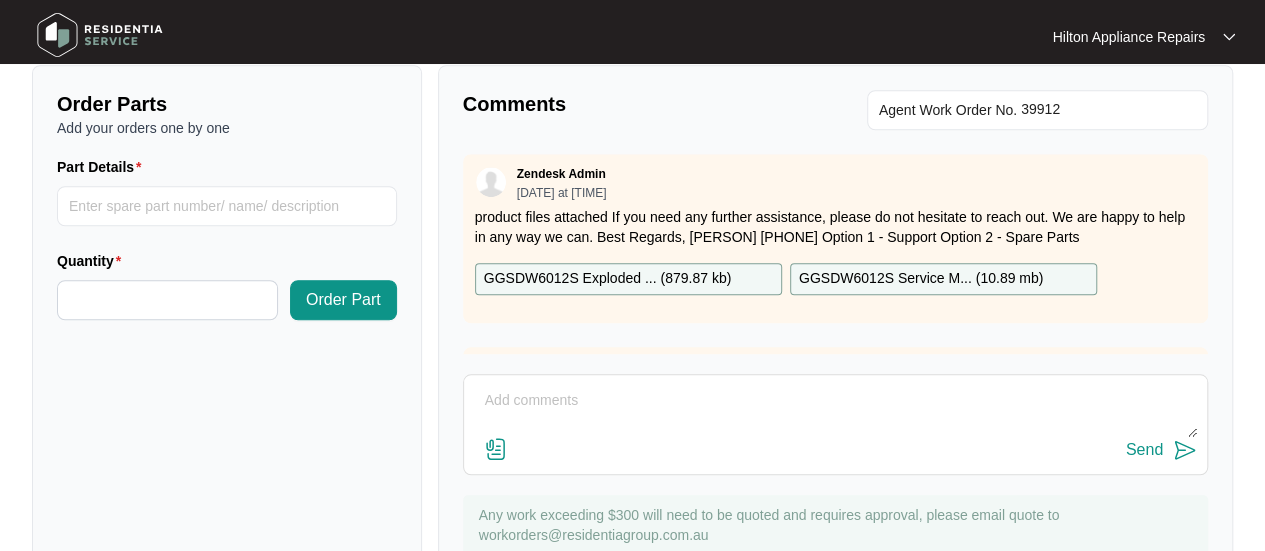 scroll, scrollTop: 831, scrollLeft: 0, axis: vertical 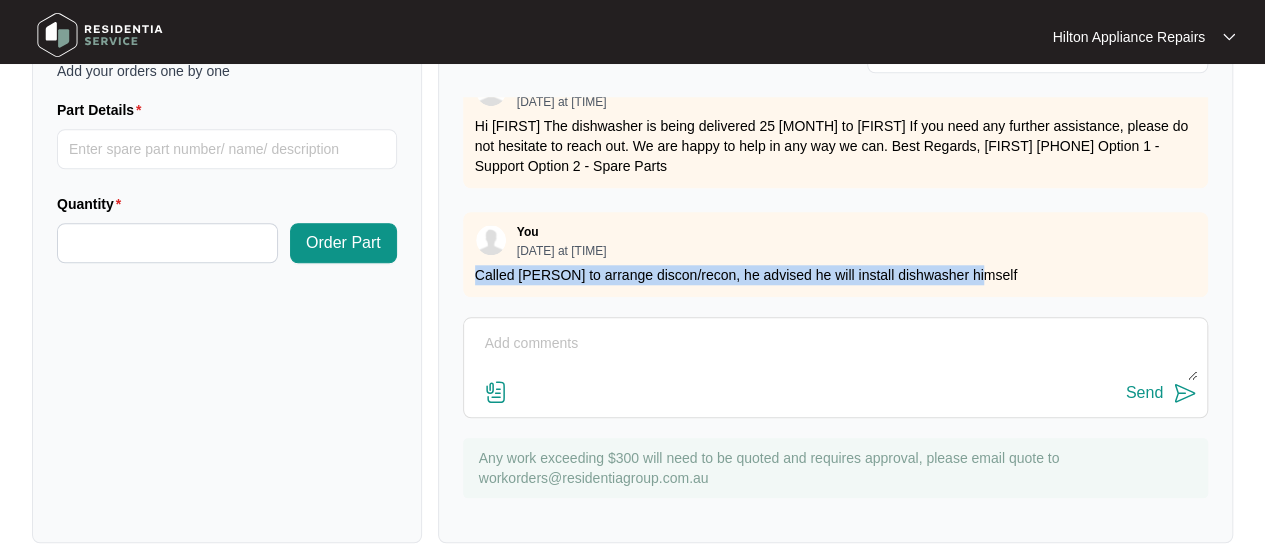 drag, startPoint x: 992, startPoint y: 239, endPoint x: 474, endPoint y: 243, distance: 518.01544 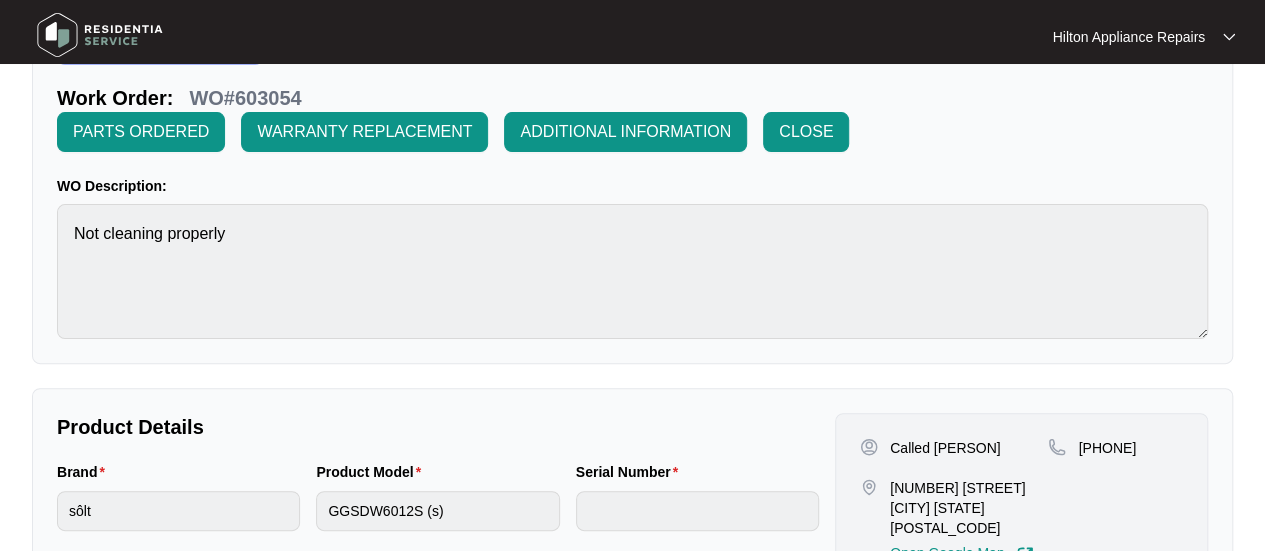 scroll, scrollTop: 0, scrollLeft: 0, axis: both 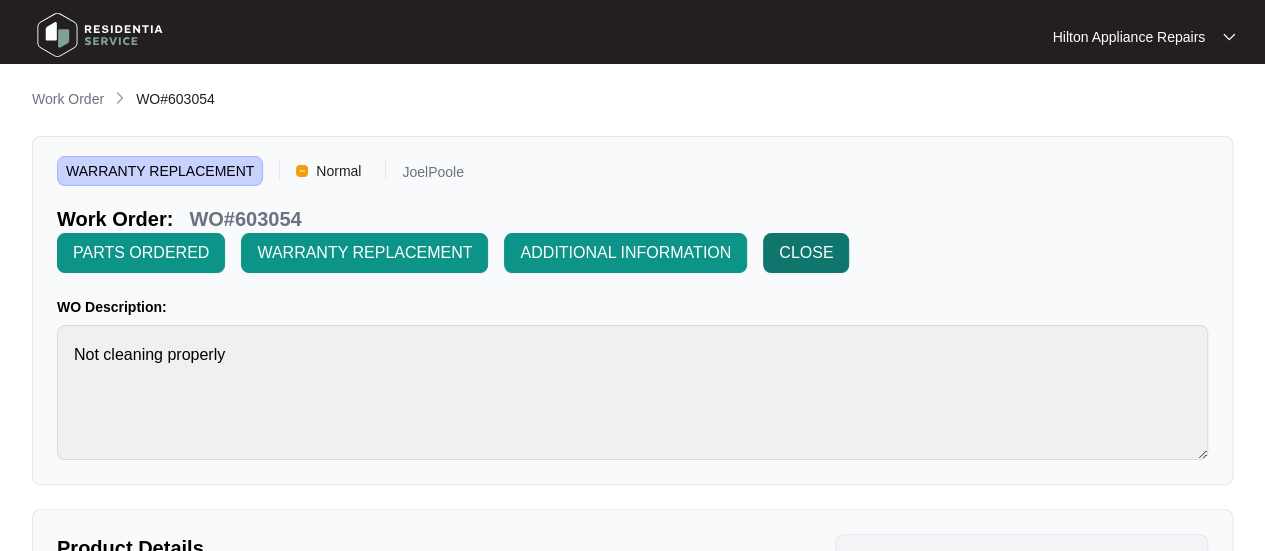 click on "CLOSE" at bounding box center (806, 253) 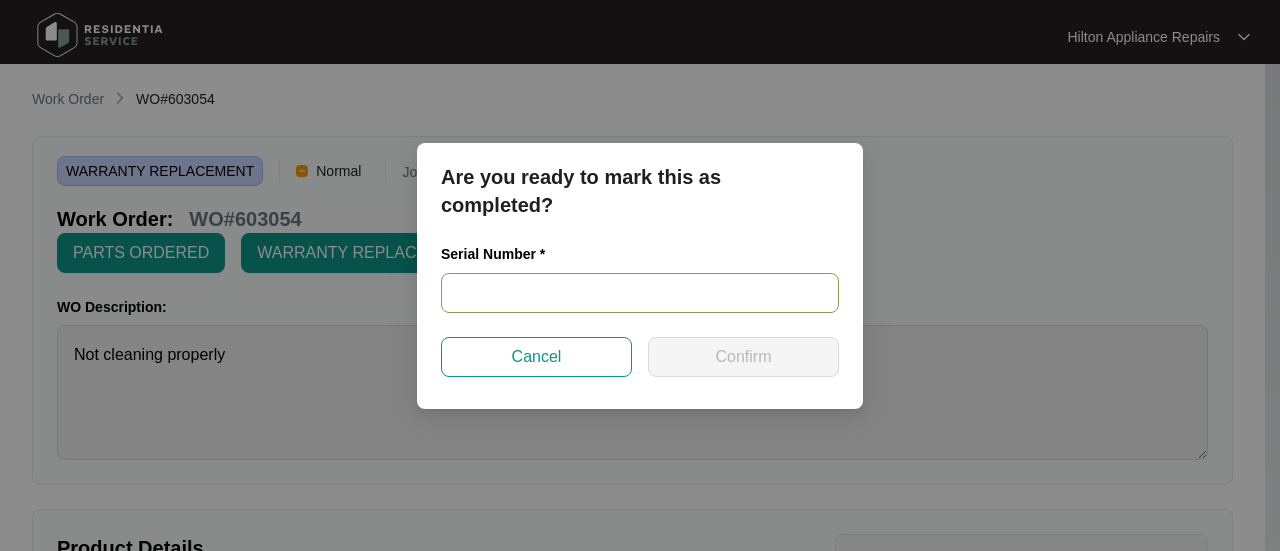 click at bounding box center (640, 293) 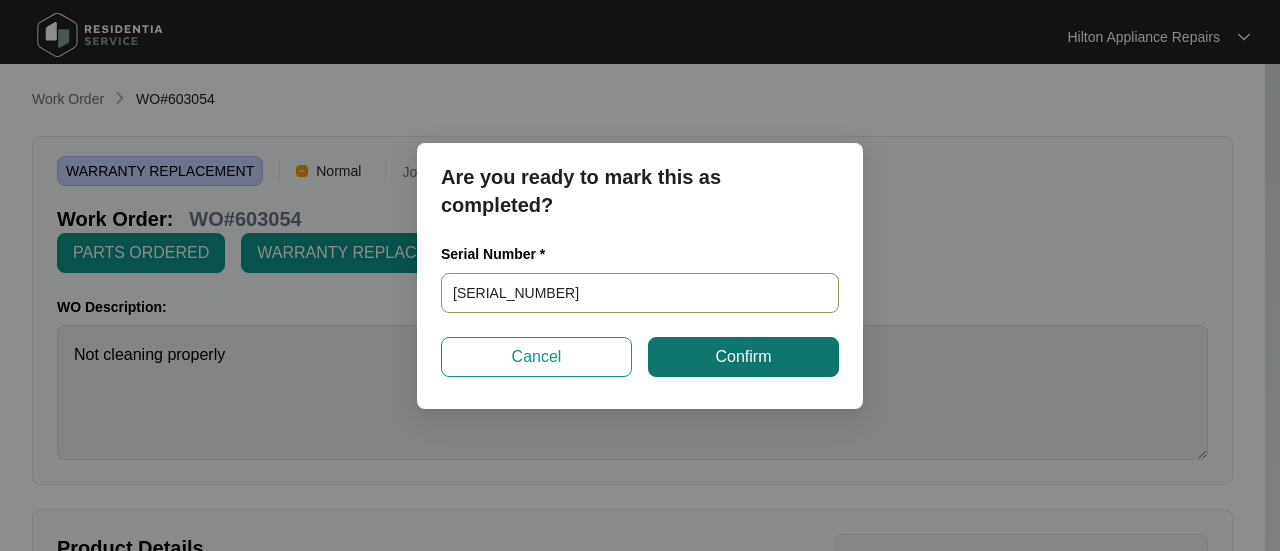 type on "[SERIAL_NUMBER]" 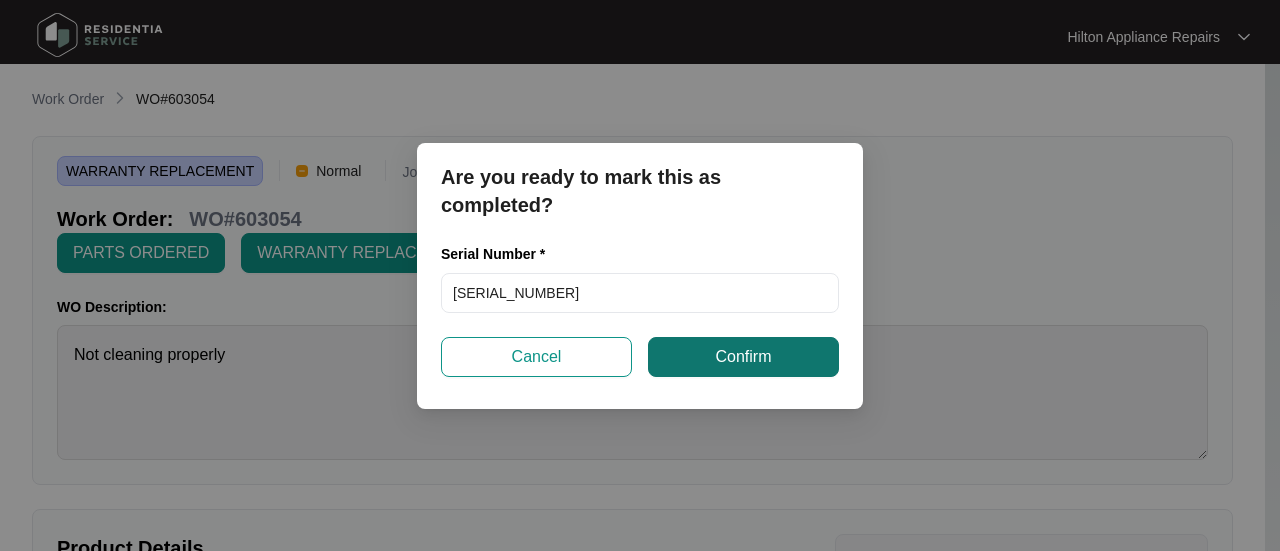 click on "Confirm" at bounding box center (743, 357) 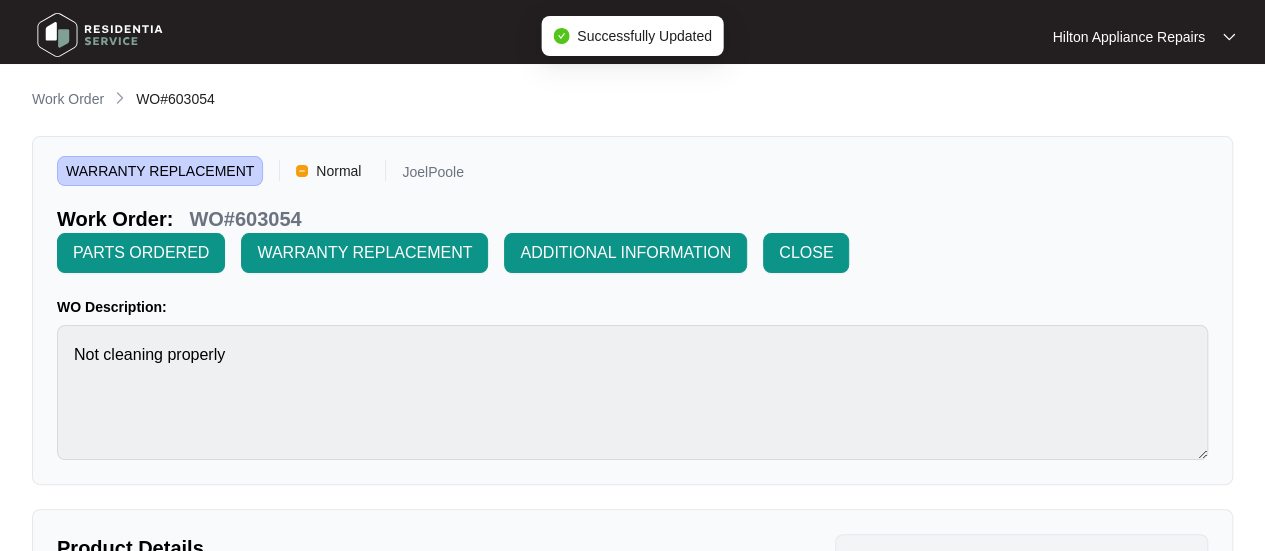 type on "[SERIAL_NUMBER]" 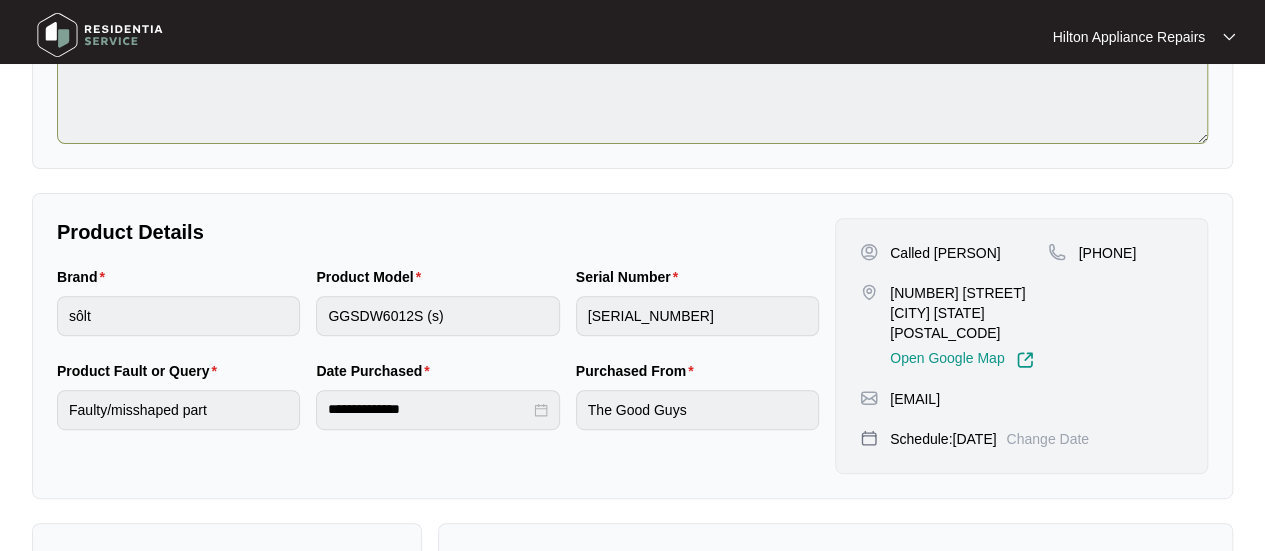 scroll, scrollTop: 0, scrollLeft: 0, axis: both 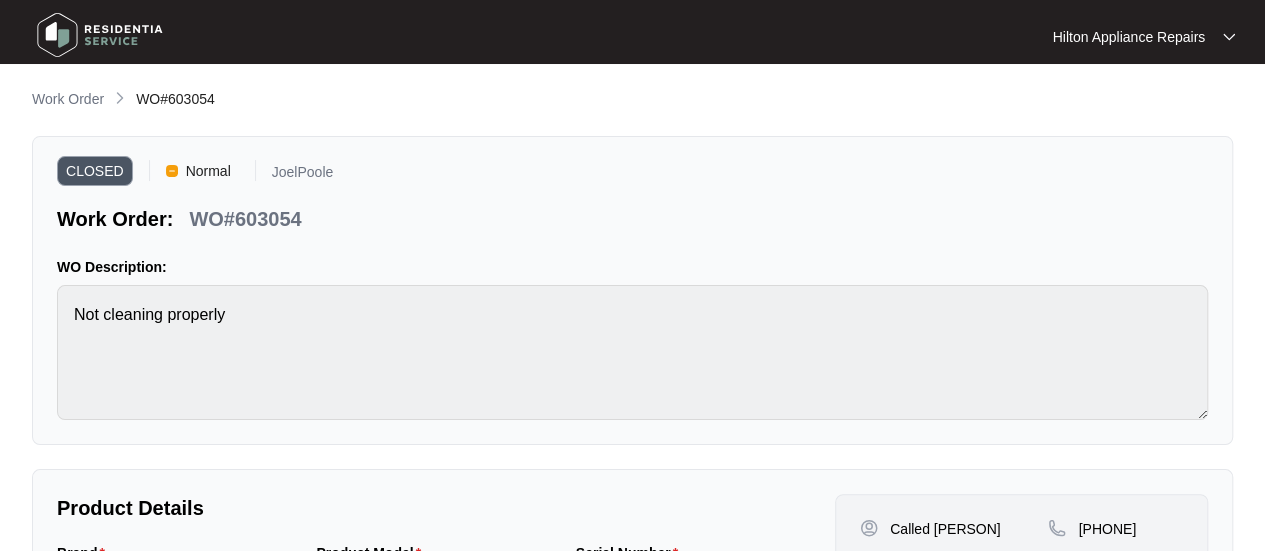type 